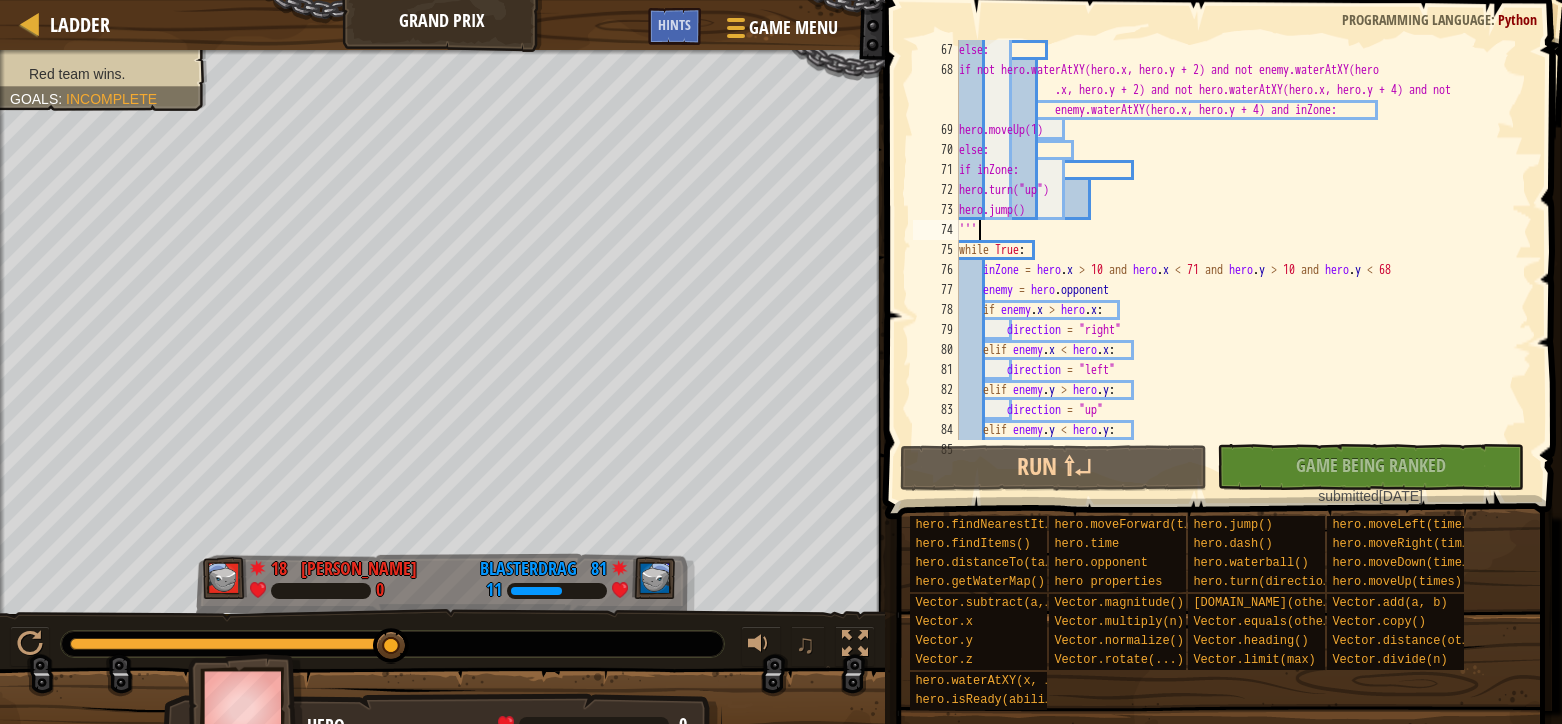scroll, scrollTop: 0, scrollLeft: 0, axis: both 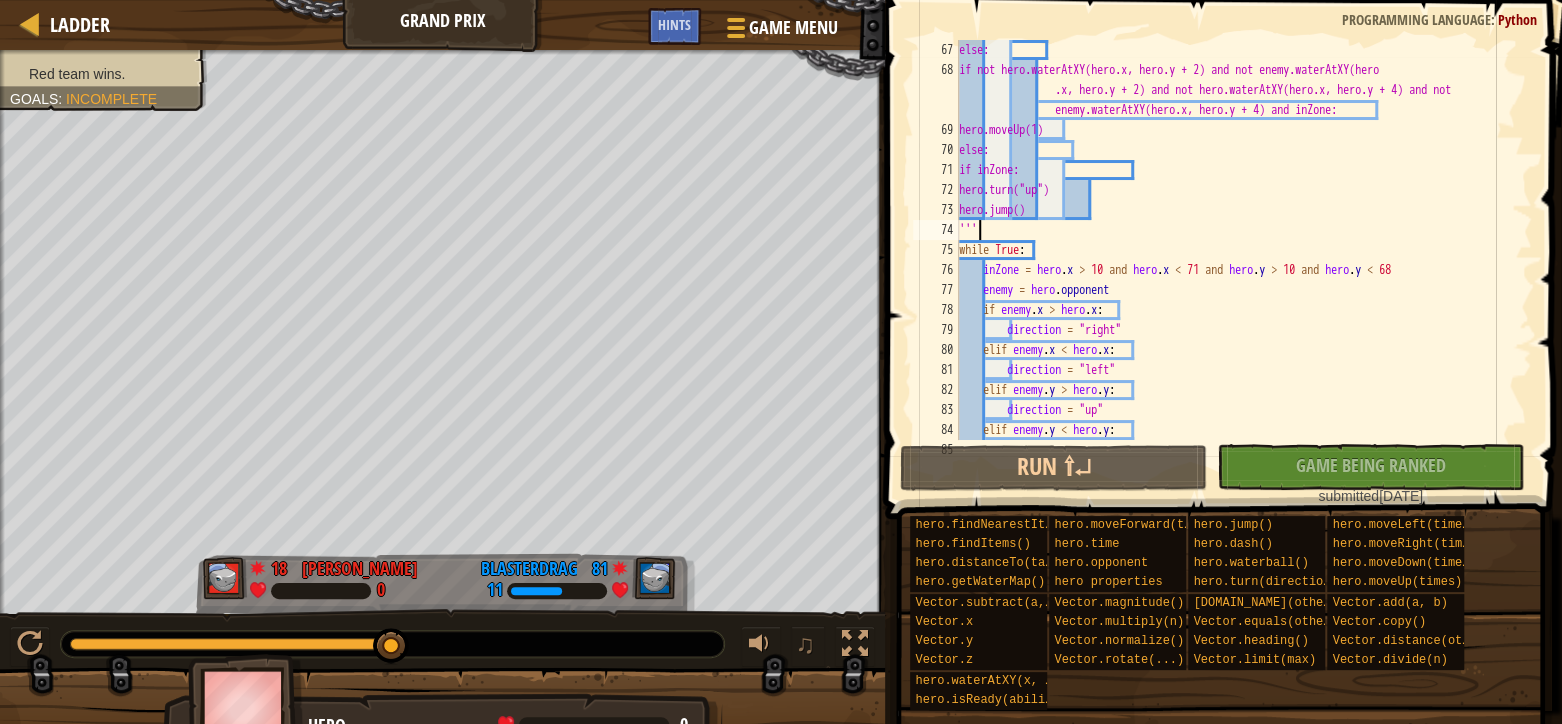 drag, startPoint x: 975, startPoint y: 234, endPoint x: 884, endPoint y: 235, distance: 91.00549 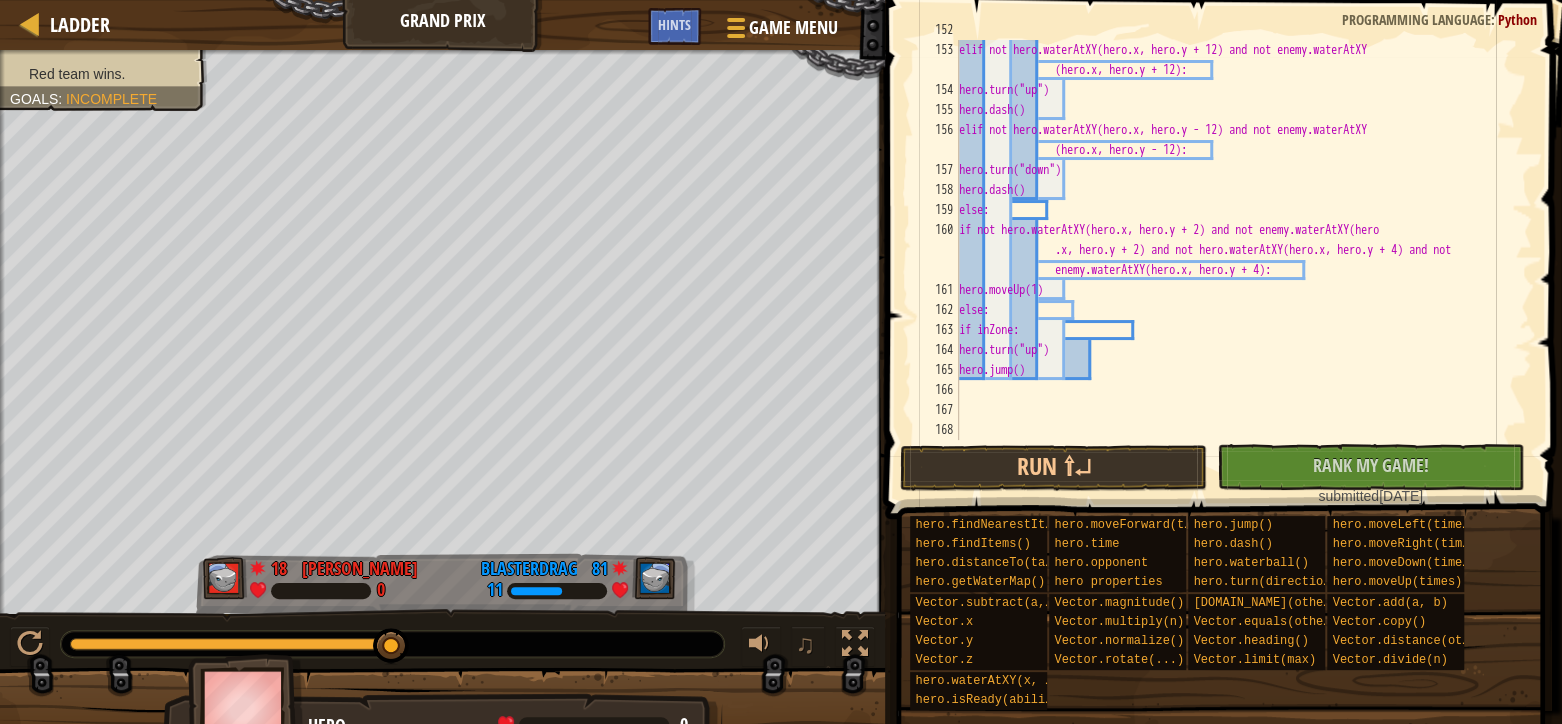 scroll, scrollTop: 3559, scrollLeft: 0, axis: vertical 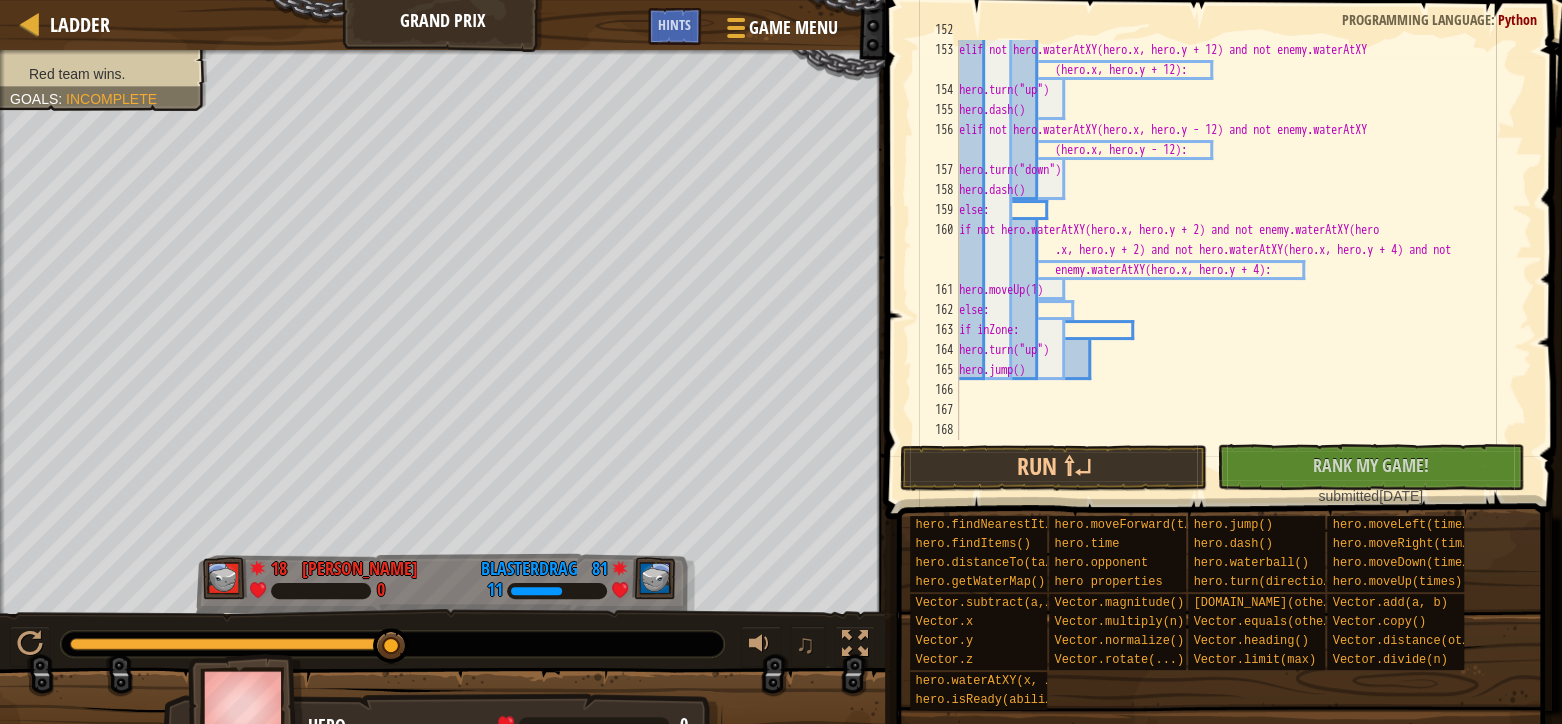 click on "hero.[PERSON_NAME]()             elif not hero.waterAtXY(hero.x, hero.y + 12) and not enemy.waterAtXY                  (hero.x, hero.y + 12):                 hero.turn("up")                 hero.[PERSON_NAME]()             elif not hero.waterAtXY(hero.x, hero.y - 12) and not enemy.waterAtXY                  (hero.x, hero.y - 12):                 hero.turn("down")                 hero.dash()         else:             if not hero.waterAtXY(hero.x, hero.y + 2) and not enemy.waterAtXY(hero                  .x, hero.y + 2) and not hero.waterAtXY(hero.x, hero.y + 4) and not                   enemy.waterAtXY(hero.x, hero.y + 4):                 hero.moveUp(1)             else:                 if inZone:                     hero.turn("up")                     hero.jump()" at bounding box center [1233, 240] 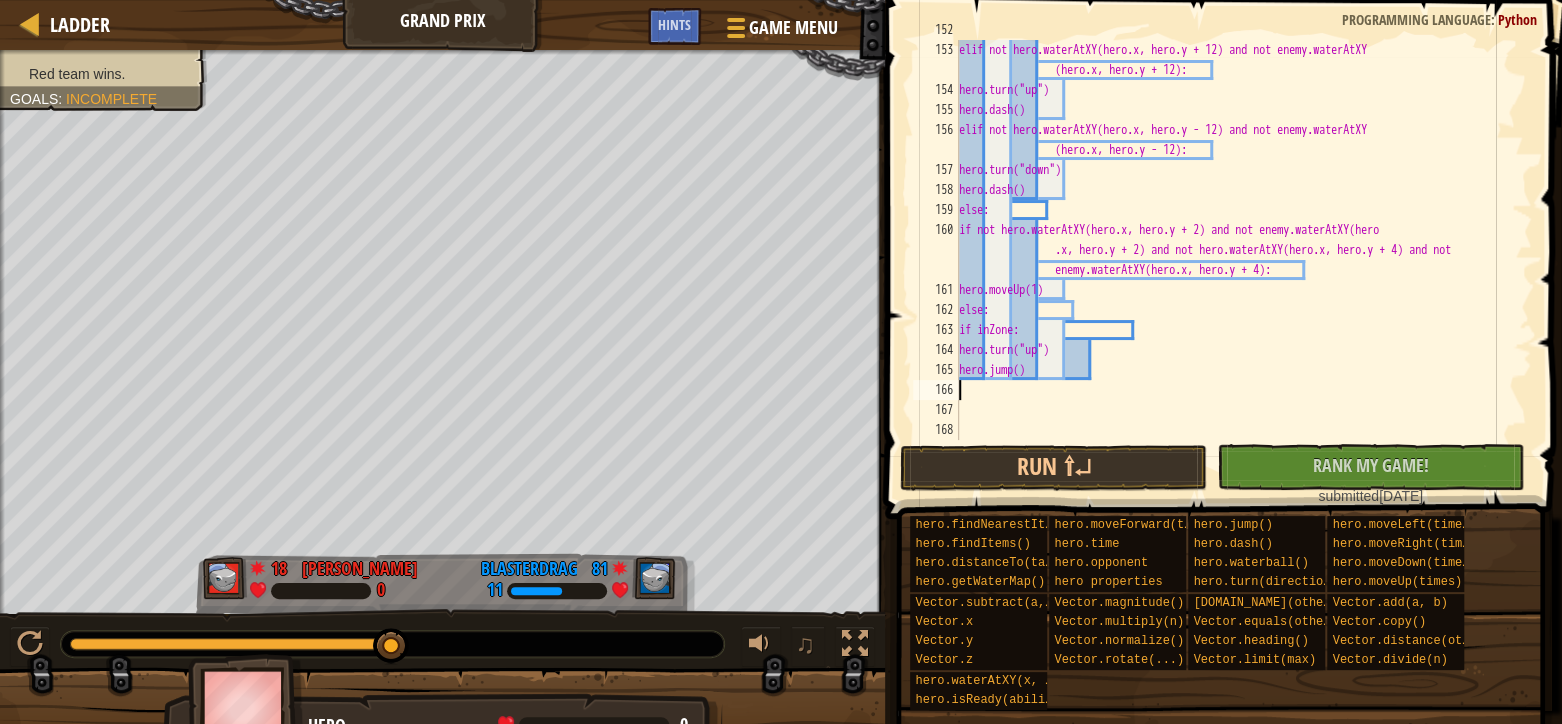 scroll, scrollTop: 9, scrollLeft: 0, axis: vertical 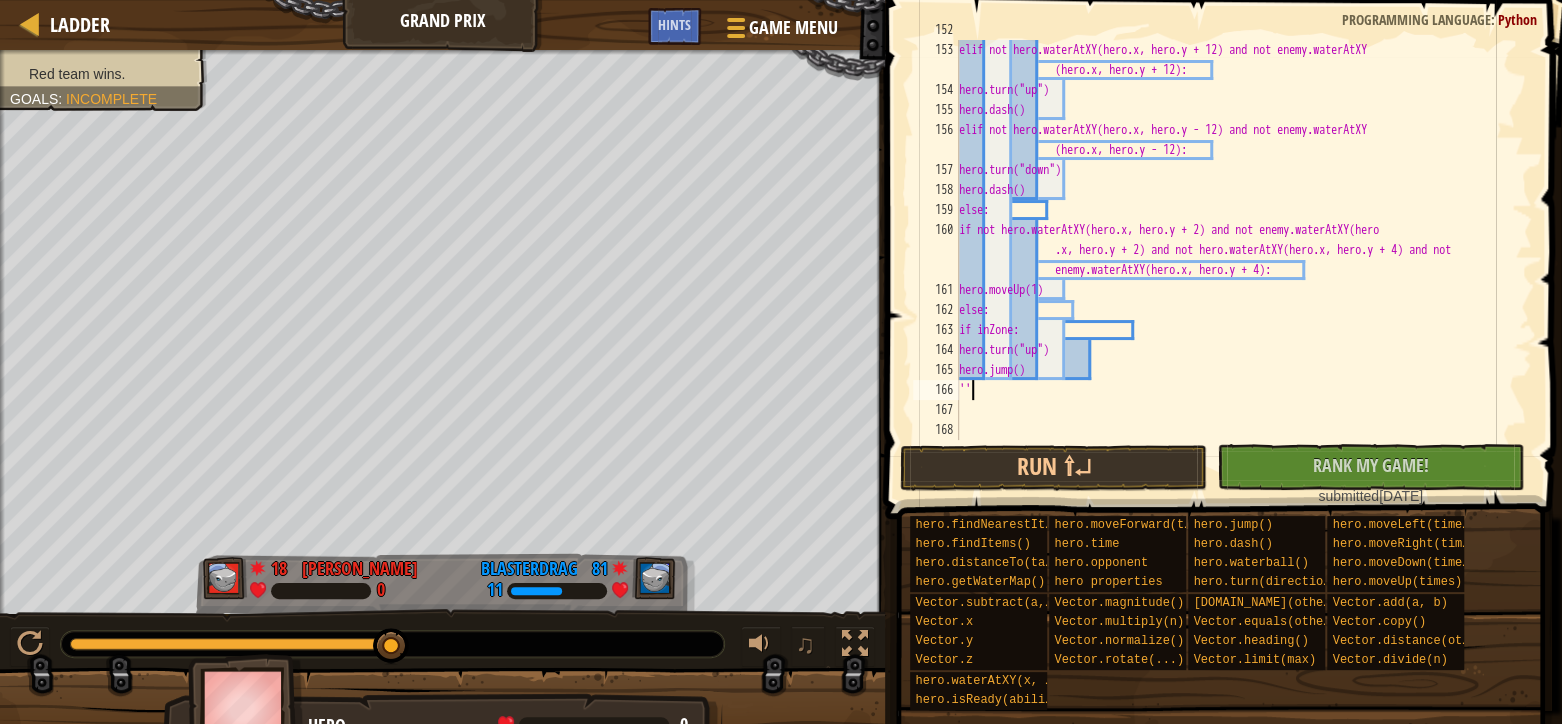 type on "'''" 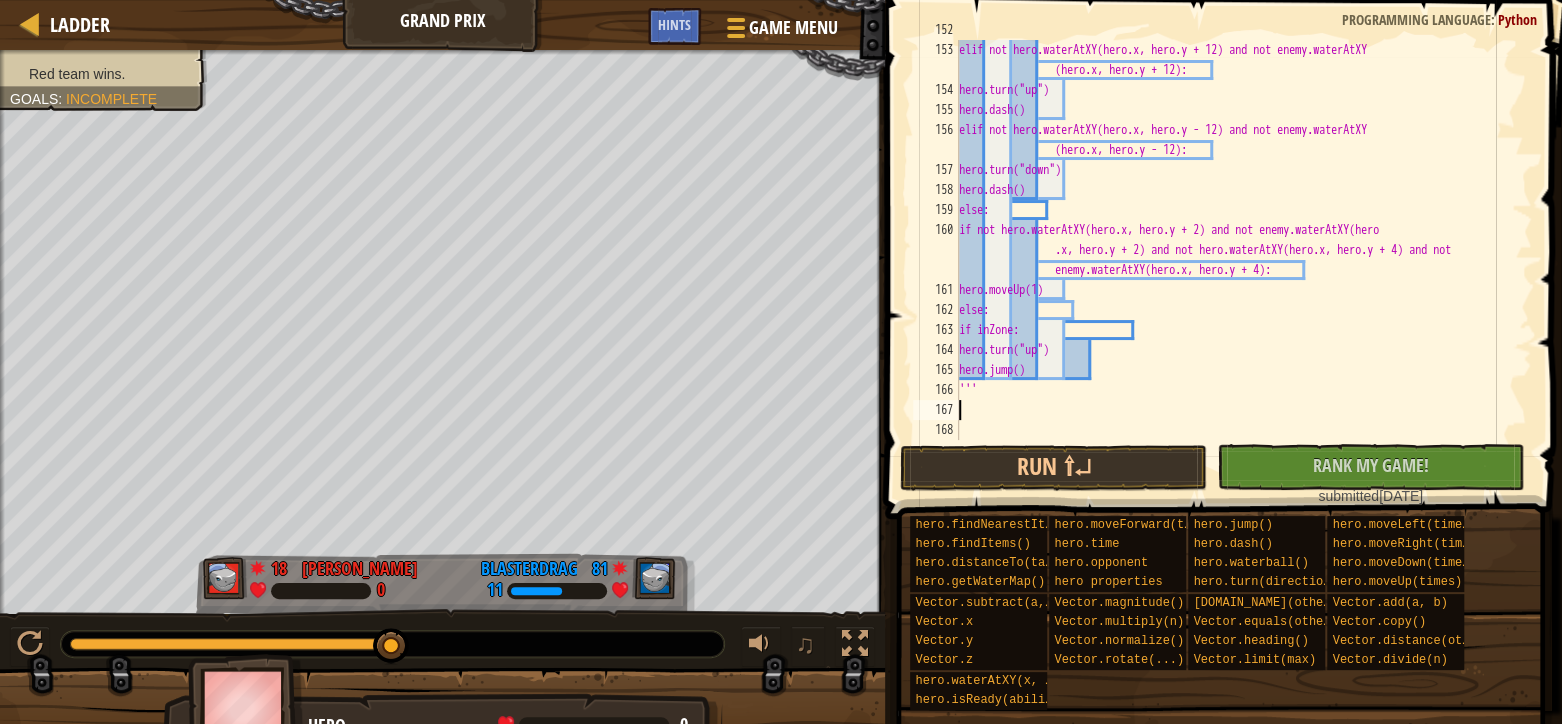 click on "hero.[PERSON_NAME]()             elif not hero.waterAtXY(hero.x, hero.y + 12) and not enemy.waterAtXY                  (hero.x, hero.y + 12):                 hero.turn("up")                 hero.[PERSON_NAME]()             elif not hero.waterAtXY(hero.x, hero.y - 12) and not enemy.waterAtXY                  (hero.x, hero.y - 12):                 hero.turn("down")                 hero.dash()         else:             if not hero.waterAtXY(hero.x, hero.y + 2) and not enemy.waterAtXY(hero                  .x, hero.y + 2) and not hero.waterAtXY(hero.x, hero.y + 4) and not                   enemy.waterAtXY(hero.x, hero.y + 4):                 hero.moveUp(1)             else:                 if inZone:                     hero.turn("up")                     hero.jump() '''" at bounding box center [1233, 240] 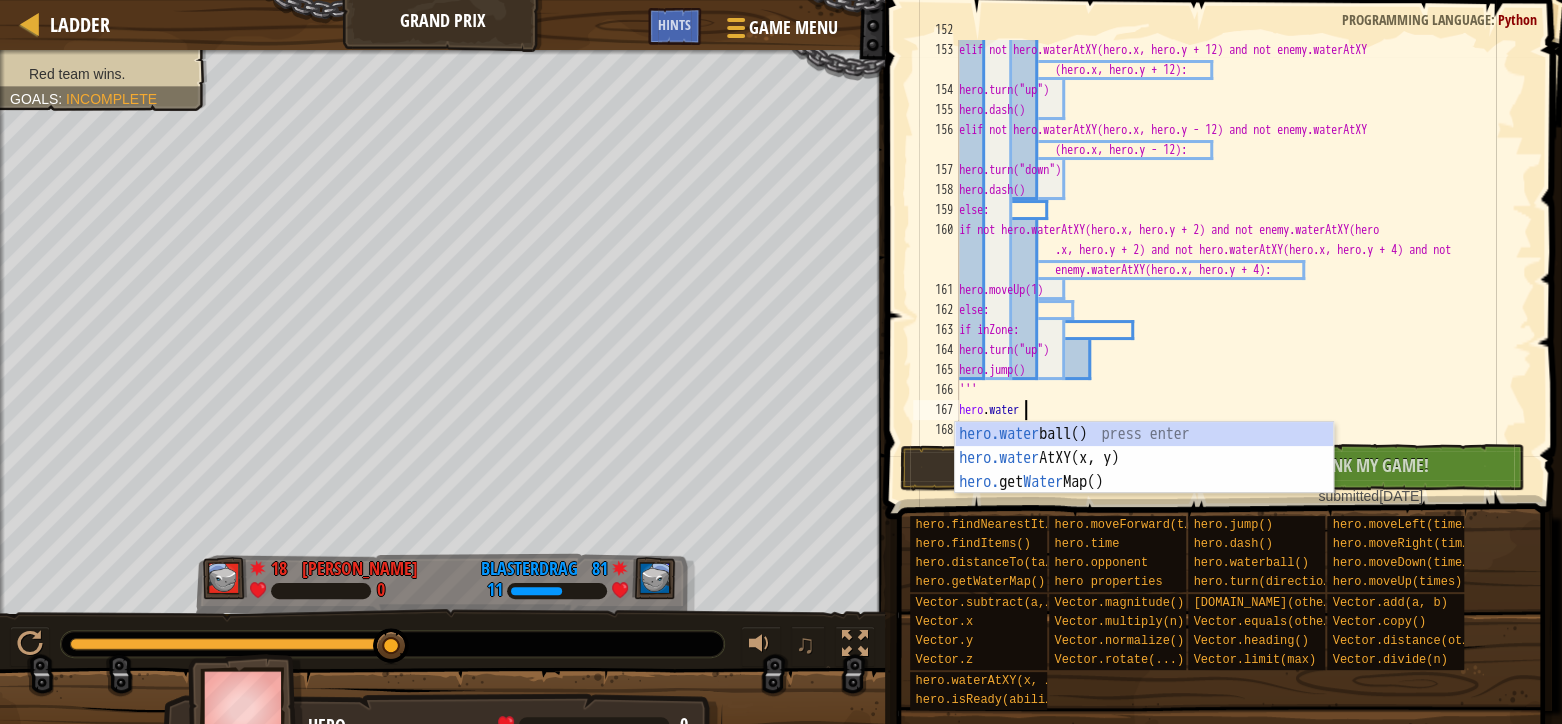 scroll, scrollTop: 9, scrollLeft: 5, axis: both 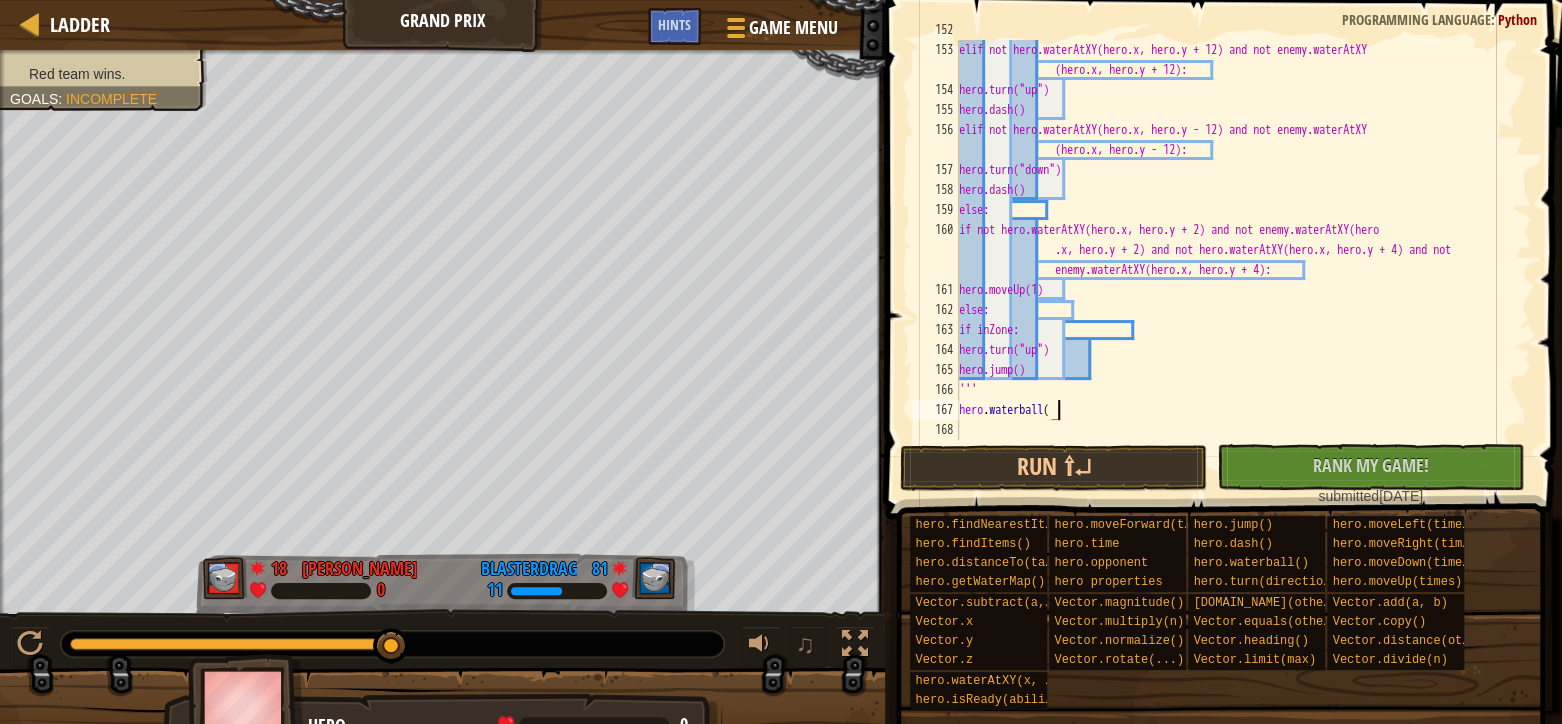 type on "hero.waterball()" 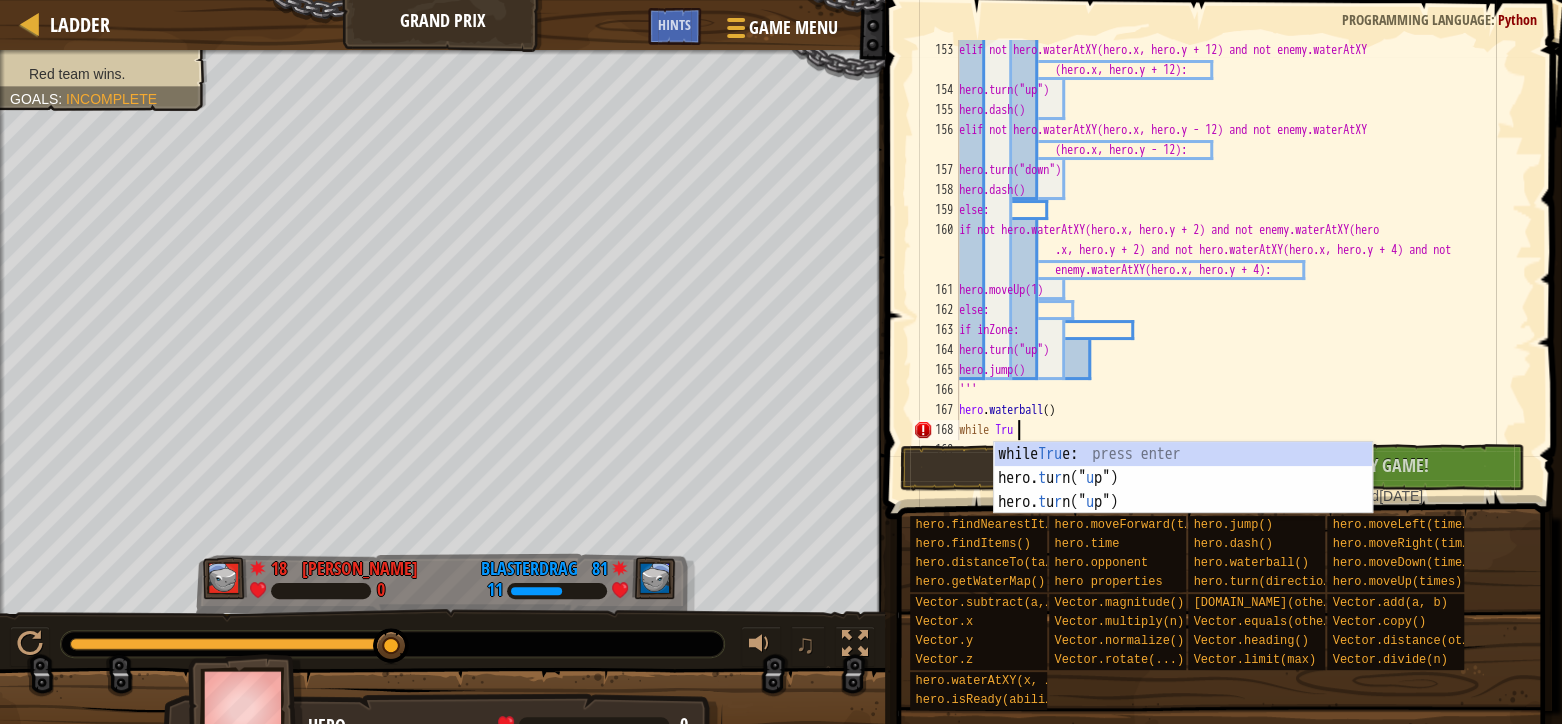 scroll, scrollTop: 9, scrollLeft: 5, axis: both 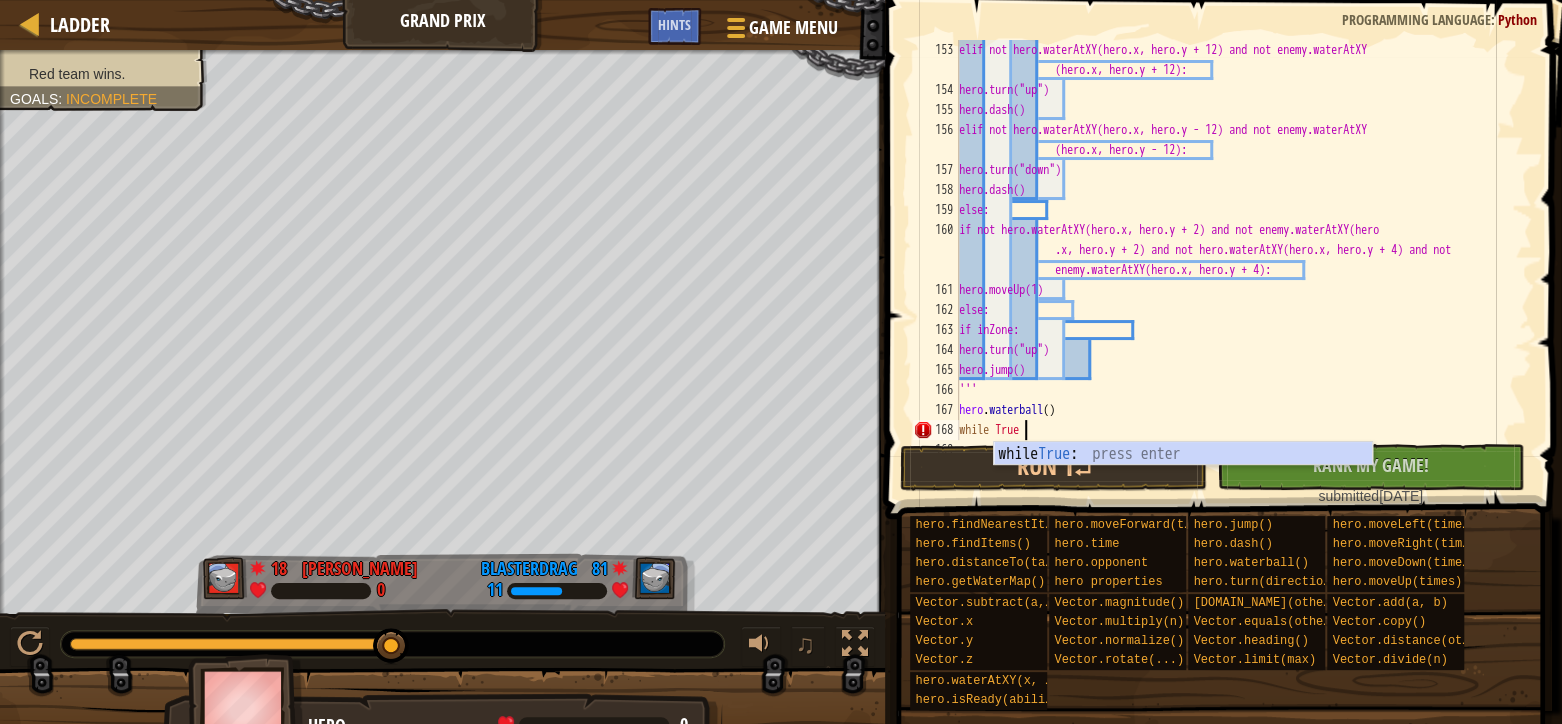 type on "while True:" 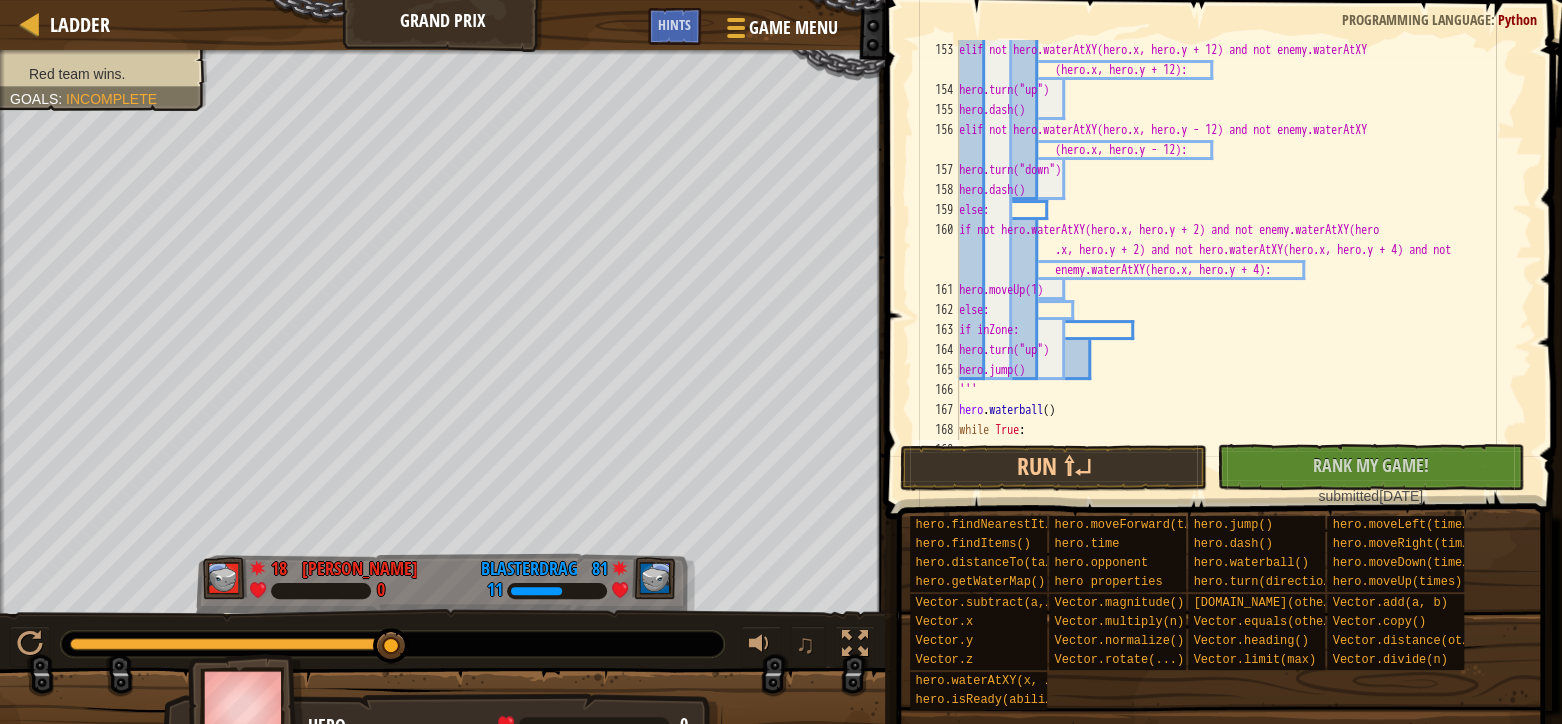 scroll, scrollTop: 9, scrollLeft: 1, axis: both 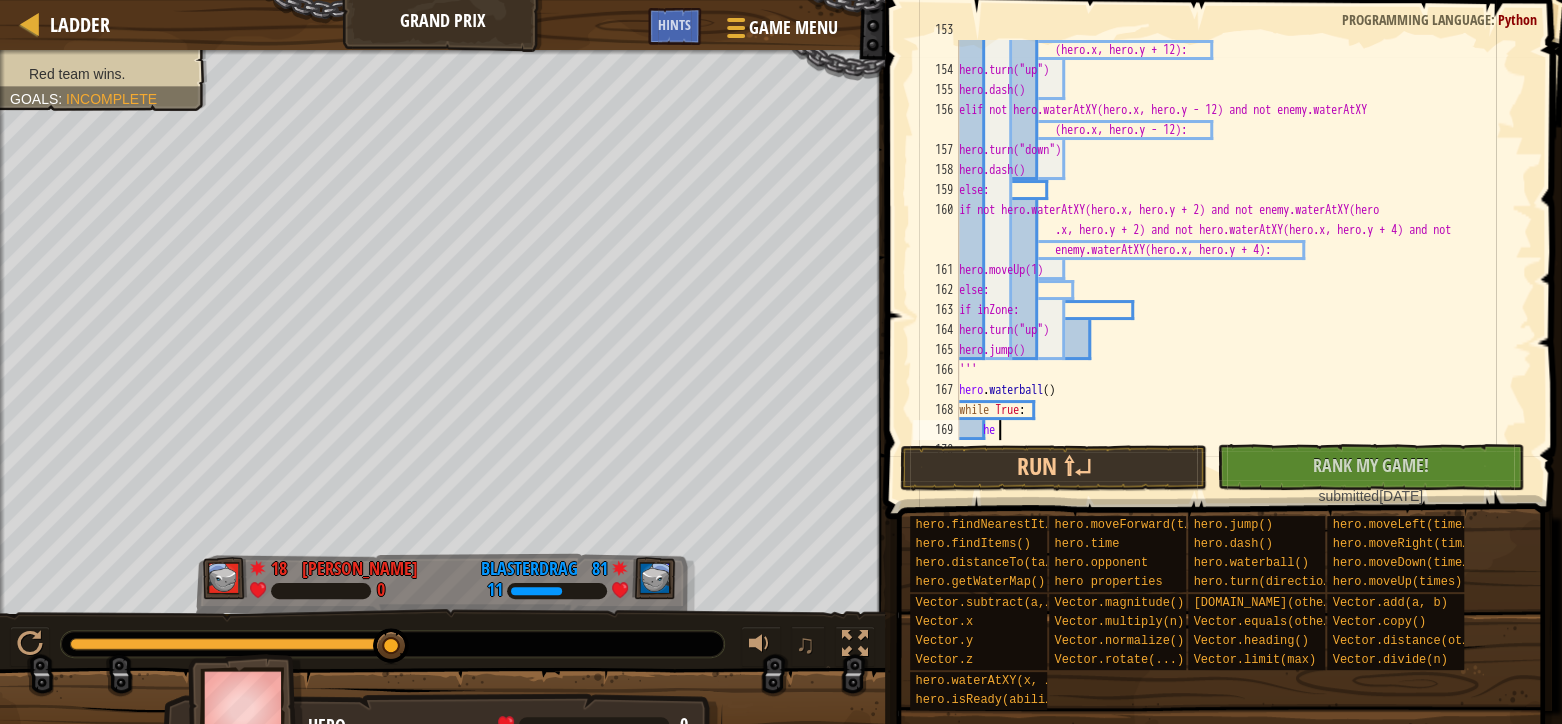 type on "h" 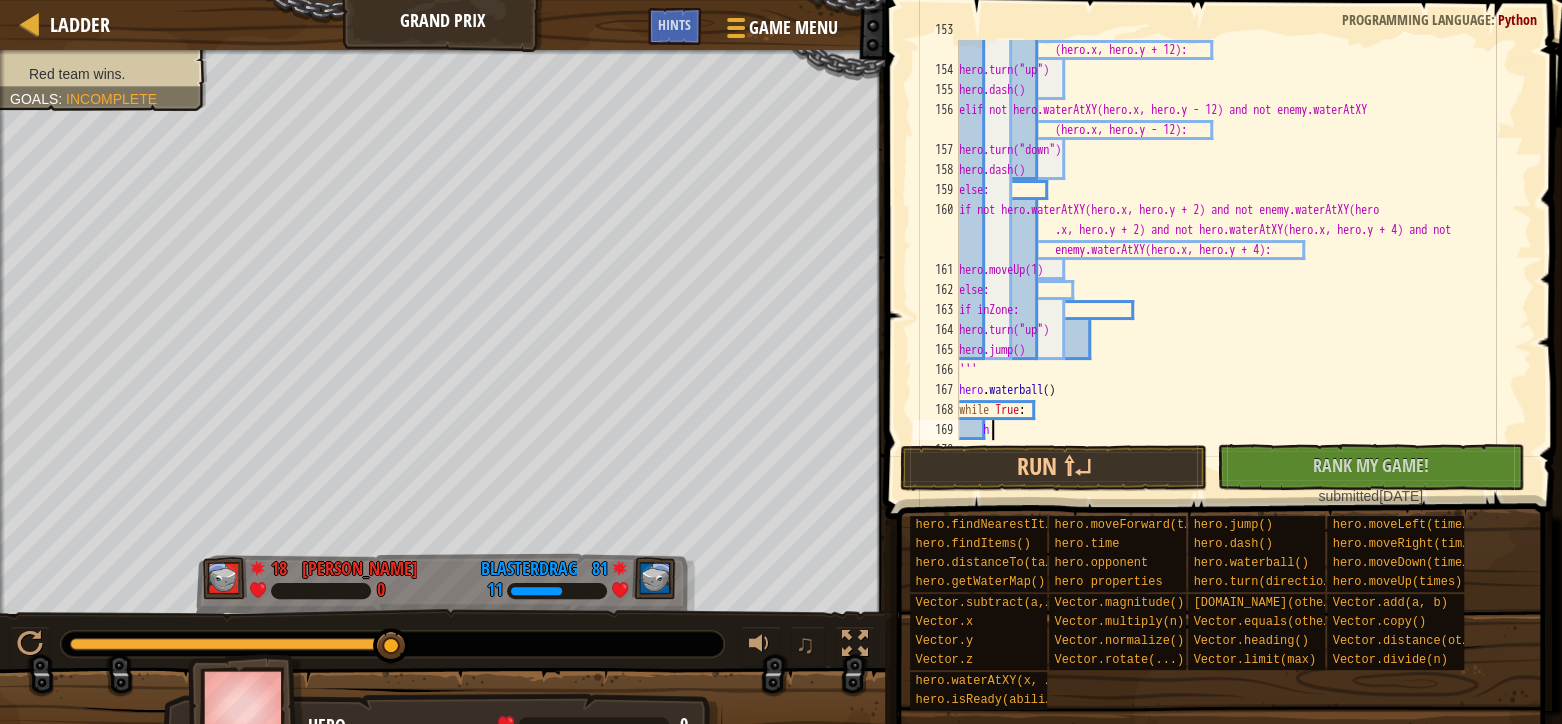 scroll, scrollTop: 9, scrollLeft: 0, axis: vertical 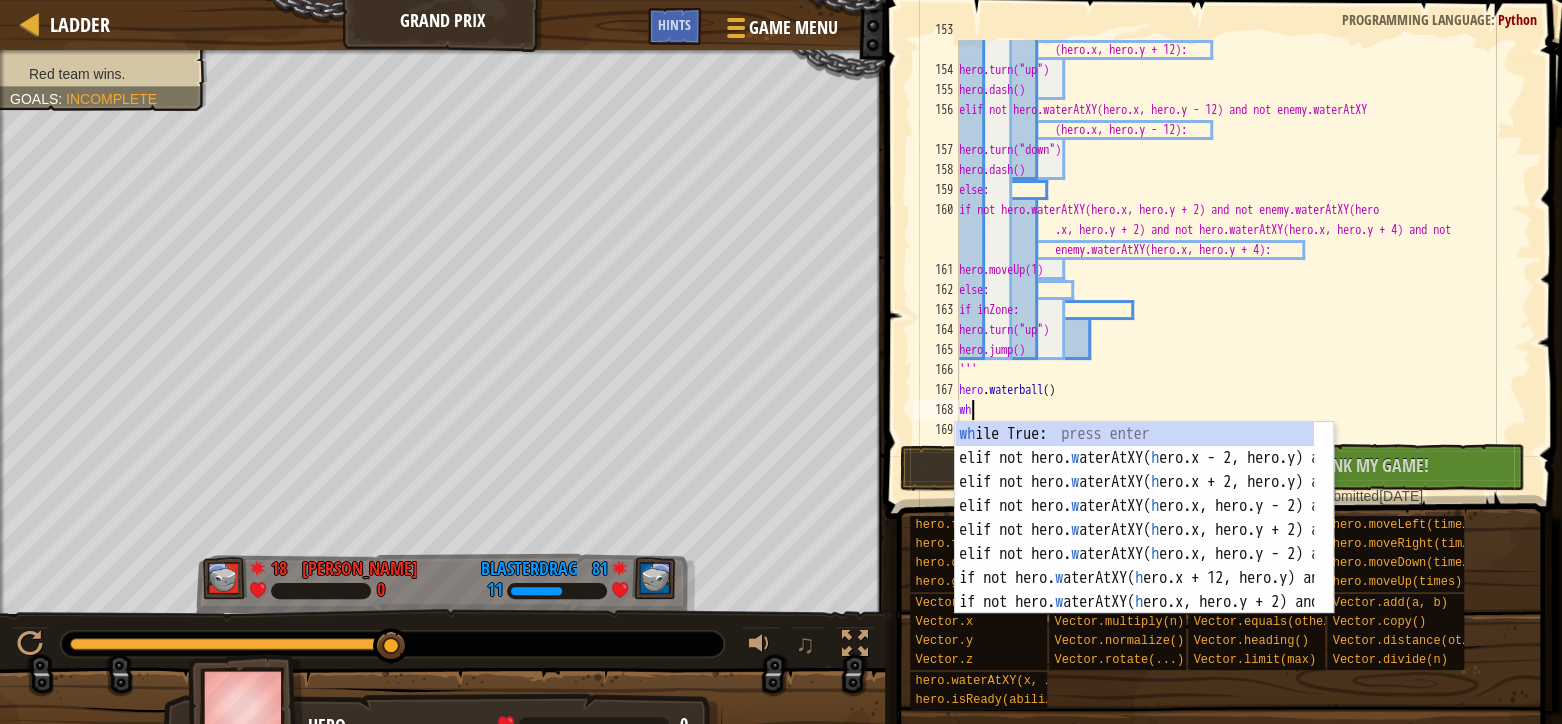 type on "w" 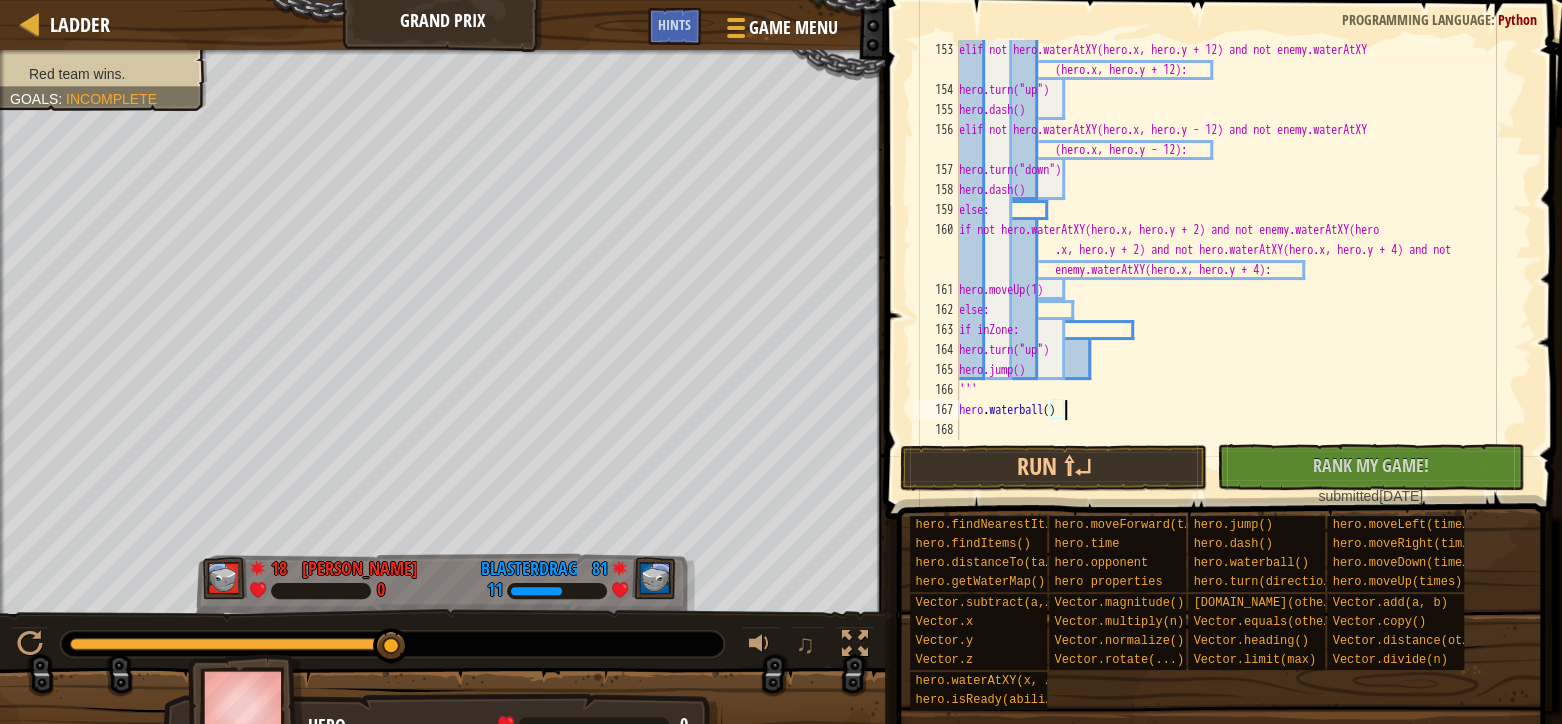 scroll, scrollTop: 3559, scrollLeft: 0, axis: vertical 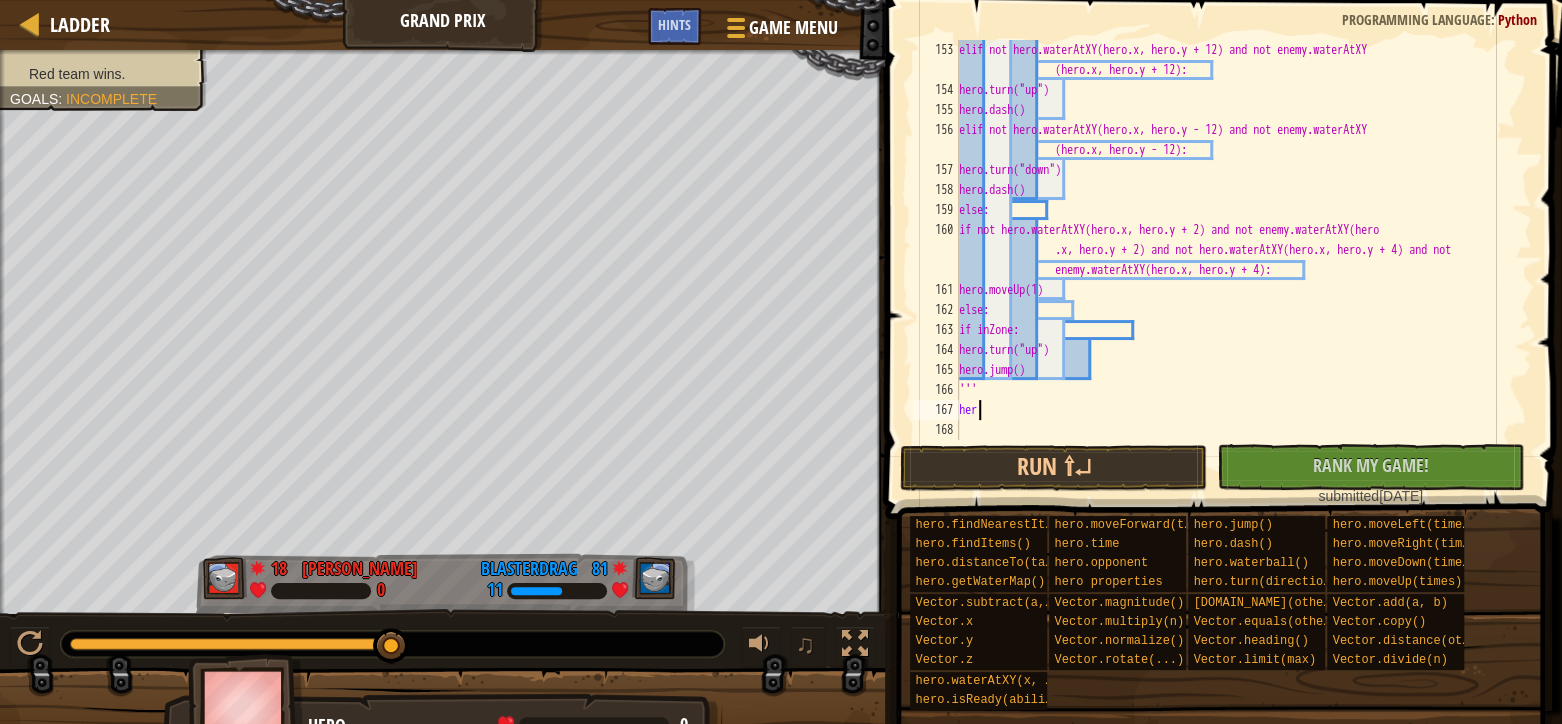 type on "h" 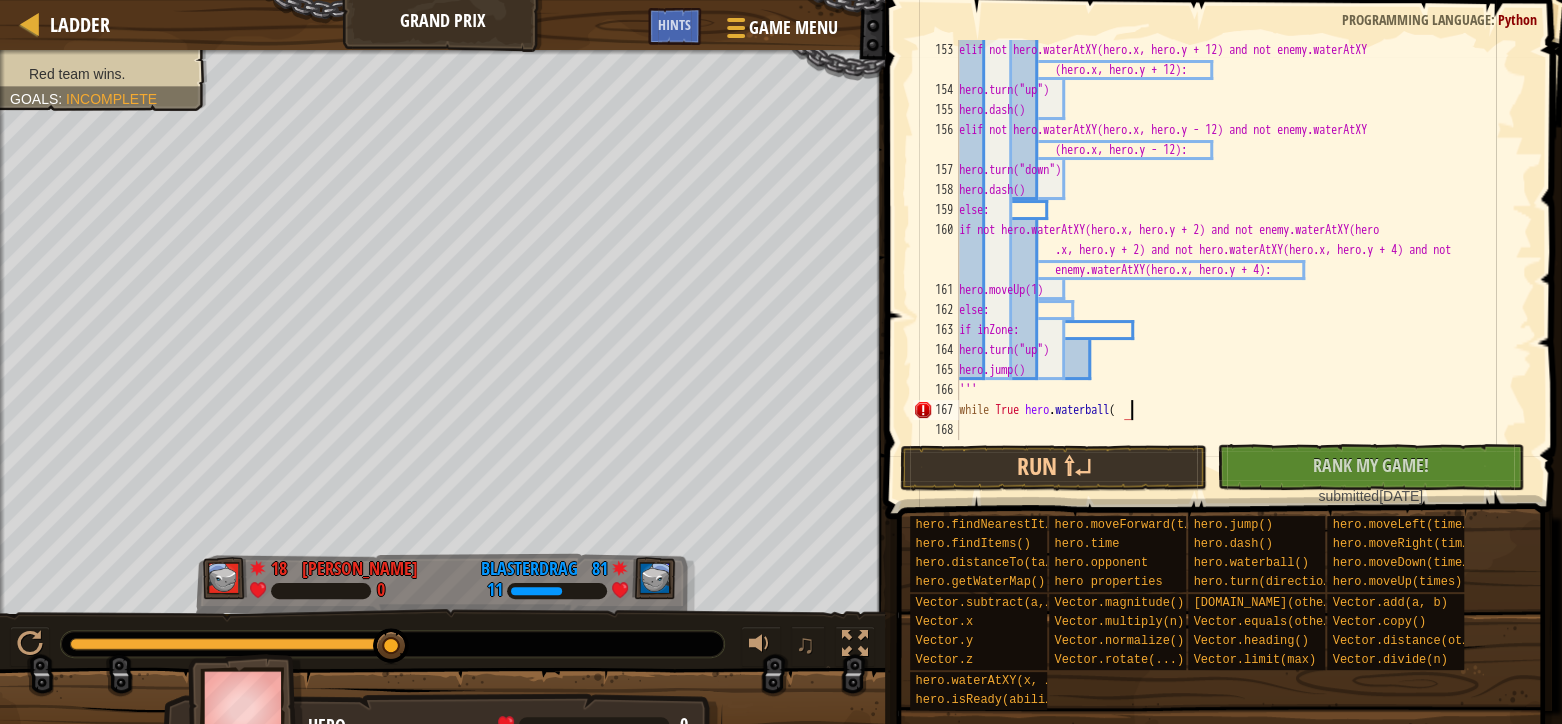 scroll, scrollTop: 9, scrollLeft: 14, axis: both 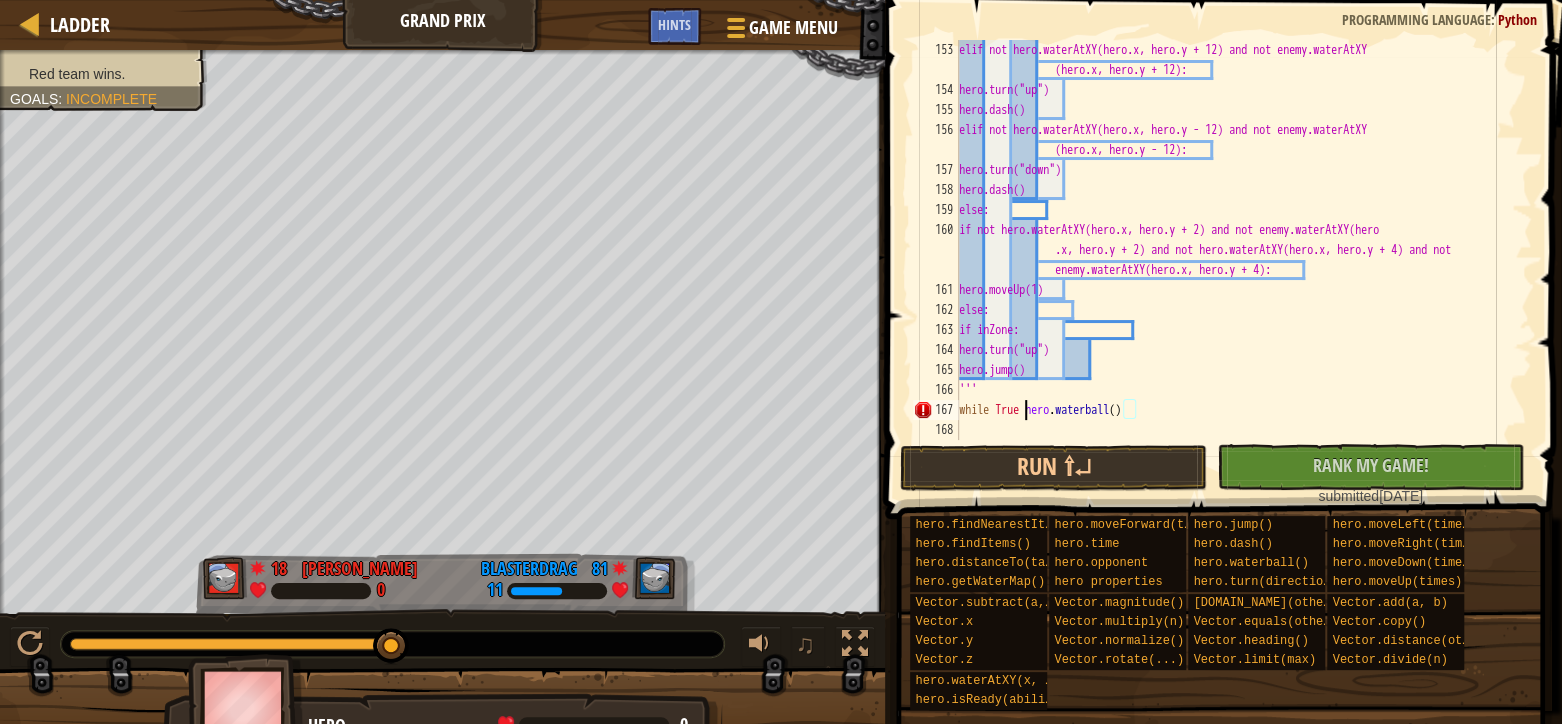 click on "elif not hero.waterAtXY(hero.x, hero.y + 12) and not enemy.waterAtXY                  (hero.x, hero.y + 12):                 hero.turn("up")                 hero.[PERSON_NAME]()             elif not hero.waterAtXY(hero.x, hero.y - 12) and not enemy.waterAtXY                  (hero.x, hero.y - 12):                 hero.turn("down")                 hero.dash()         else:             if not hero.waterAtXY(hero.x, hero.y + 2) and not enemy.waterAtXY(hero                  .x, hero.y + 2) and not hero.waterAtXY(hero.x, hero.y + 4) and not                   enemy.waterAtXY(hero.x, hero.y + 4):                 hero.moveUp(1)             else:                 if inZone:                     hero.turn("up")                     hero.jump() ''' while   True   hero . waterball ( )" at bounding box center [1233, 270] 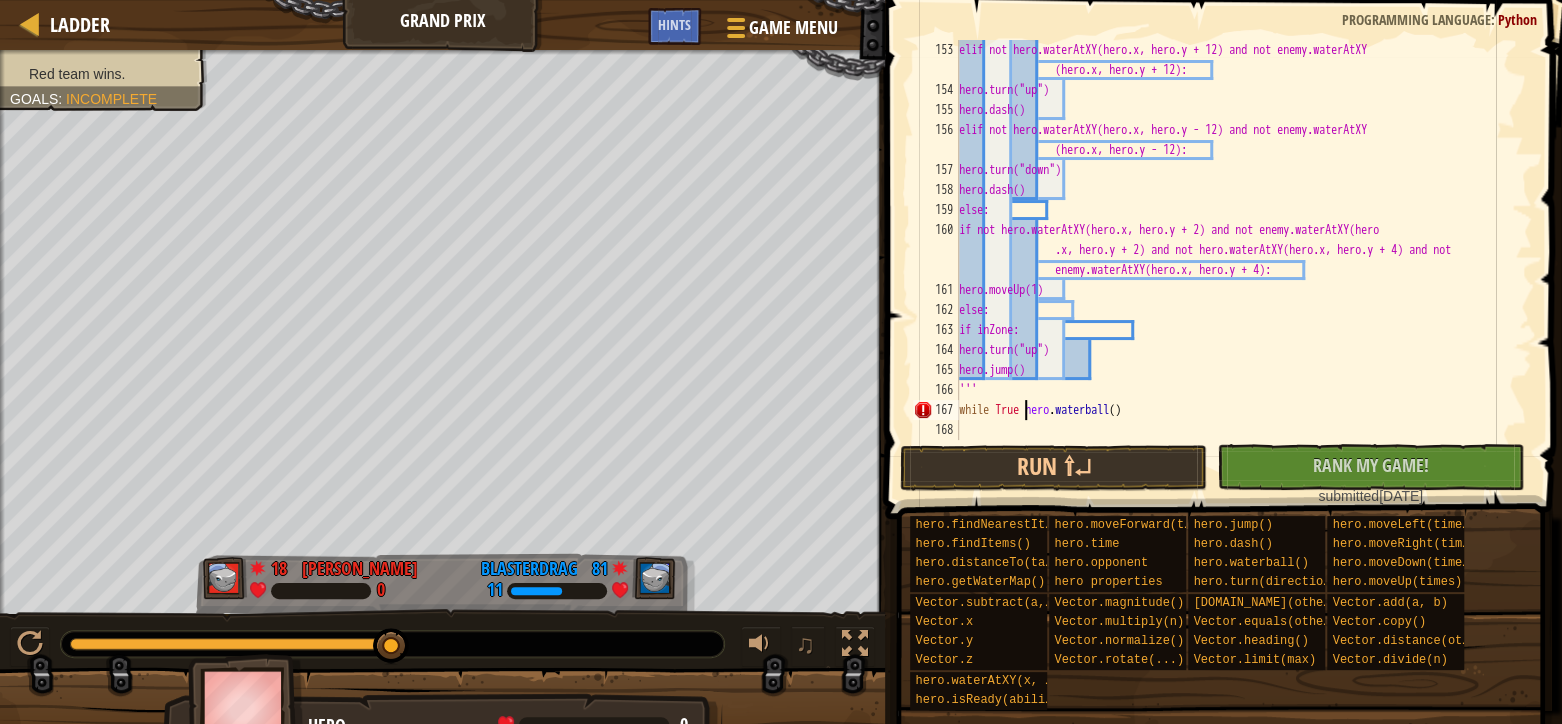 scroll, scrollTop: 9, scrollLeft: 6, axis: both 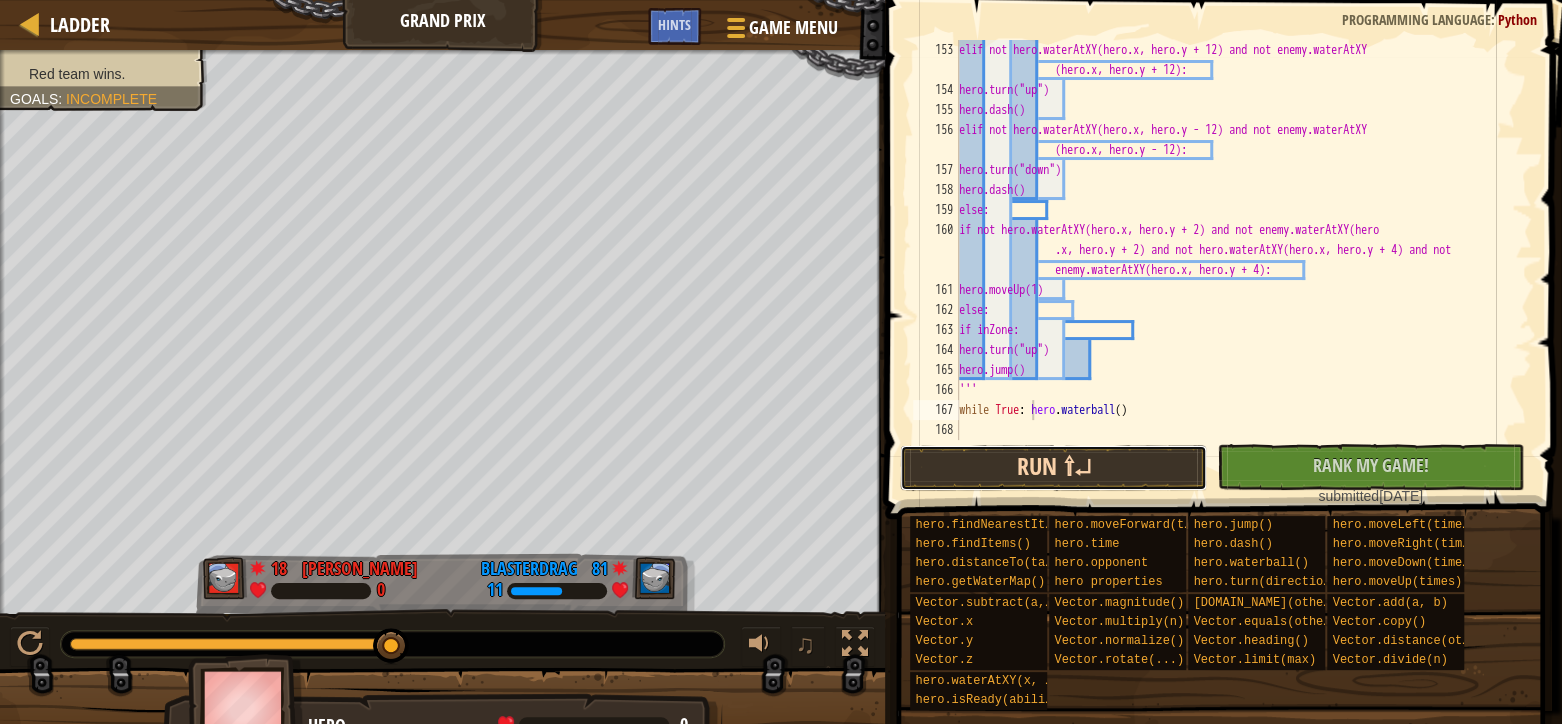 click on "Run ⇧↵" at bounding box center (1053, 468) 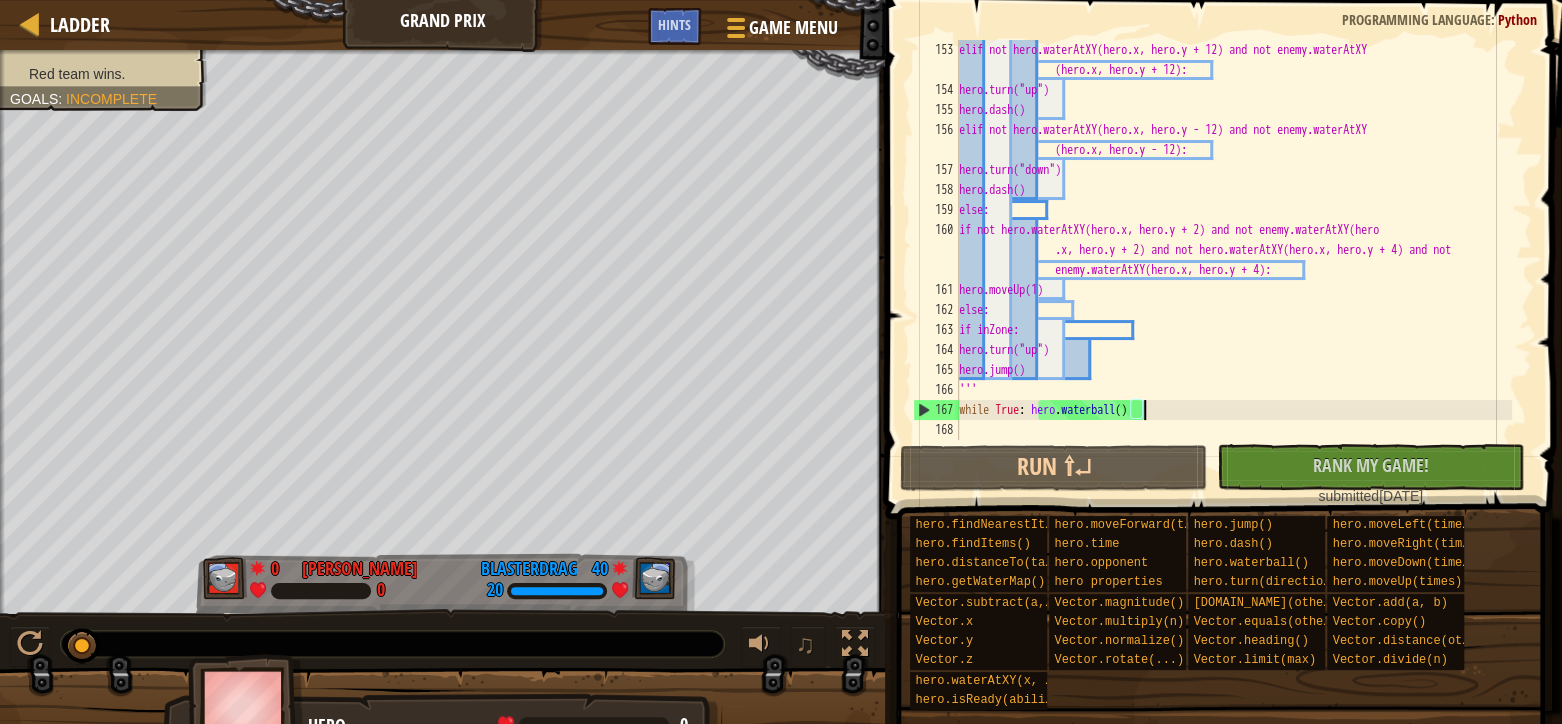 click on "elif not hero.waterAtXY(hero.x, hero.y + 12) and not enemy.waterAtXY                  (hero.x, hero.y + 12):                 hero.turn("up")                 hero.[PERSON_NAME]()             elif not hero.waterAtXY(hero.x, hero.y - 12) and not enemy.waterAtXY                  (hero.x, hero.y - 12):                 hero.turn("down")                 hero.dash()         else:             if not hero.waterAtXY(hero.x, hero.y + 2) and not enemy.waterAtXY(hero                  .x, hero.y + 2) and not hero.waterAtXY(hero.x, hero.y + 4) and not                   enemy.waterAtXY(hero.x, hero.y + 4):                 hero.moveUp(1)             else:                 if inZone:                     hero.turn("up")                     hero.jump() ''' while   True :   hero . waterball ( )" at bounding box center (1233, 270) 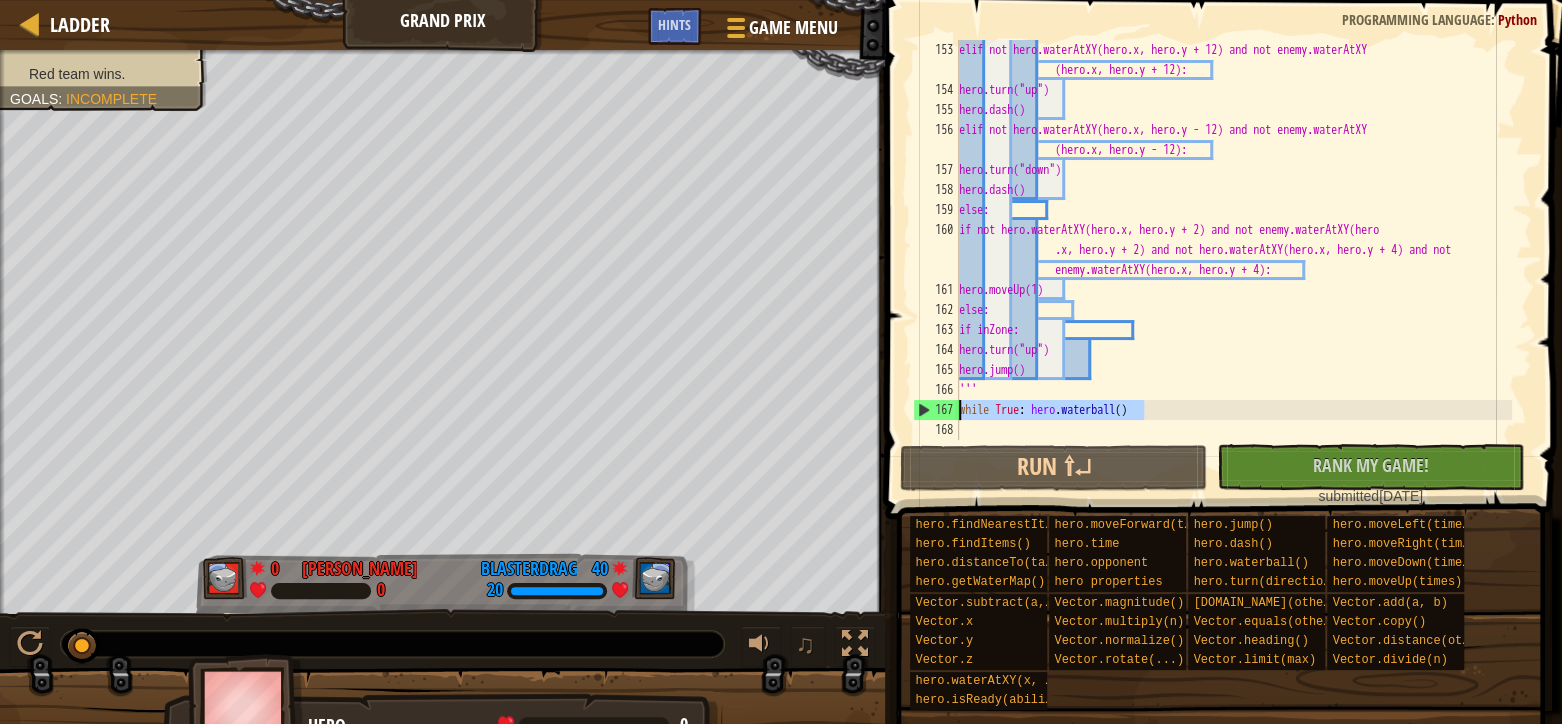 drag, startPoint x: 1149, startPoint y: 407, endPoint x: 892, endPoint y: 413, distance: 257.07004 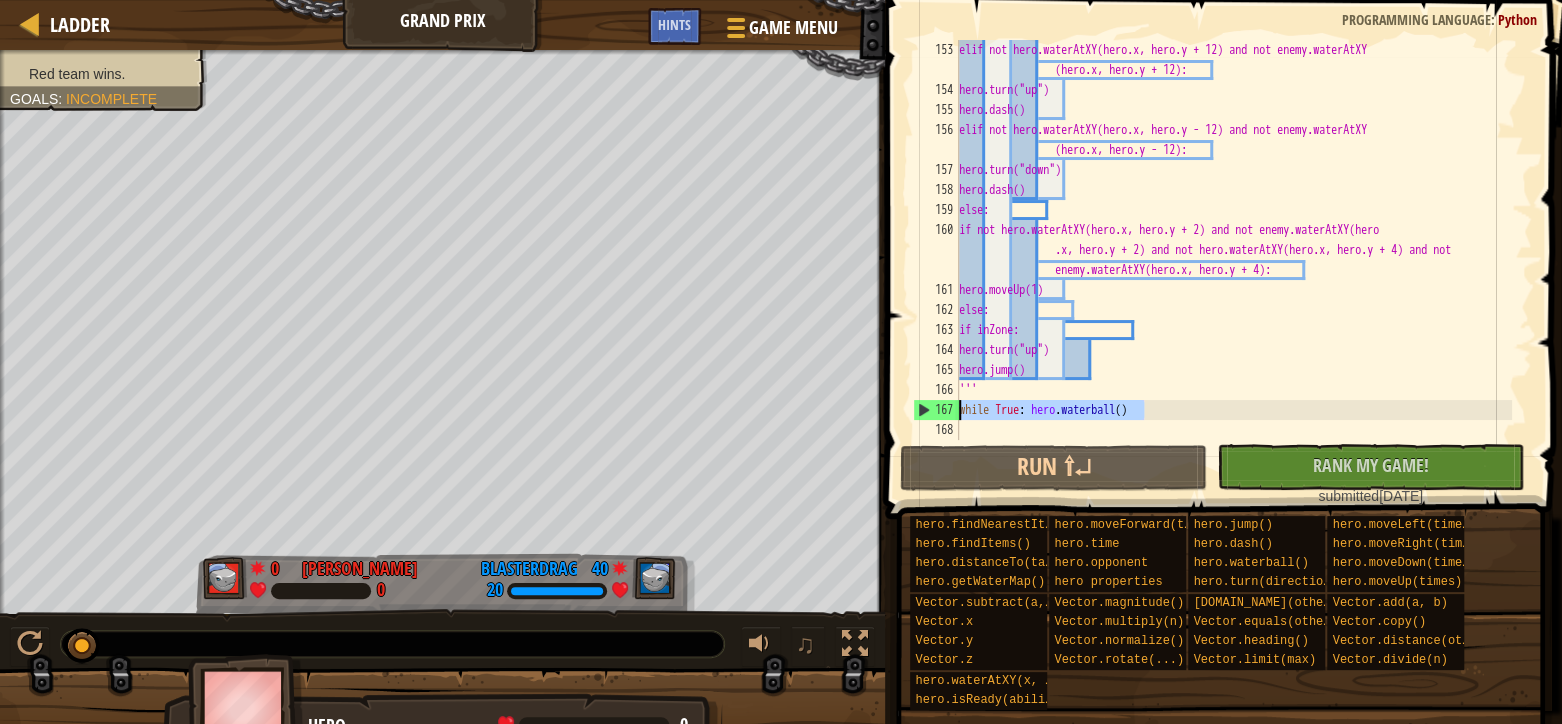 click on "while True: hero.waterball() 153 154 155 156 157 158 159 160 161 162 163 164 165 166 167 168             elif not hero.waterAtXY(hero.x, hero.y + 12) and not enemy.waterAtXY                  (hero.x, hero.y + 12):                 hero.turn("up")                 hero.[PERSON_NAME]()             elif not hero.waterAtXY(hero.x, hero.y - 12) and not enemy.waterAtXY                  (hero.x, hero.y - 12):                 hero.turn("down")                 hero.dash()         else:             if not hero.waterAtXY(hero.x, hero.y + 2) and not enemy.waterAtXY(hero                  .x, hero.y + 2) and not hero.waterAtXY(hero.x, hero.y + 4) and not                   enemy.waterAtXY(hero.x, hero.y + 4):                 hero.moveUp(1)             else:                 if inZone:                     hero.turn("up")                     hero.jump() ''' while   True :   hero . waterball ( )     Need a `:` after `while True hero.waterball()`. Code Saved : Python  /   /" at bounding box center (1220, 299) 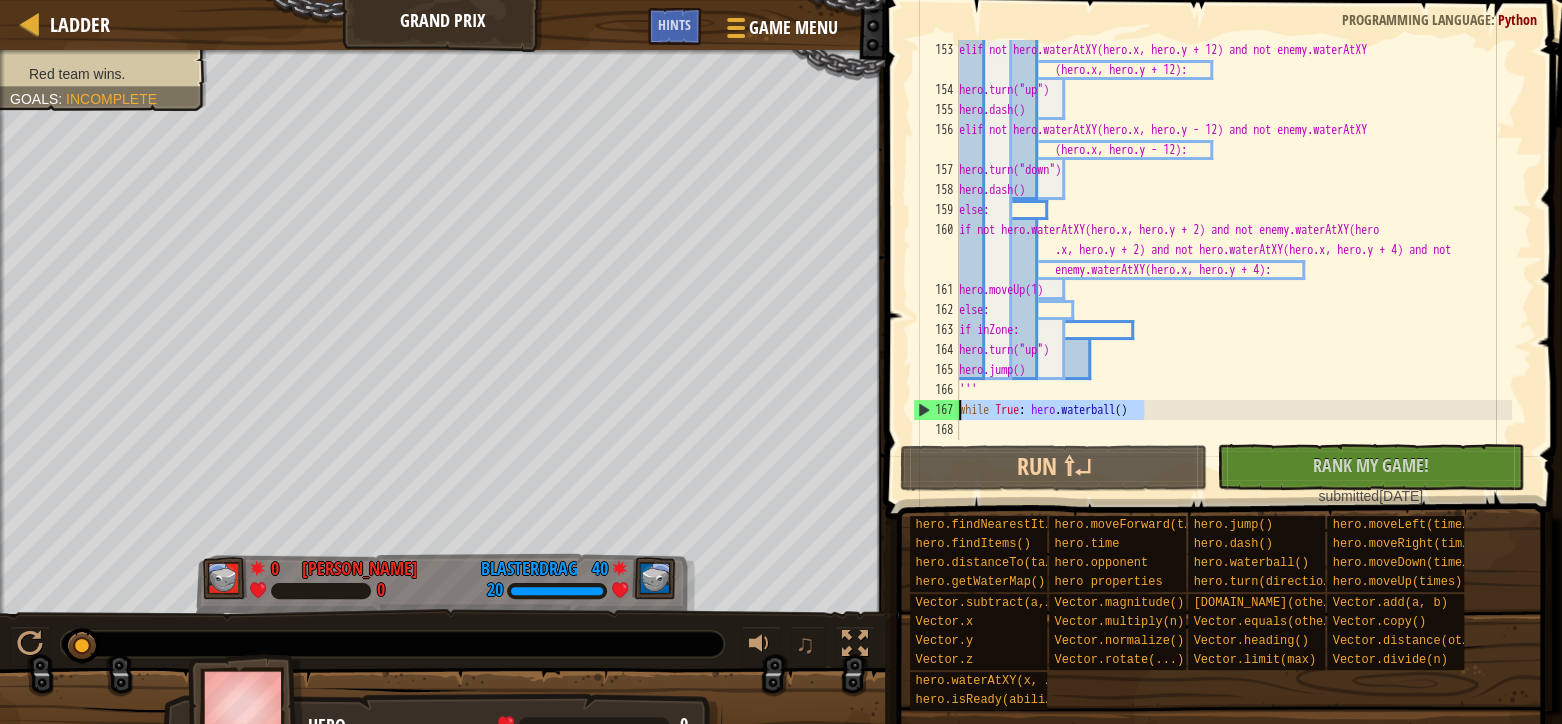 click on "elif not hero.waterAtXY(hero.x, hero.y + 12) and not enemy.waterAtXY                  (hero.x, hero.y + 12):                 hero.turn("up")                 hero.[PERSON_NAME]()             elif not hero.waterAtXY(hero.x, hero.y - 12) and not enemy.waterAtXY                  (hero.x, hero.y - 12):                 hero.turn("down")                 hero.dash()         else:             if not hero.waterAtXY(hero.x, hero.y + 2) and not enemy.waterAtXY(hero                  .x, hero.y + 2) and not hero.waterAtXY(hero.x, hero.y + 4) and not                   enemy.waterAtXY(hero.x, hero.y + 4):                 hero.moveUp(1)             else:                 if inZone:                     hero.turn("up")                     hero.jump() ''' while   True :   hero . waterball ( )" at bounding box center [1233, 240] 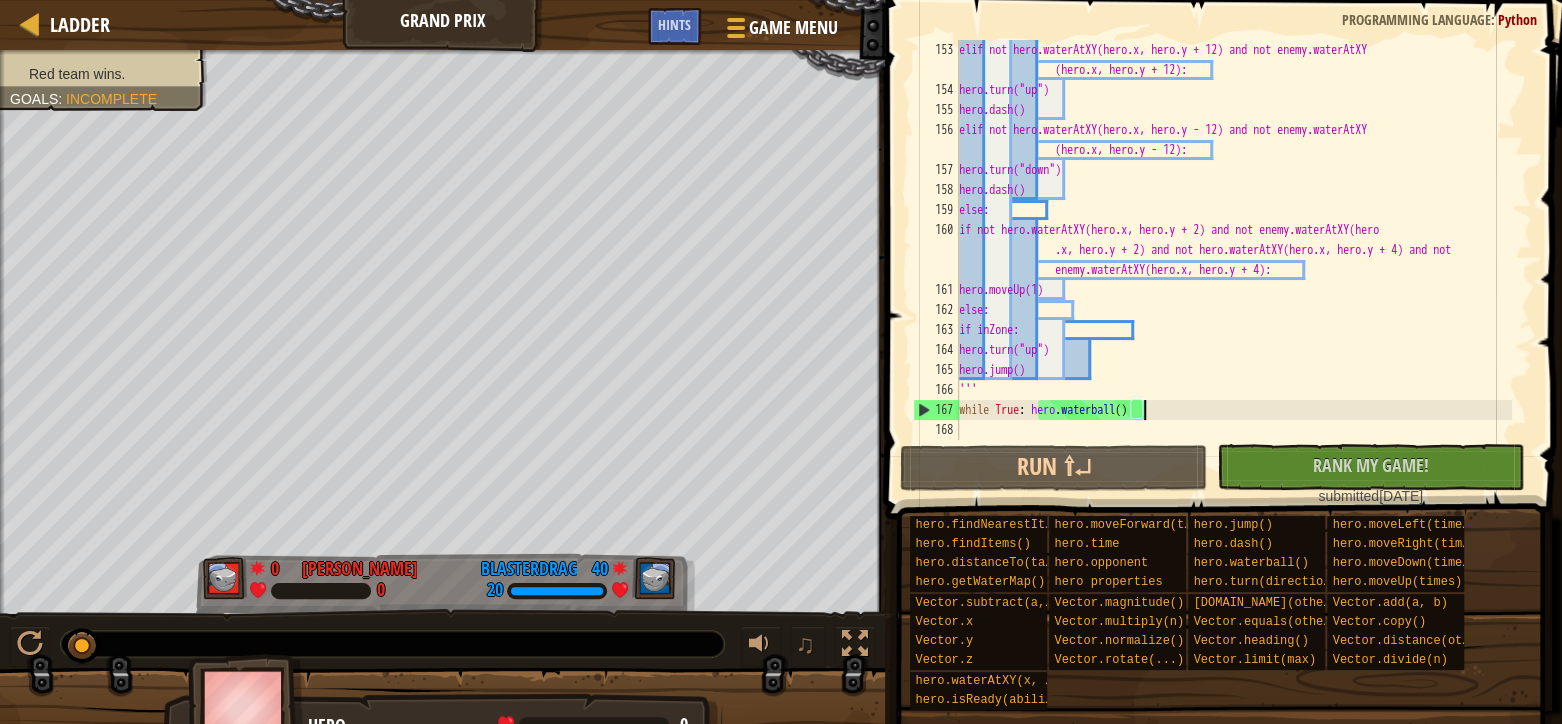 scroll, scrollTop: 9, scrollLeft: 14, axis: both 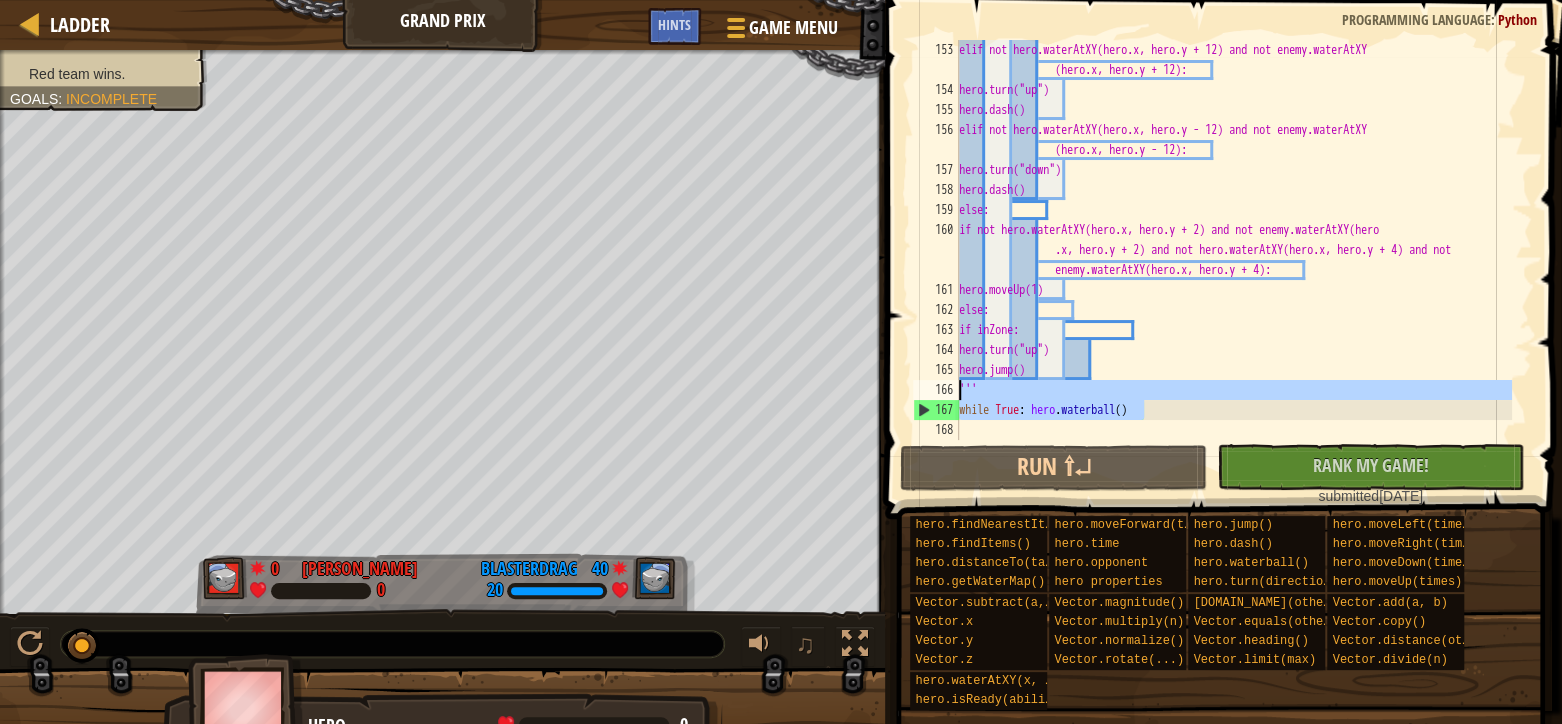 drag, startPoint x: 1153, startPoint y: 403, endPoint x: 940, endPoint y: 388, distance: 213.52751 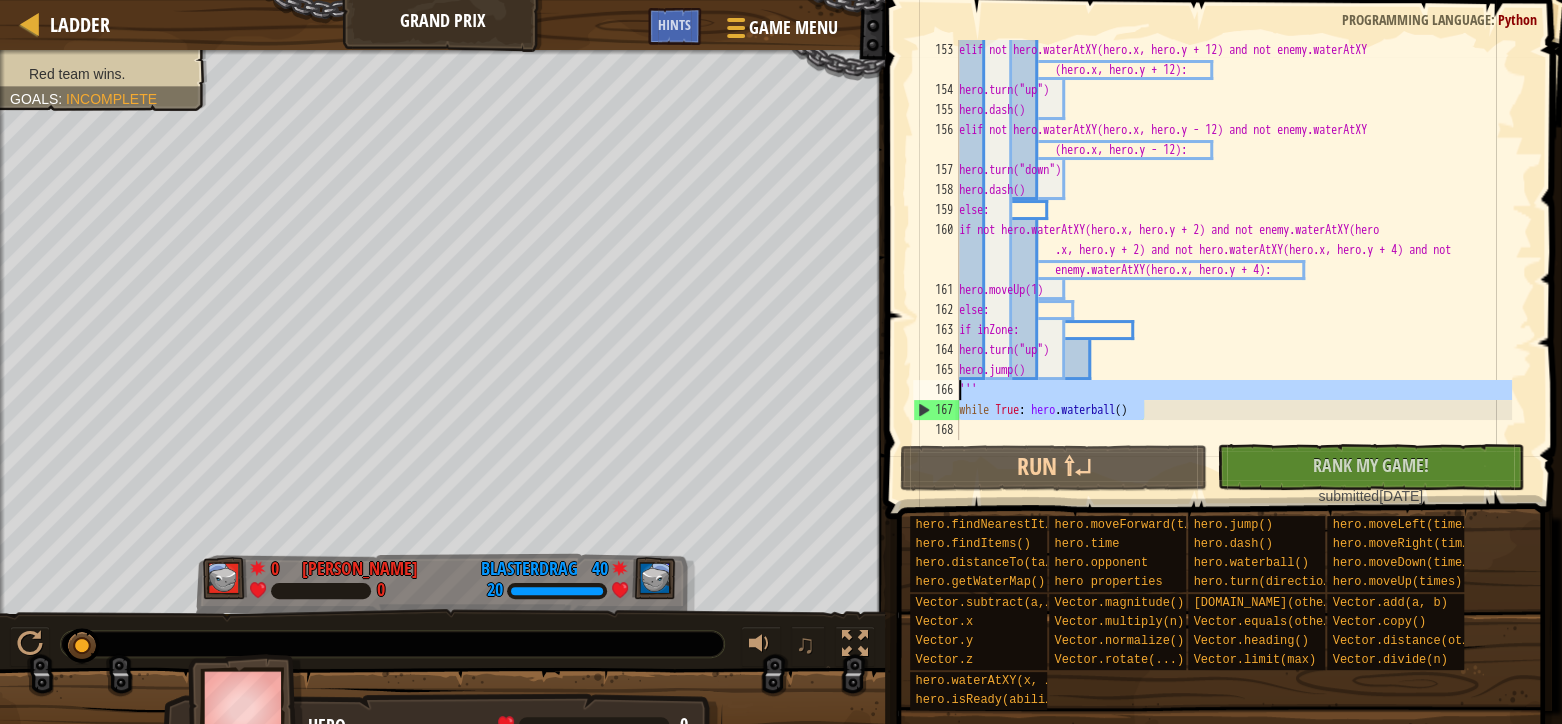 click on "while True: hero.waterball() 153 154 155 156 157 158 159 160 161 162 163 164 165 166 167 168             elif not hero.waterAtXY(hero.x, hero.y + 12) and not enemy.waterAtXY                  (hero.x, hero.y + 12):                 hero.turn("up")                 hero.[PERSON_NAME]()             elif not hero.waterAtXY(hero.x, hero.y - 12) and not enemy.waterAtXY                  (hero.x, hero.y - 12):                 hero.turn("down")                 hero.dash()         else:             if not hero.waterAtXY(hero.x, hero.y + 2) and not enemy.waterAtXY(hero                  .x, hero.y + 2) and not hero.waterAtXY(hero.x, hero.y + 4) and not                   enemy.waterAtXY(hero.x, hero.y + 4):                 hero.moveUp(1)             else:                 if inZone:                     hero.turn("up")                     hero.jump() ''' while   True :   hero . waterball ( )     Need a `:` after `while True hero.waterball()`." at bounding box center [1220, 240] 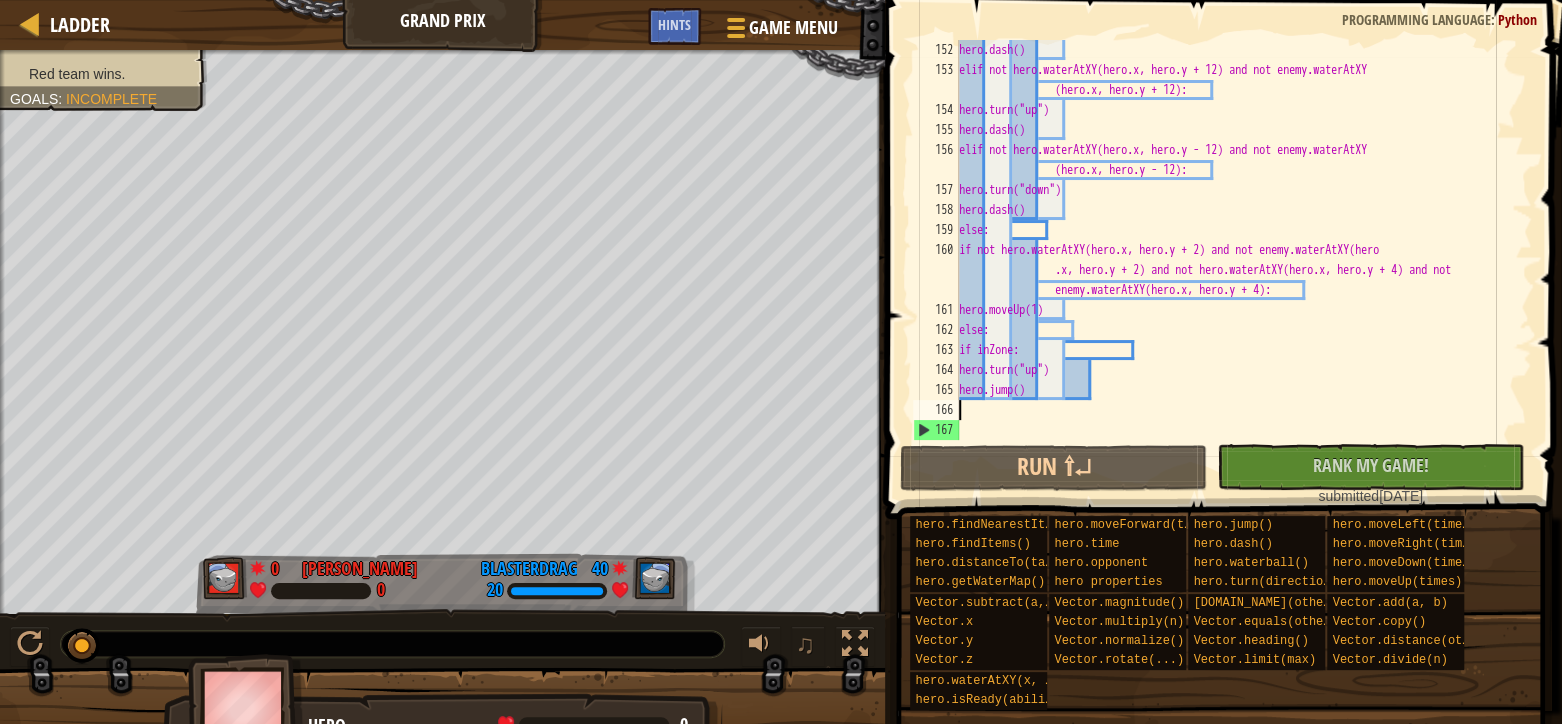 scroll, scrollTop: 9, scrollLeft: 0, axis: vertical 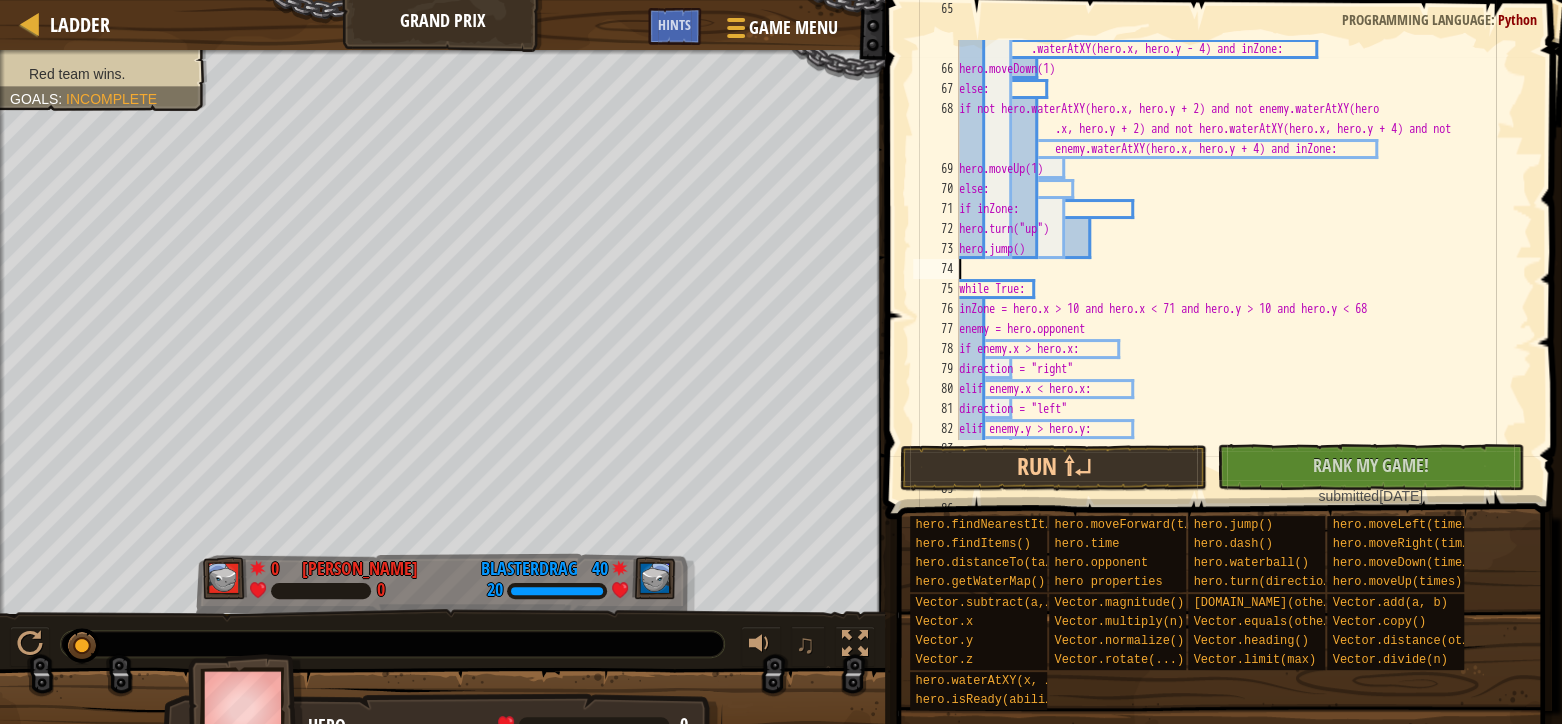 click on "elif not hero.waterAtXY(hero.x, hero.y - 2) and not enemy.waterAtXY(hero.x,               hero.y - 2) and not hero.waterAtXY(hero.x, hero.y - 4) and not enemy              .waterAtXY(hero.x, hero.y - 4) and inZone:             hero.moveDown(1)         else:             if not hero.waterAtXY(hero.x, hero.y + 2) and not enemy.waterAtXY(hero                  .x, hero.y + 2) and not hero.waterAtXY(hero.x, hero.y + 4) and not                   enemy.waterAtXY(hero.x, hero.y + 4) and inZone:                 hero.moveUp(1)             else:                 if inZone:                     hero.turn("up")                     hero.jump() while True:     inZone = hero.x > 10 and hero.x < 71 and hero.y > 10 and hero.y < 68     enemy = hero.opponent     if enemy.x > hero.x:         direction = "right"     elif enemy.x < hero.x:         direction = "left"     elif enemy.y > hero.y:         direction = "up"" at bounding box center [1233, 239] 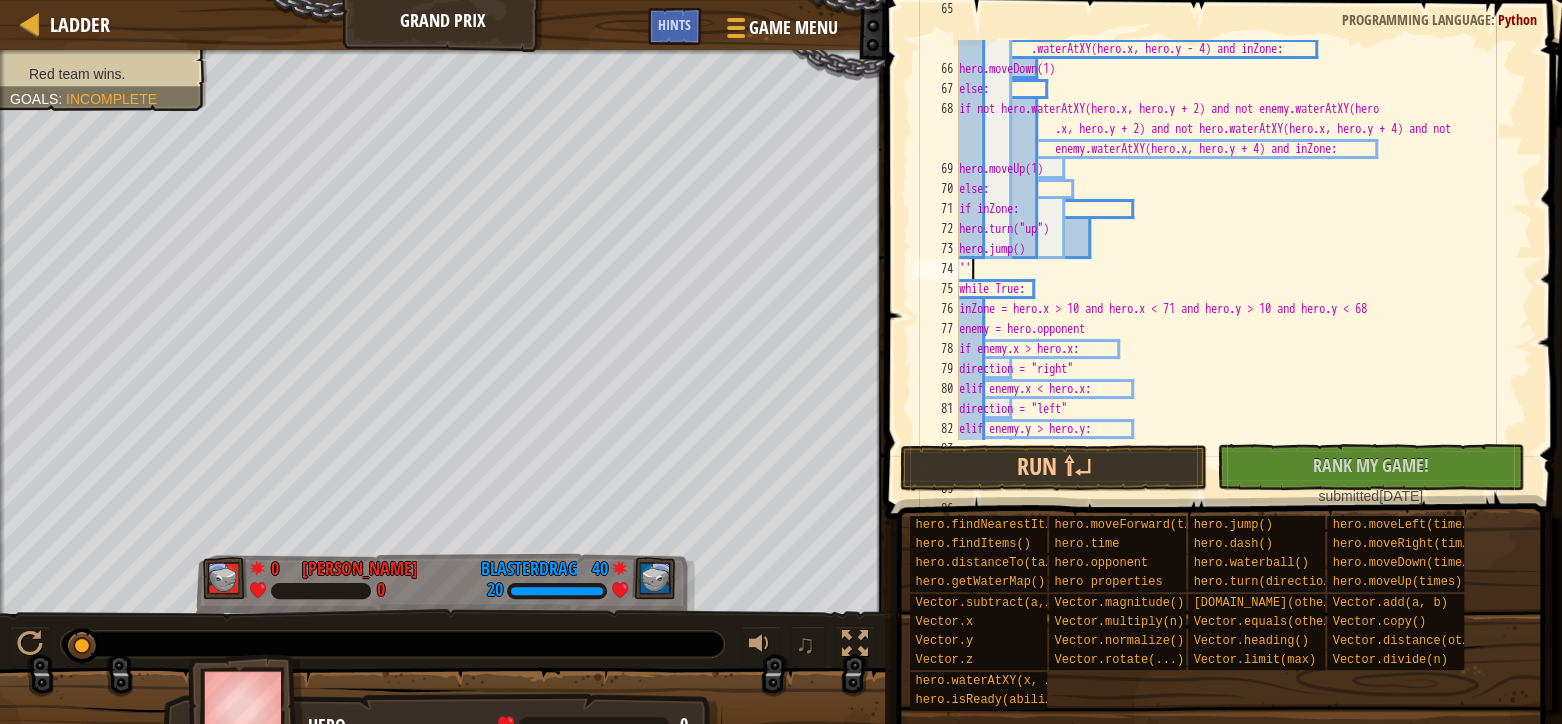 type on "'''" 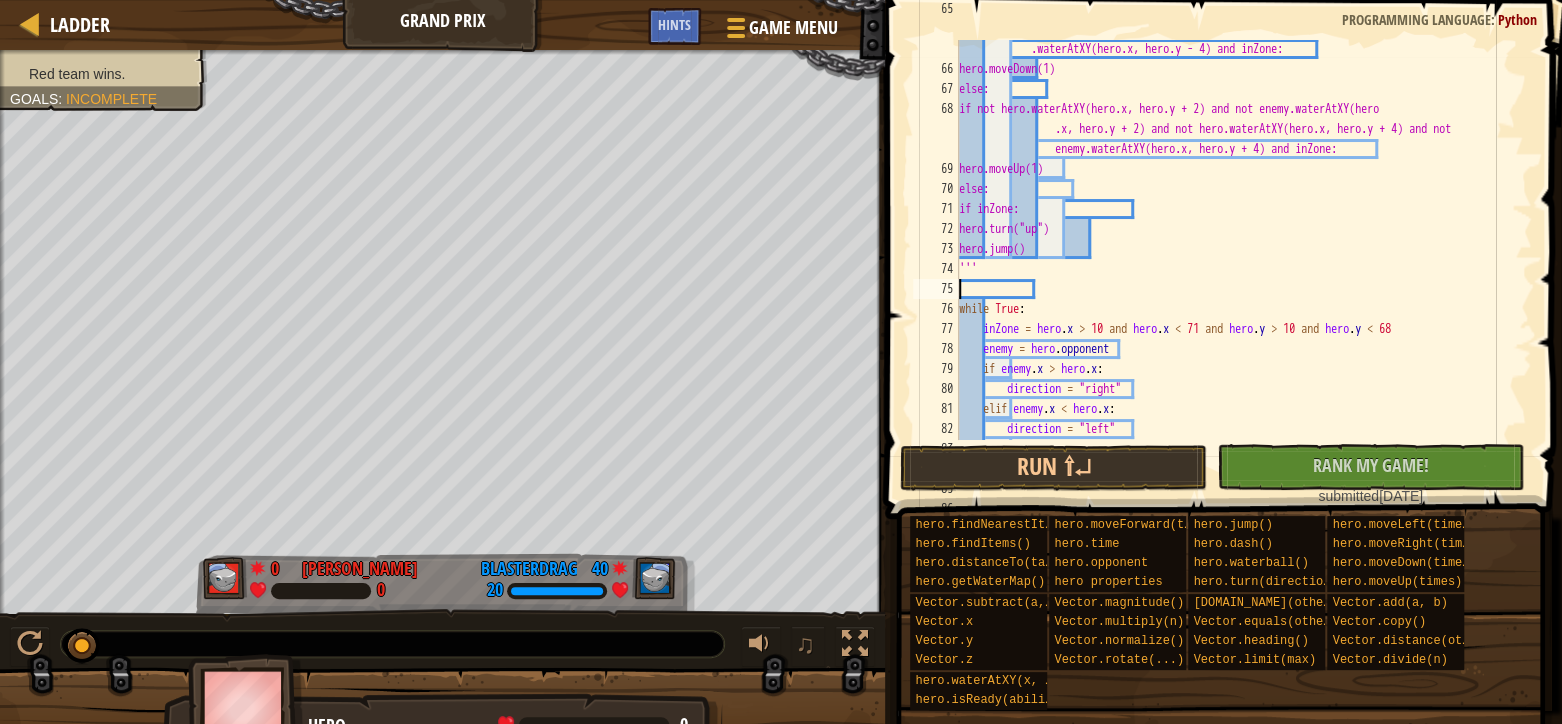 type on "'''" 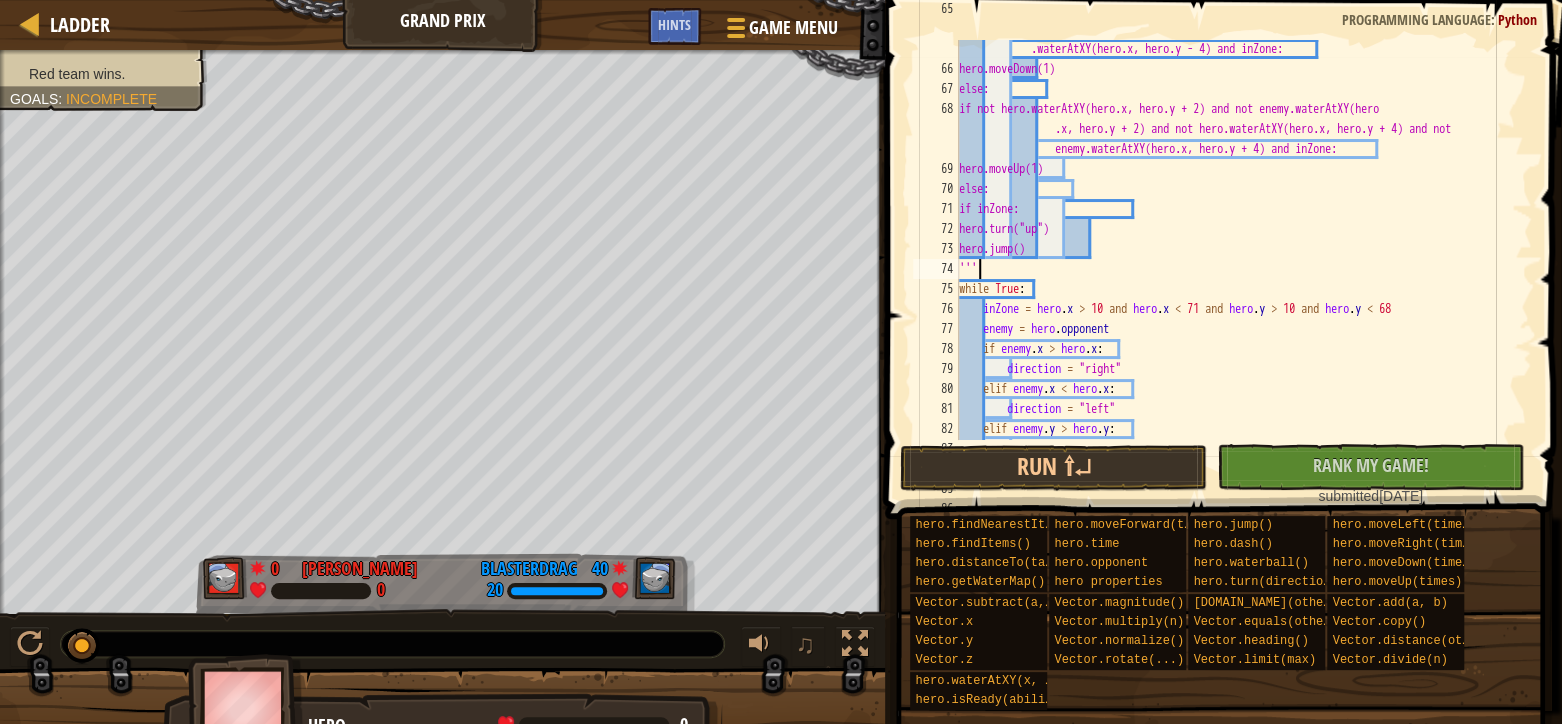 scroll, scrollTop: 3539, scrollLeft: 0, axis: vertical 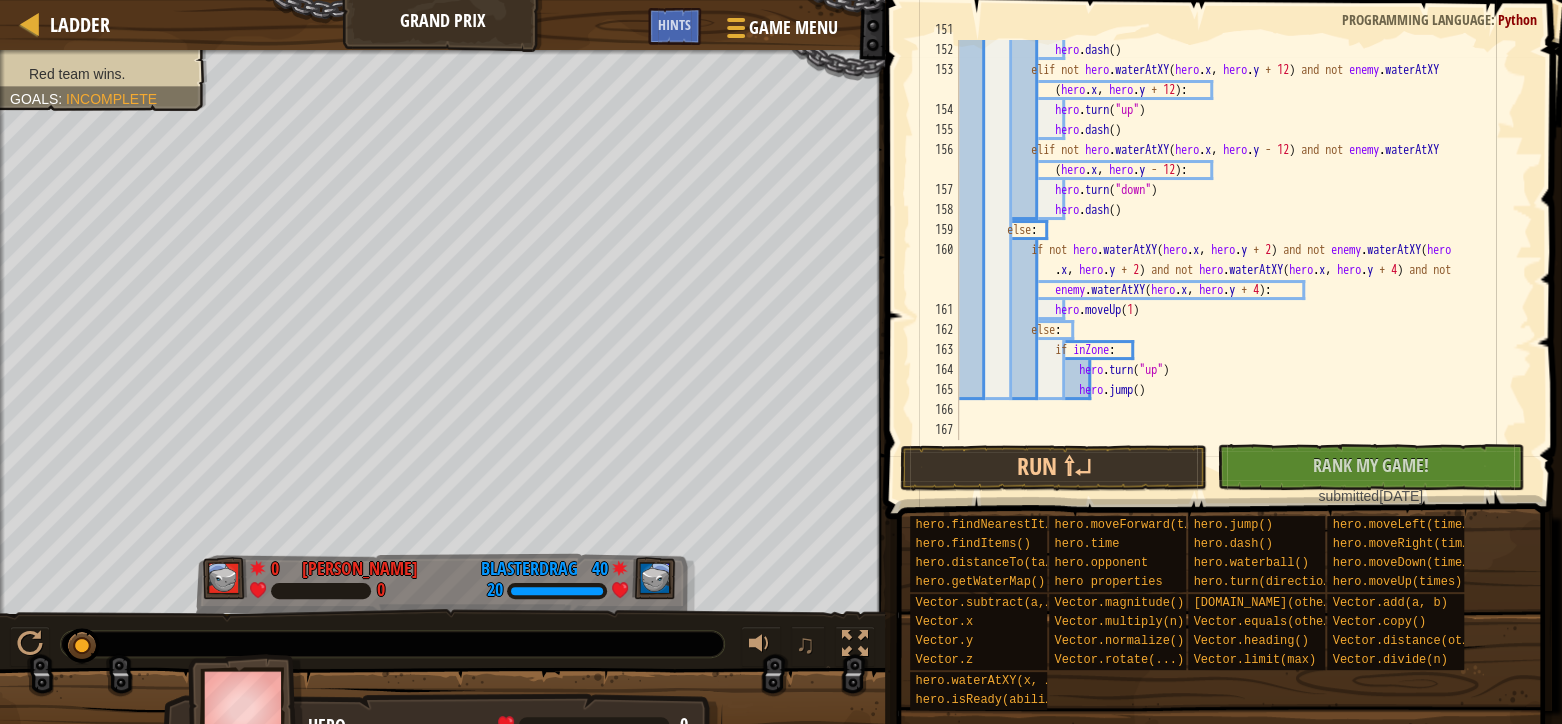 click on "hero . turn ( "left" )                  hero . [PERSON_NAME] ( )              elif   not   hero . waterAtXY ( hero . x ,   hero . y   +   12 )   and   not   enemy . waterAtXY                  ( hero . x ,   hero . y   +   12 ) :                  hero . turn ( "up" )                  hero . [PERSON_NAME] ( )              elif   not   hero . waterAtXY ( hero . x ,   hero . y   -   12 )   and   not   enemy . waterAtXY                  ( hero . x ,   hero . y   -   12 ) :                  hero . turn ( "down" )                  hero . dash ( )          else :              if   not   hero . waterAtXY ( hero . x ,   hero . y   +   2 )   and   not   enemy . waterAtXY ( hero                  . x ,   hero . y   +   2 )   and   not   hero . waterAtXY ( hero . x ,   hero . y   +   4 )   and   not                    enemy . waterAtXY ( hero . x ,   hero . y   +   4 ) :                  hero . moveUp ( 1 )              else :                  if   inZone : . (" at bounding box center [1233, 240] 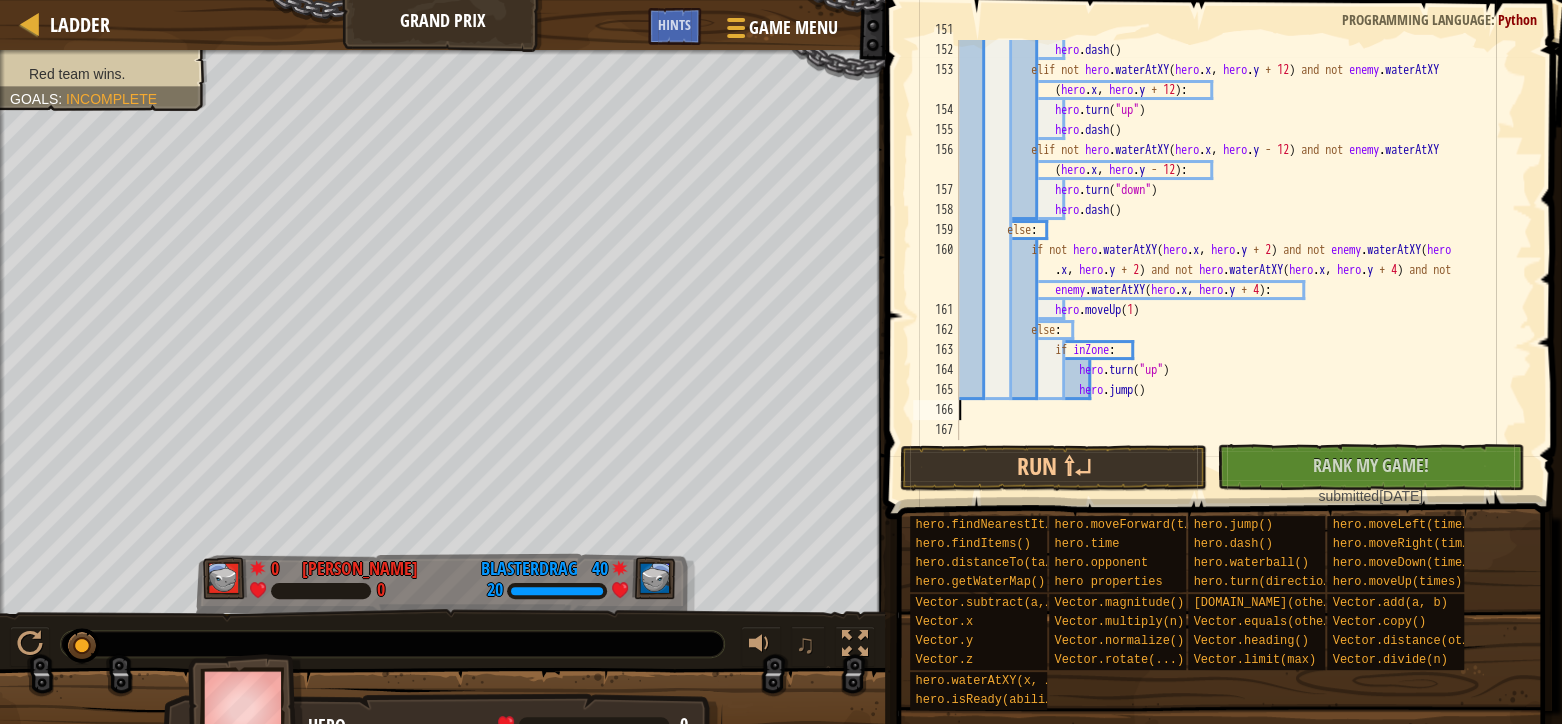 type on "hero.jump()" 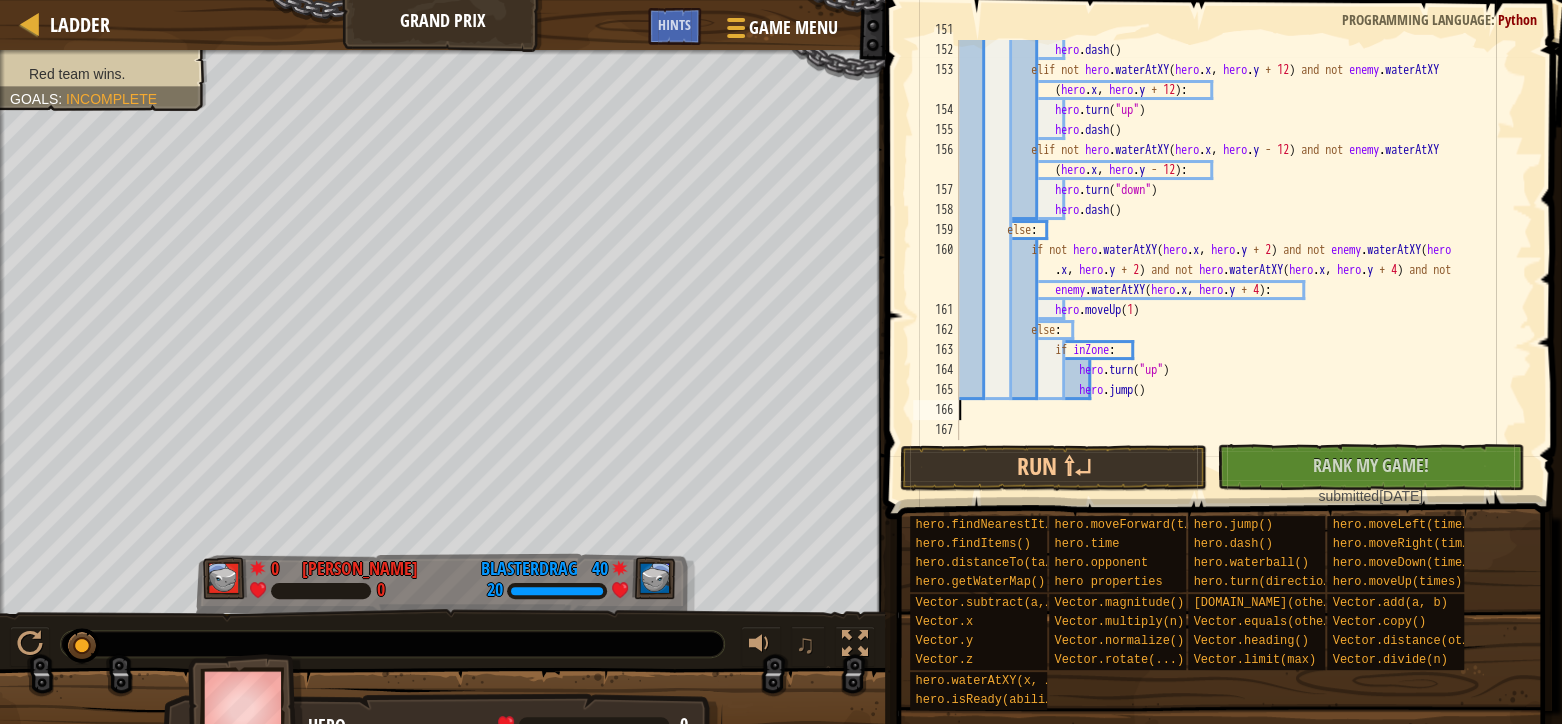 scroll, scrollTop: 3519, scrollLeft: 0, axis: vertical 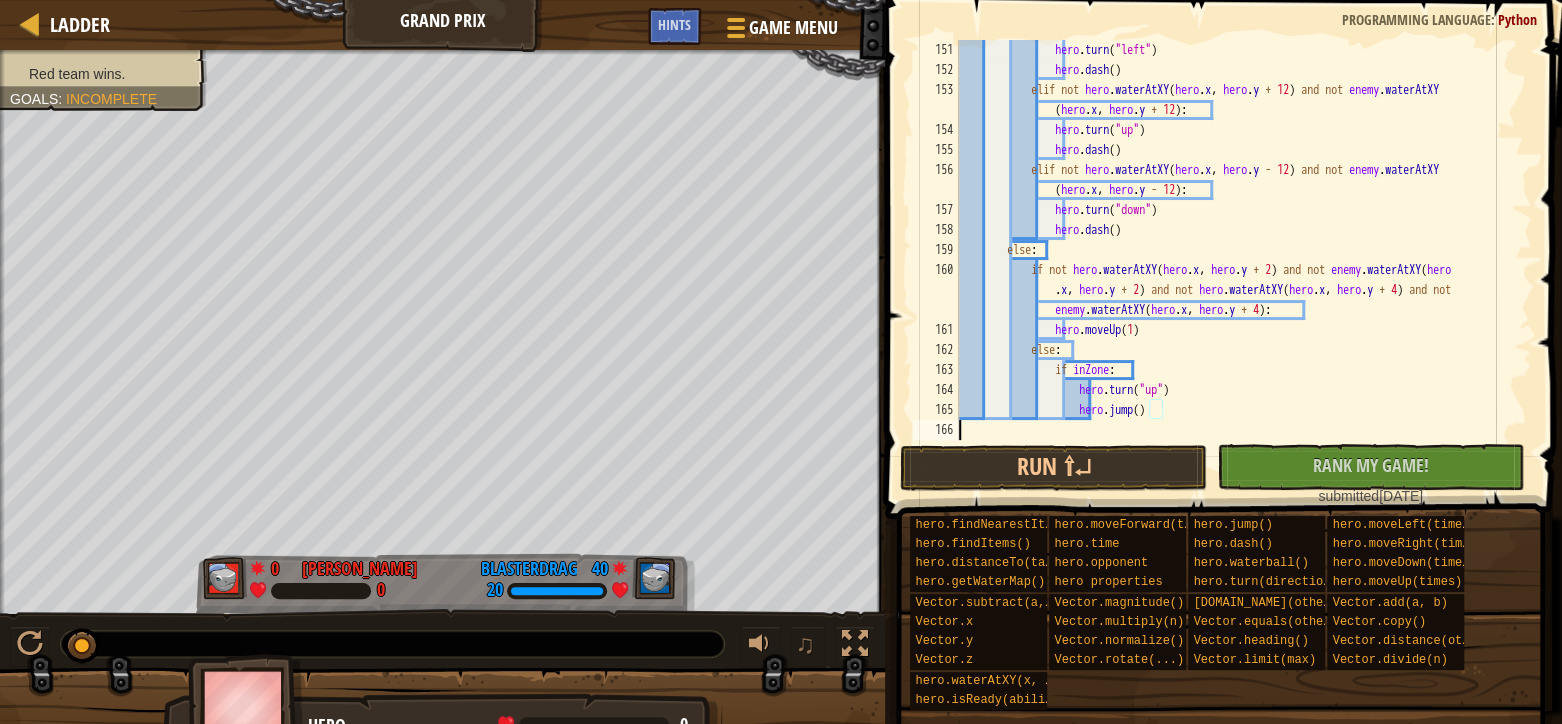 click on "hero . turn ( "left" )                  hero . [PERSON_NAME] ( )              elif   not   hero . waterAtXY ( hero . x ,   hero . y   +   12 )   and   not   enemy . waterAtXY                  ( hero . x ,   hero . y   +   12 ) :                  hero . turn ( "up" )                  hero . [PERSON_NAME] ( )              elif   not   hero . waterAtXY ( hero . x ,   hero . y   -   12 )   and   not   enemy . waterAtXY                  ( hero . x ,   hero . y   -   12 ) :                  hero . turn ( "down" )                  hero . dash ( )          else :              if   not   hero . waterAtXY ( hero . x ,   hero . y   +   2 )   and   not   enemy . waterAtXY ( hero                  . x ,   hero . y   +   2 )   and   not   hero . waterAtXY ( hero . x ,   hero . y   +   4 )   and   not                    enemy . waterAtXY ( hero . x ,   hero . y   +   4 ) :                  hero . moveUp ( 1 )              else :                  if   inZone : . (" at bounding box center (1233, 260) 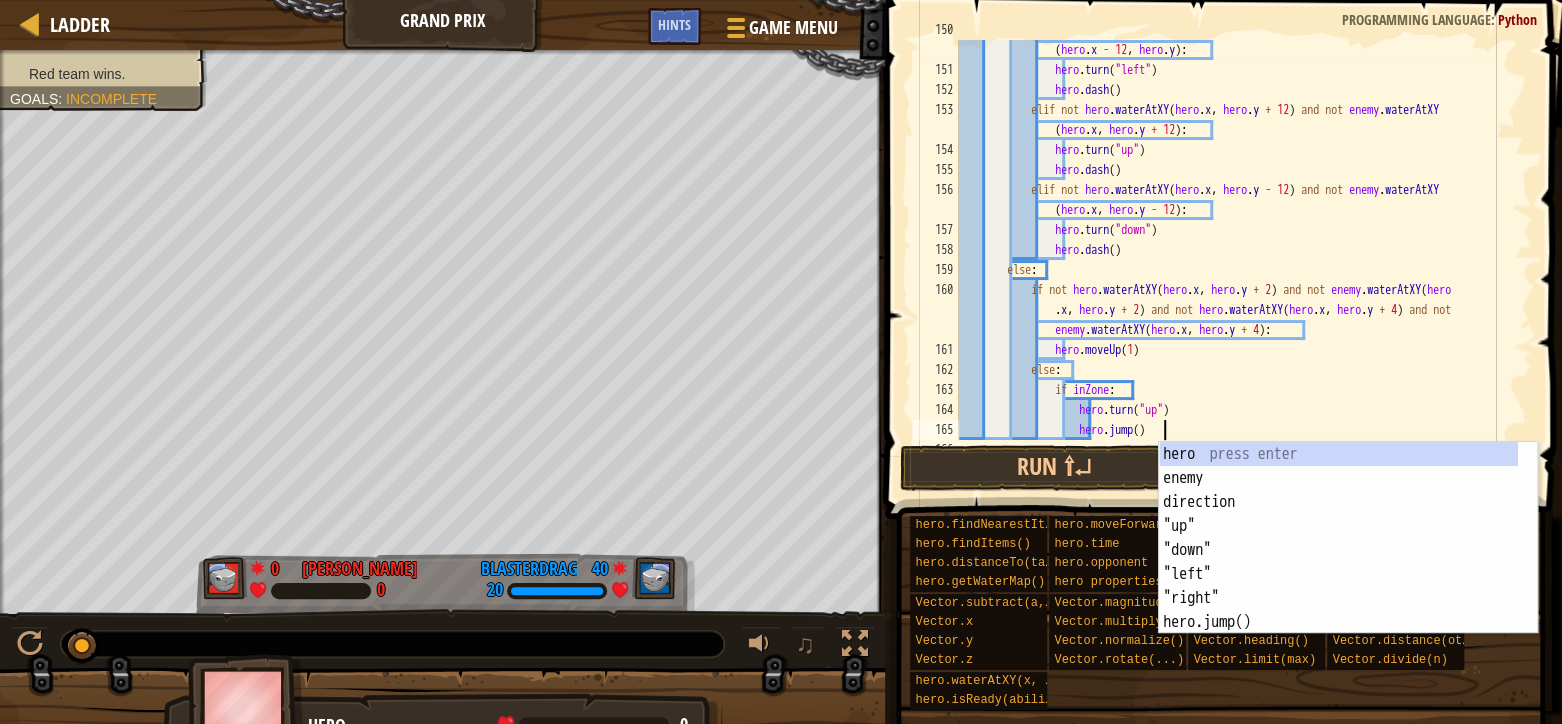 scroll, scrollTop: 3499, scrollLeft: 0, axis: vertical 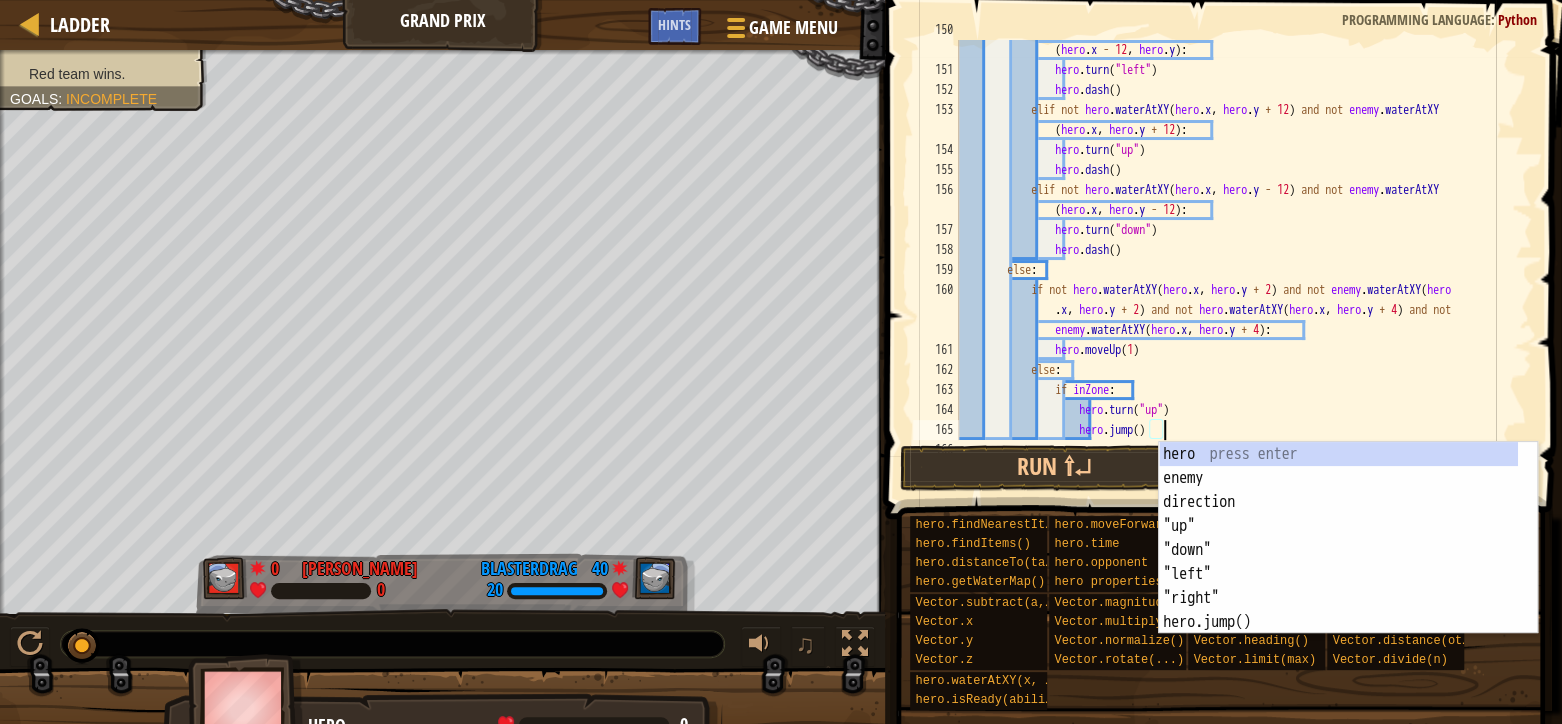 click on "elif   not   hero . waterAtXY ( hero . x   -   12 ,   hero . y )   and   not   enemy . waterAtXY                  ( hero . x   -   12 ,   hero . y ) :                  hero . turn ( "left" )                  hero . [PERSON_NAME] ( )              elif   not   hero . waterAtXY ( hero . x ,   hero . y   +   12 )   and   not   enemy . waterAtXY                  ( hero . x ,   hero . y   +   12 ) :                  hero . turn ( "up" )                  hero . [PERSON_NAME] ( )              elif   not   hero . waterAtXY ( hero . x ,   hero . y   -   12 )   and   not   enemy . waterAtXY                  ( hero . x ,   hero . y   -   12 ) :                  hero . turn ( "down" )                  hero . dash ( )          else :              if   not   hero . waterAtXY ( hero . x ,   hero . y   +   2 )   and   not   enemy . waterAtXY ( hero                  . x ,   hero . y   +   2 )   and   not   hero . waterAtXY ( hero . x ,   hero . y   +   4 )   and   not" at bounding box center [1233, 250] 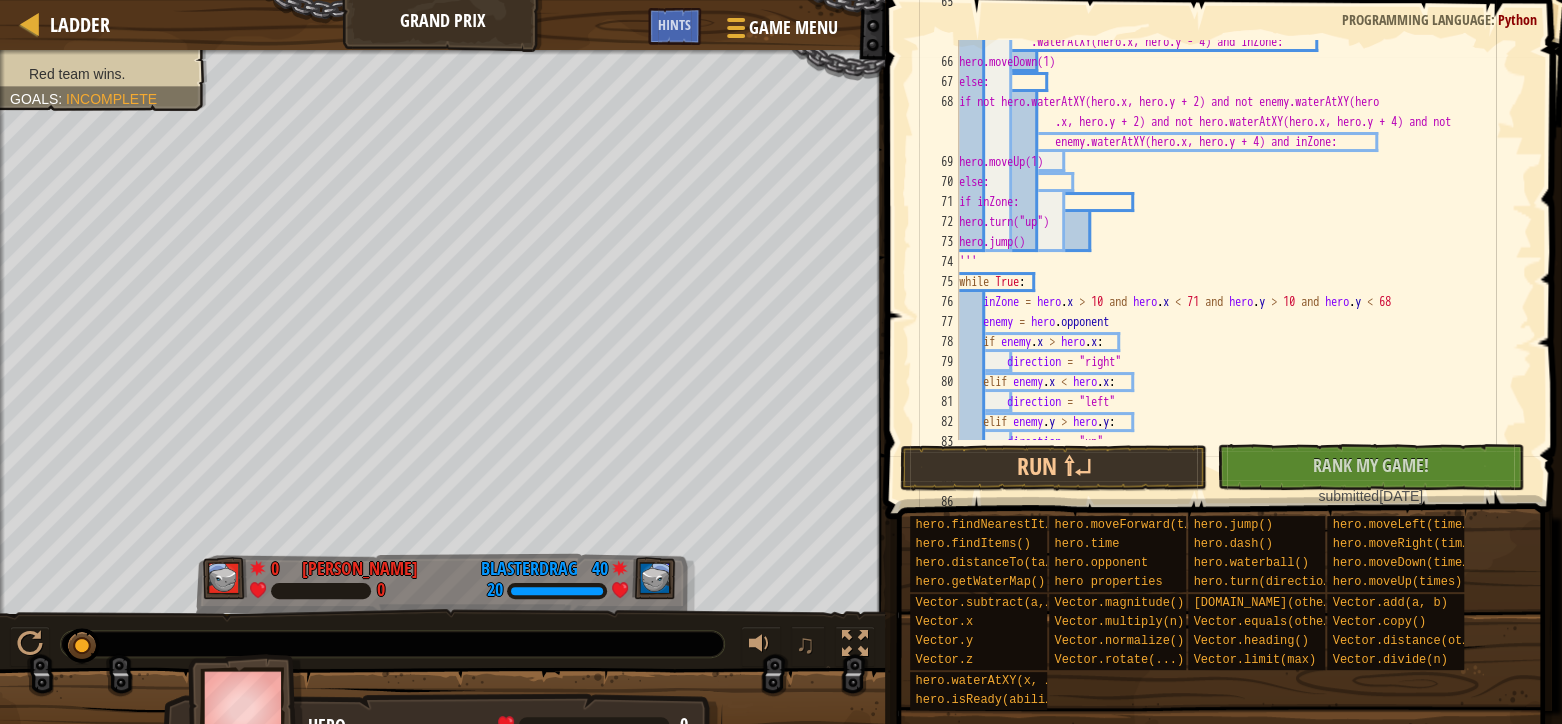 scroll, scrollTop: 1400, scrollLeft: 0, axis: vertical 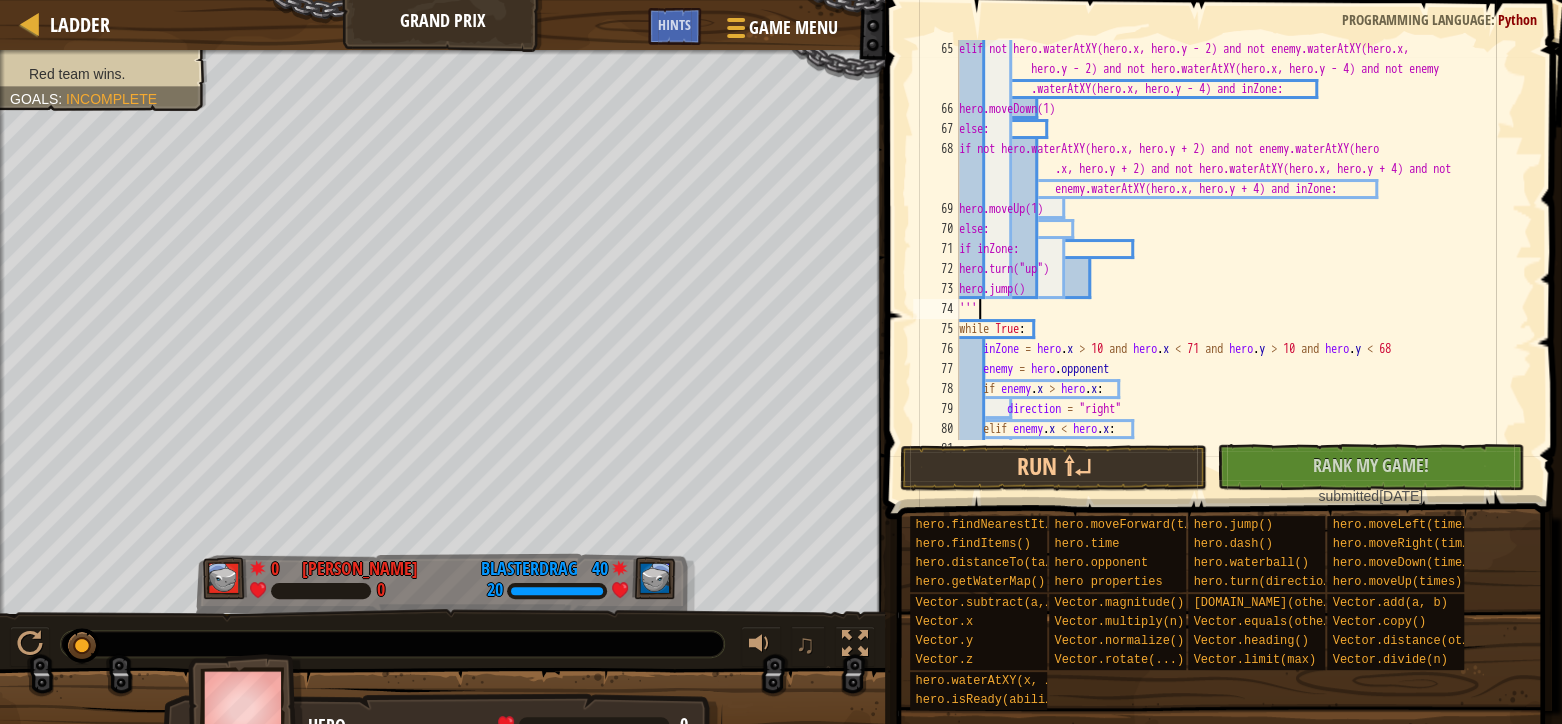 click on "elif not hero.waterAtXY(hero.x, hero.y - 2) and not enemy.waterAtXY(hero.x,               hero.y - 2) and not hero.waterAtXY(hero.x, hero.y - 4) and not enemy              .waterAtXY(hero.x, hero.y - 4) and inZone:             hero.moveDown(1)         else:             if not hero.waterAtXY(hero.x, hero.y + 2) and not enemy.waterAtXY(hero                  .x, hero.y + 2) and not hero.waterAtXY(hero.x, hero.y + 4) and not                   enemy.waterAtXY(hero.x, hero.y + 4) and inZone:                 hero.moveUp(1)             else:                 if inZone:                     hero.turn("up")                     hero.jump() ''' while   True :      inZone   =   hero . x   >   10   and   hero . x   <   71   and   hero . y   >   10   and   hero . y   <   68      enemy   =   hero . opponent      if   enemy . x   >   hero . x :          direction   =   "right"      elif   enemy . x   <   hero . x :          direction   =   "left"" at bounding box center (1233, 279) 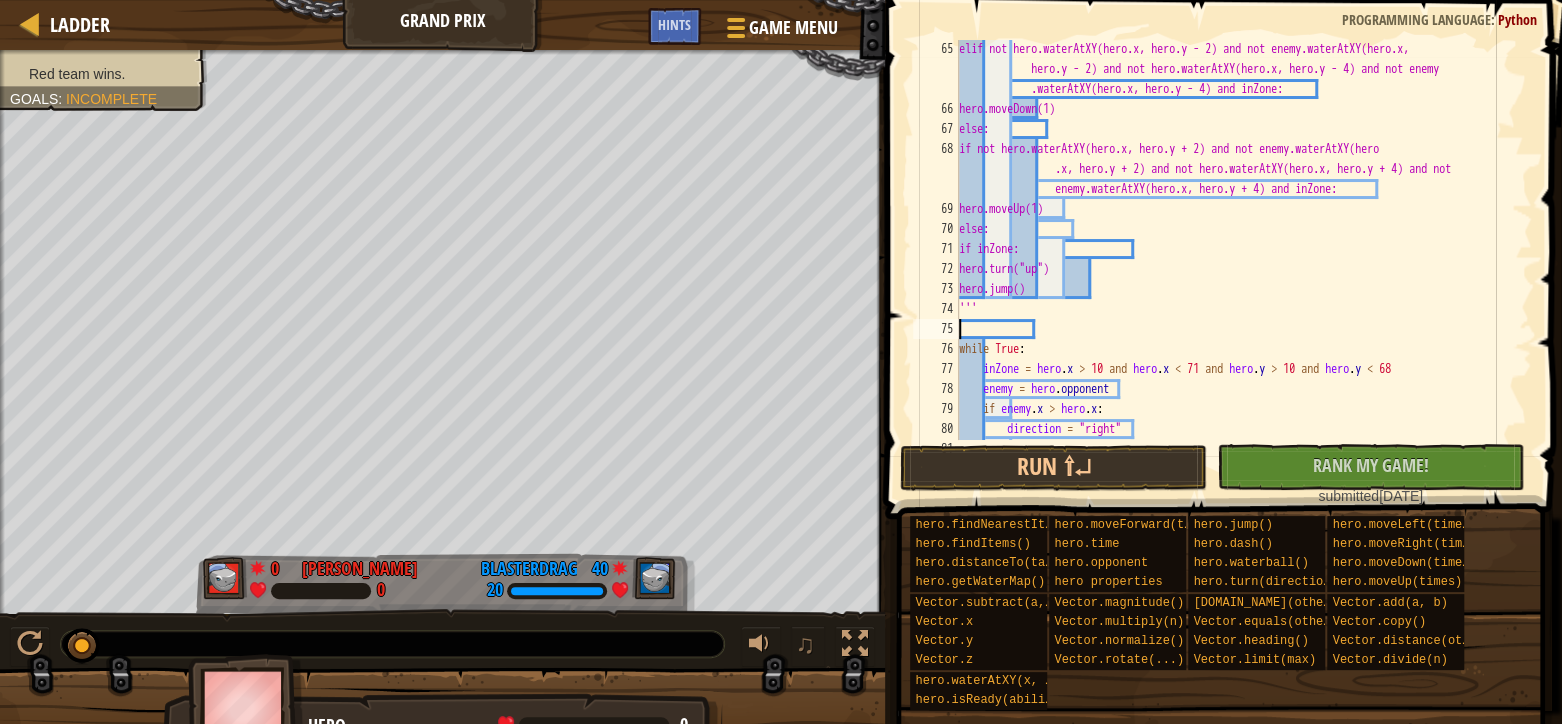 click on "elif not hero.waterAtXY(hero.x, hero.y - 2) and not enemy.waterAtXY(hero.x,               hero.y - 2) and not hero.waterAtXY(hero.x, hero.y - 4) and not enemy              .waterAtXY(hero.x, hero.y - 4) and inZone:             hero.moveDown(1)         else:             if not hero.waterAtXY(hero.x, hero.y + 2) and not enemy.waterAtXY(hero                  .x, hero.y + 2) and not hero.waterAtXY(hero.x, hero.y + 4) and not                   enemy.waterAtXY(hero.x, hero.y + 4) and inZone:                 hero.moveUp(1)             else:                 if inZone:                     hero.turn("up")                     hero.jump() ''' while   True :      inZone   =   hero . x   >   10   and   hero . x   <   71   and   hero . y   >   10   and   hero . y   <   68      enemy   =   hero . opponent      if   enemy . x   >   hero . x :          direction   =   "right"      elif   enemy . x   <   hero . x :" at bounding box center (1233, 279) 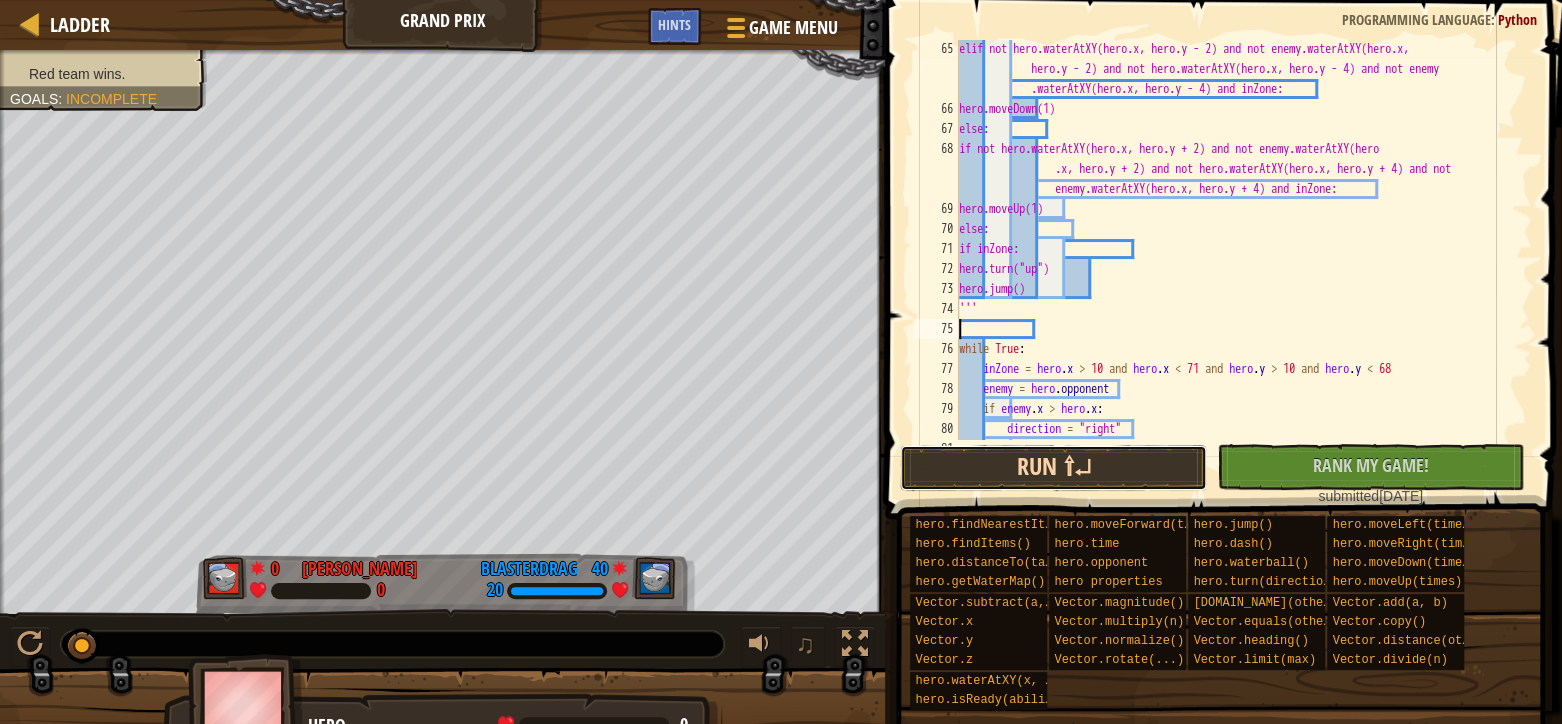 click on "Run ⇧↵" at bounding box center [1053, 468] 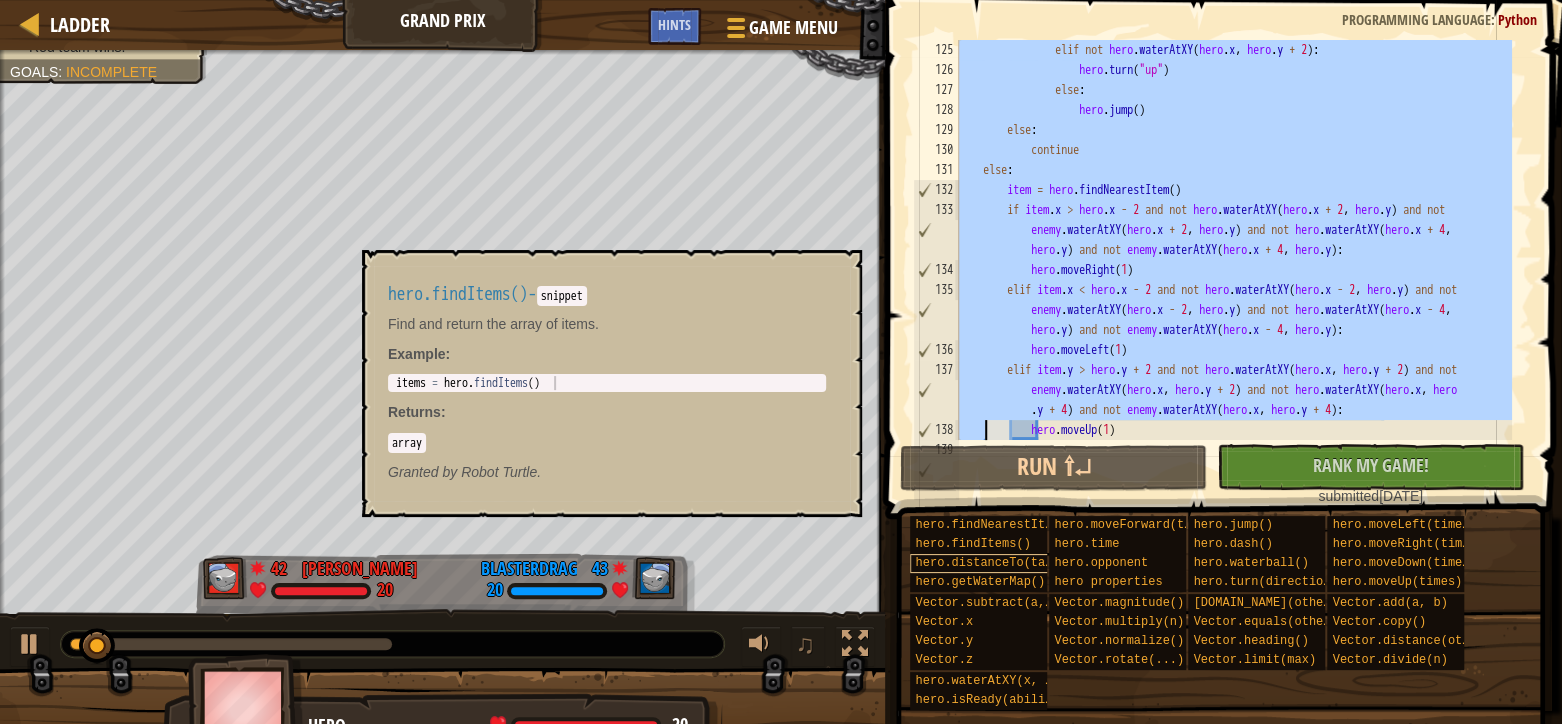 scroll, scrollTop: 3539, scrollLeft: 0, axis: vertical 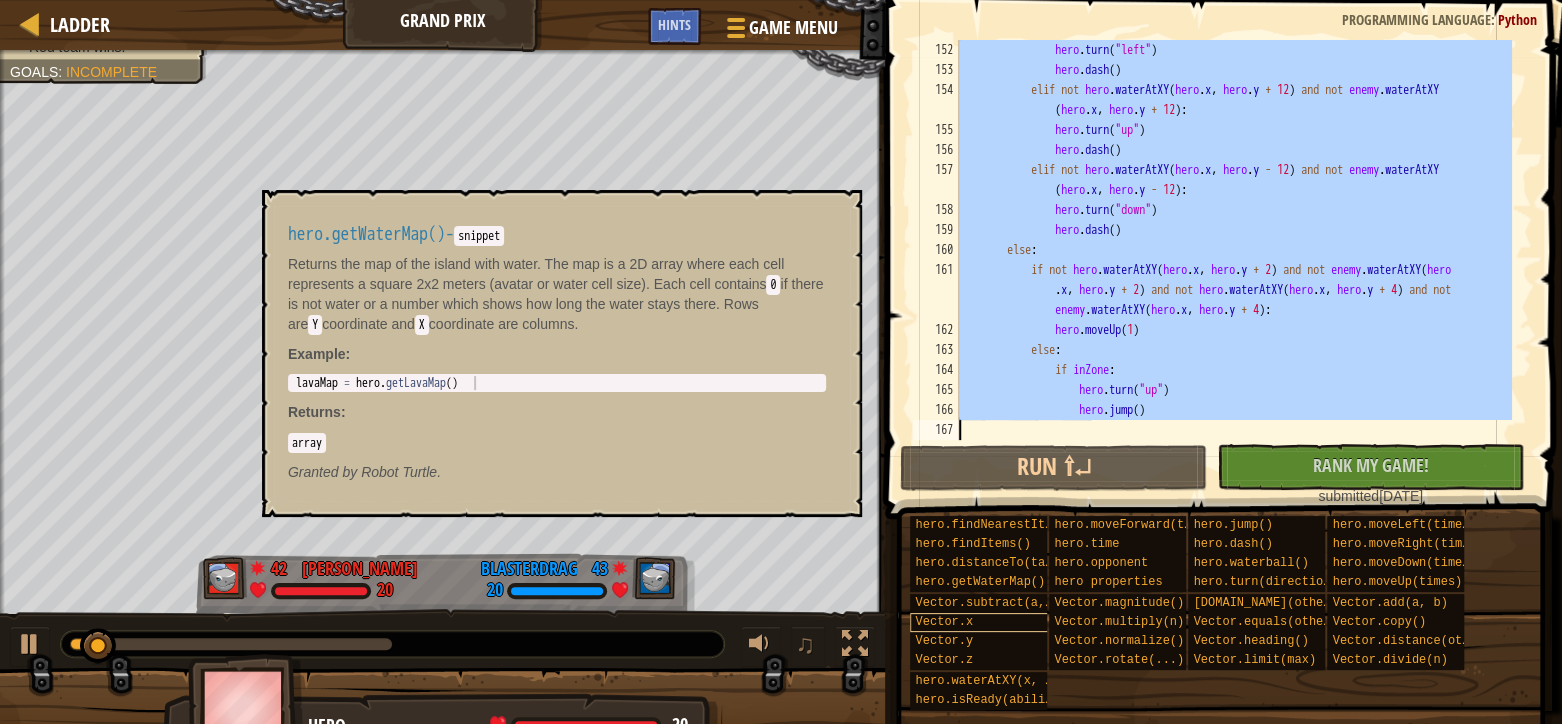 drag, startPoint x: 960, startPoint y: 329, endPoint x: 988, endPoint y: 619, distance: 291.3486 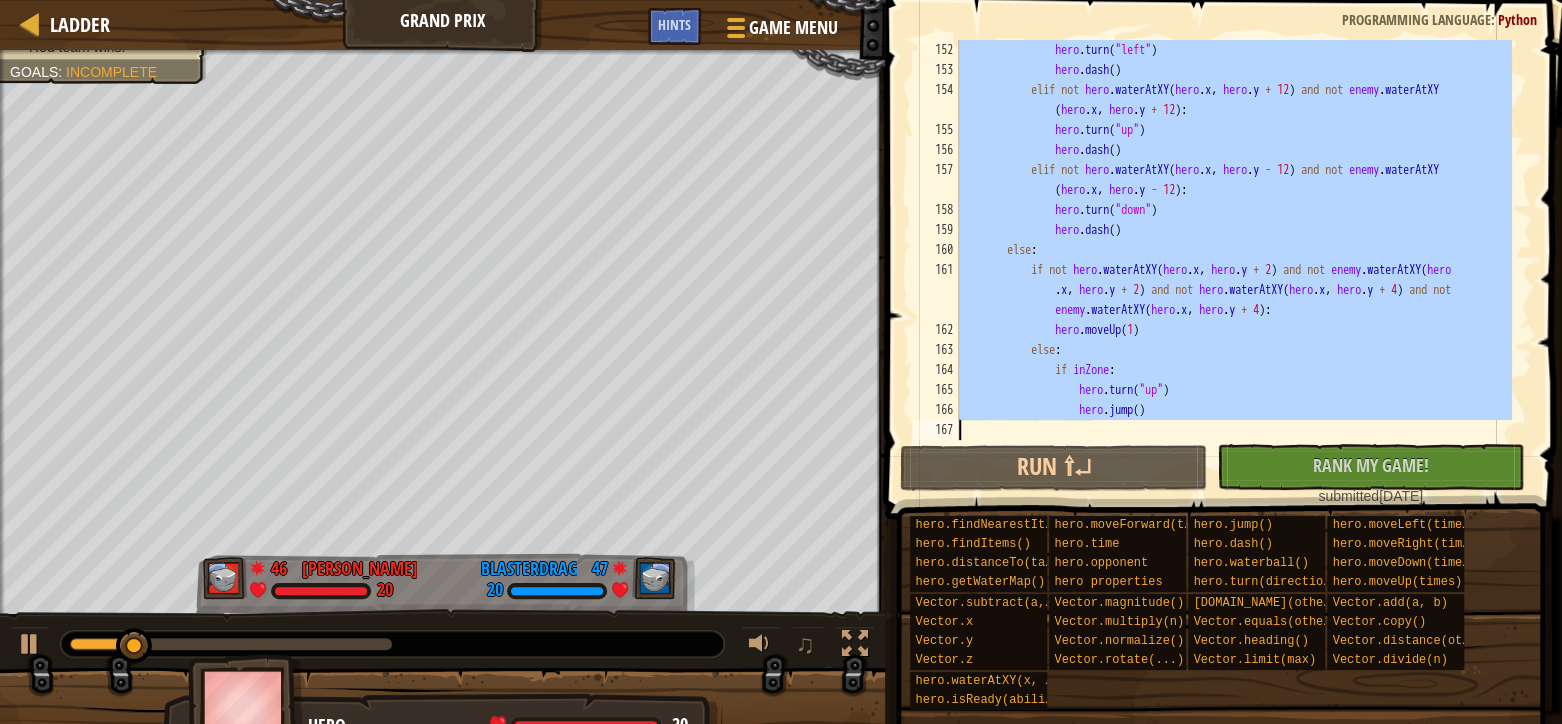 click on "hero . turn ( "left" )                  hero . [PERSON_NAME] ( )              elif   not   hero . waterAtXY ( hero . x ,   hero . y   +   12 )   and   not   enemy . waterAtXY                  ( hero . x ,   hero . y   +   12 ) :                  hero . turn ( "up" )                  hero . [PERSON_NAME] ( )              elif   not   hero . waterAtXY ( hero . x ,   hero . y   -   12 )   and   not   enemy . waterAtXY                  ( hero . x ,   hero . y   -   12 ) :                  hero . turn ( "down" )                  hero . dash ( )          else :              if   not   hero . waterAtXY ( hero . x ,   hero . y   +   2 )   and   not   enemy . waterAtXY ( hero                  . x ,   hero . y   +   2 )   and   not   hero . waterAtXY ( hero . x ,   hero . y   +   4 )   and   not                    enemy . waterAtXY ( hero . x ,   hero . y   +   4 ) :                  hero . moveUp ( 1 )              else :                  if   inZone : . (" at bounding box center [1233, 240] 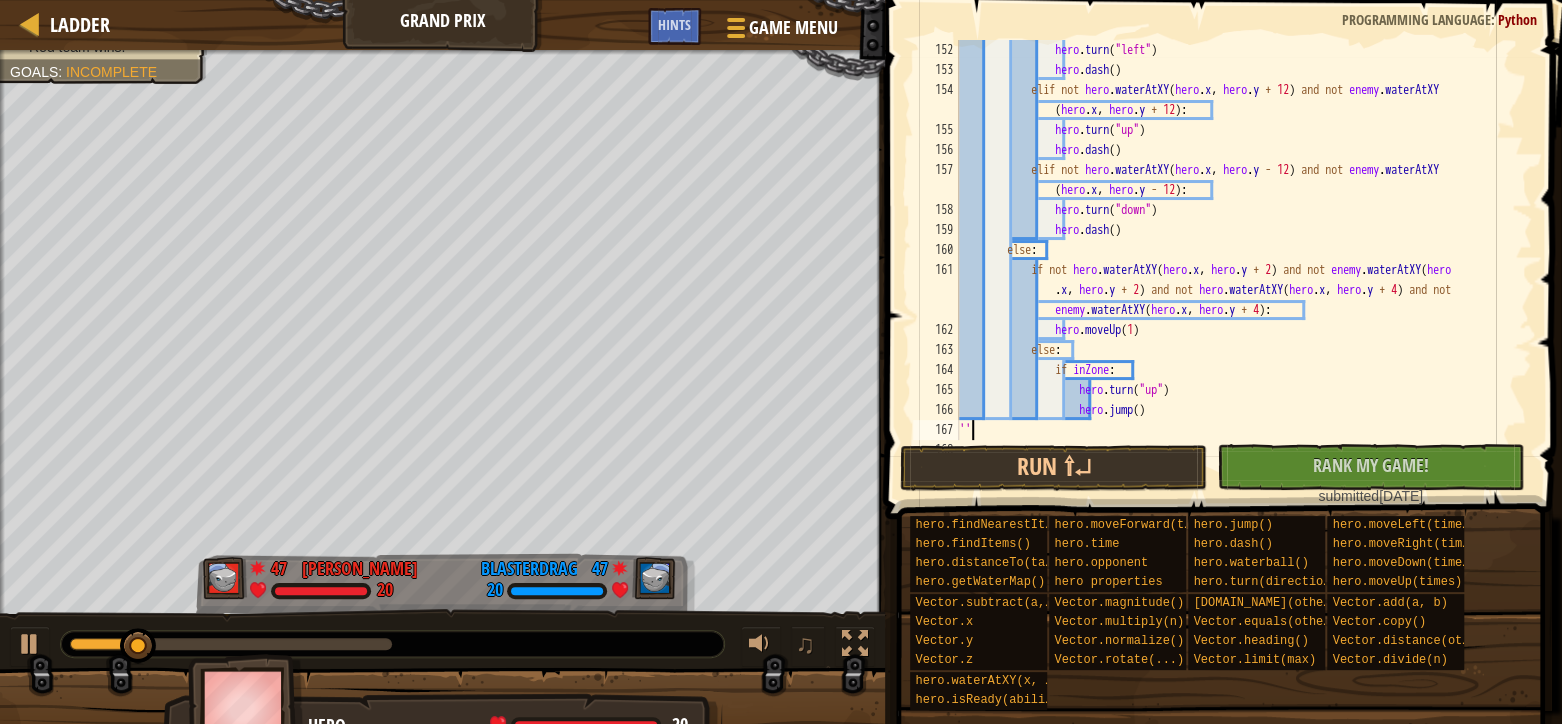 type on "'''" 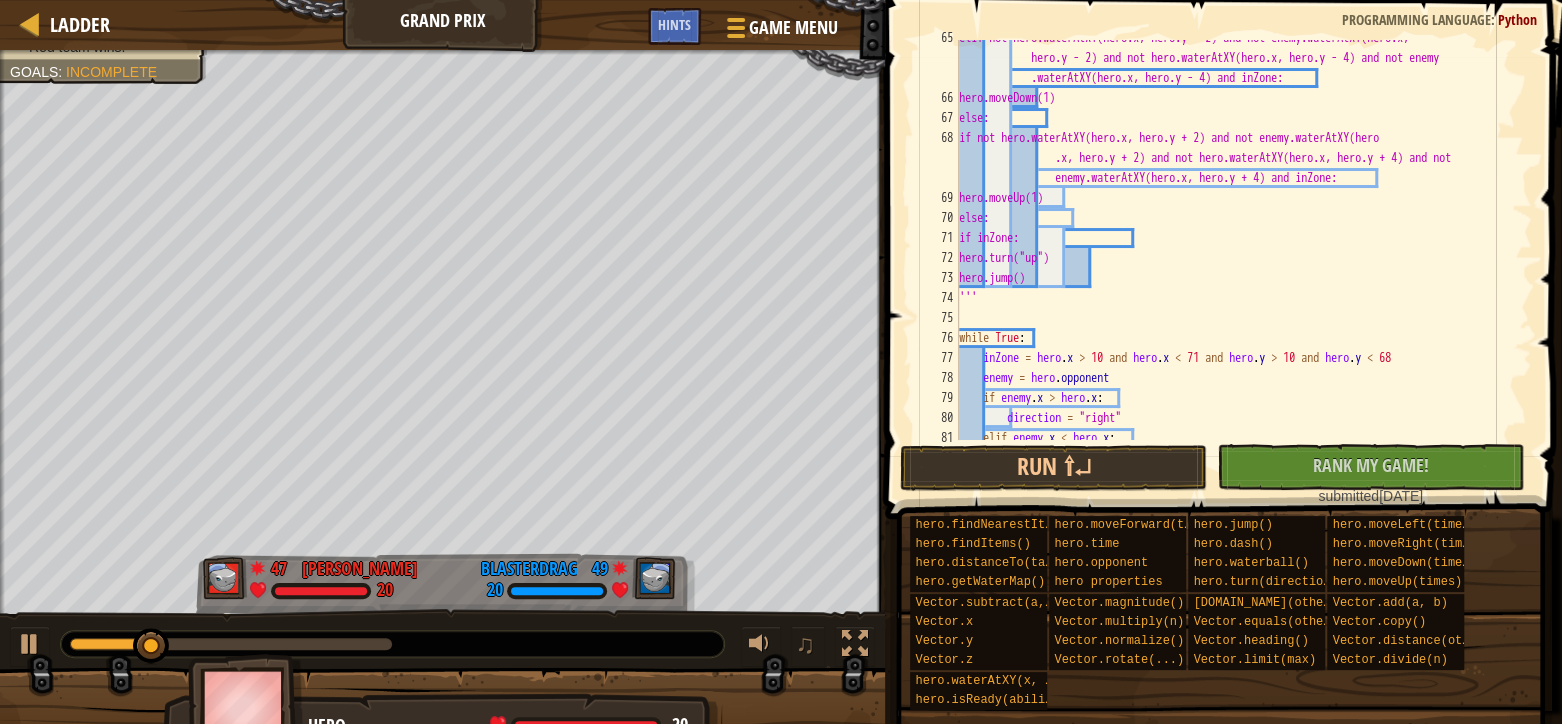 scroll, scrollTop: 1412, scrollLeft: 0, axis: vertical 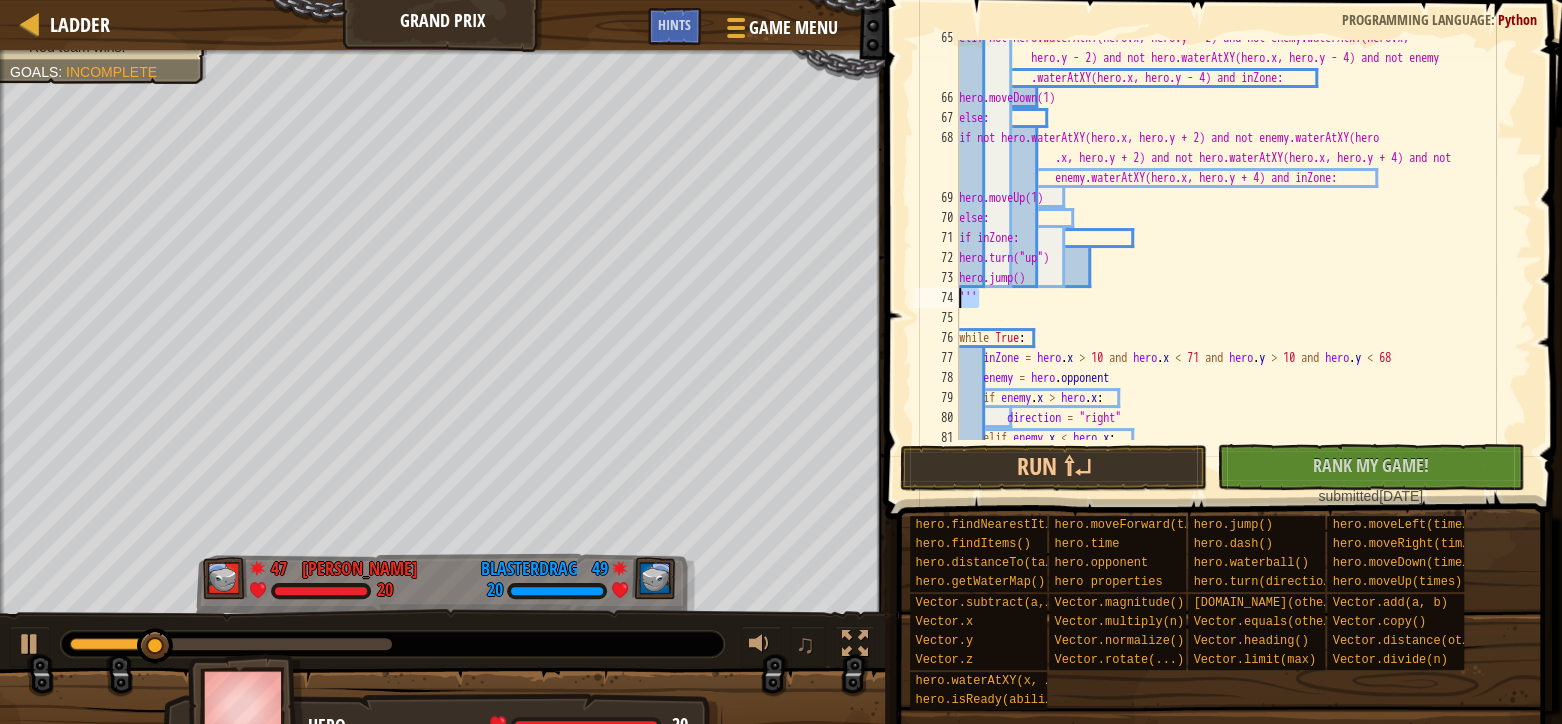 drag, startPoint x: 1009, startPoint y: 289, endPoint x: 949, endPoint y: 295, distance: 60.299255 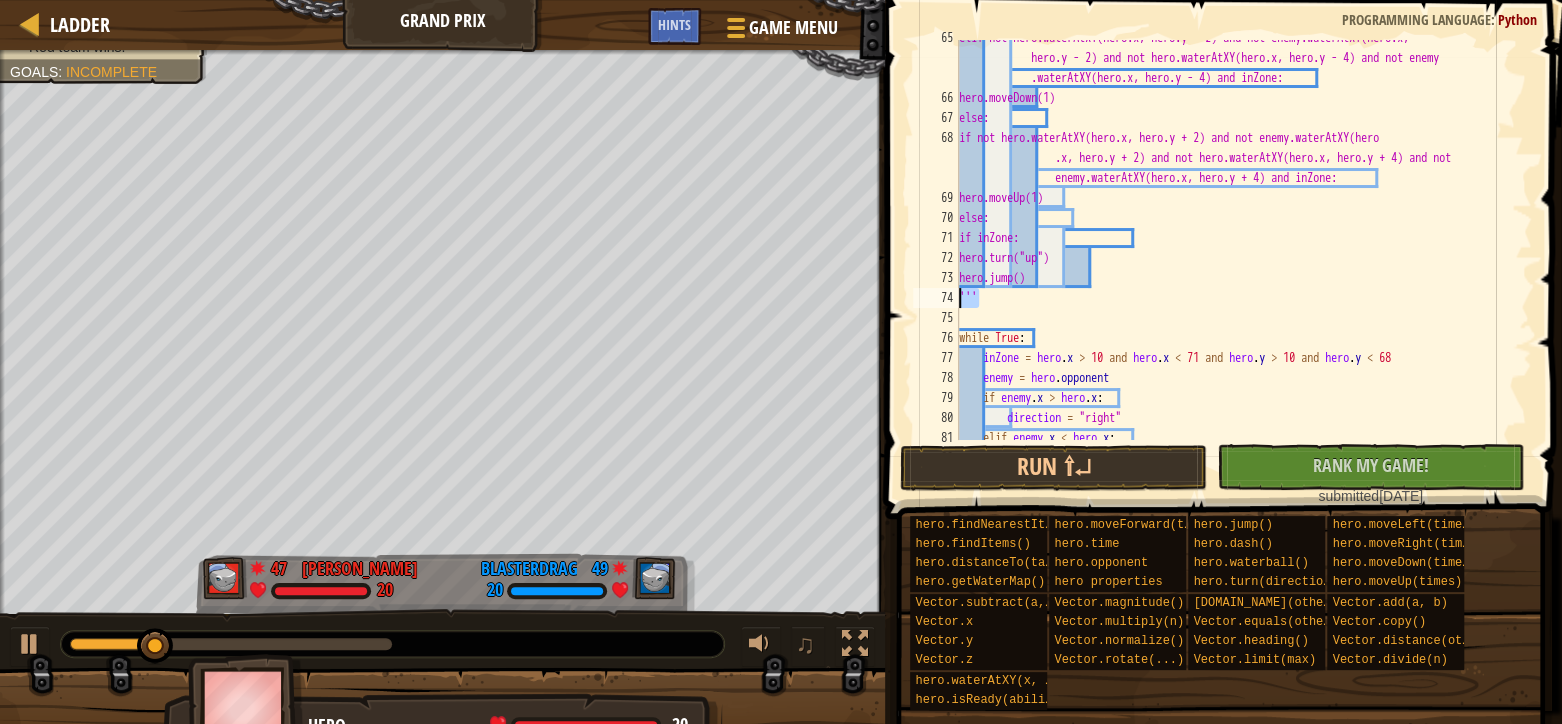 click on "''' 65 66 67 68 69 70 71 72 73 74 75 76 77 78 79 80 81 82         elif not hero.waterAtXY(hero.x, hero.y - 2) and not enemy.waterAtXY(hero.x,               hero.y - 2) and not hero.waterAtXY(hero.x, hero.y - 4) and not enemy              .waterAtXY(hero.x, hero.y - 4) and inZone:             hero.moveDown(1)         else:             if not hero.waterAtXY(hero.x, hero.y + 2) and not enemy.waterAtXY(hero                  .x, hero.y + 2) and not hero.waterAtXY(hero.x, hero.y + 4) and not                   enemy.waterAtXY(hero.x, hero.y + 4) and inZone:                 hero.moveUp(1)             else:                 if inZone:                     hero.turn("up")                     hero.jump() ''' while   True :      inZone   =   hero . x   >   10   and   hero . x   <   71   and   hero . y   >   10   and   hero . y   <   68      enemy   =   hero . opponent      if   enemy . x   >   hero . x :          direction   =   "right"      elif   enemy . x   <   . x" at bounding box center (1220, 240) 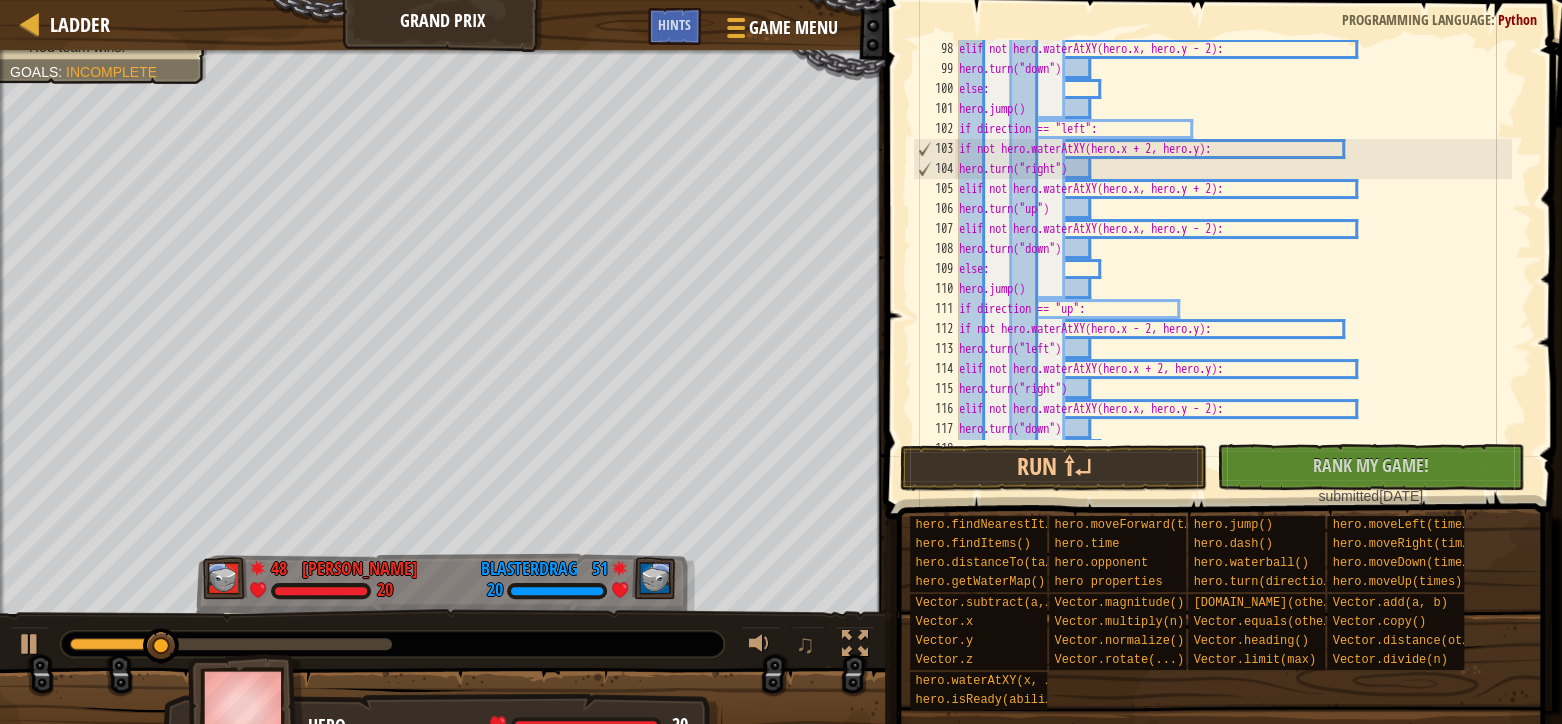 scroll, scrollTop: 3559, scrollLeft: 0, axis: vertical 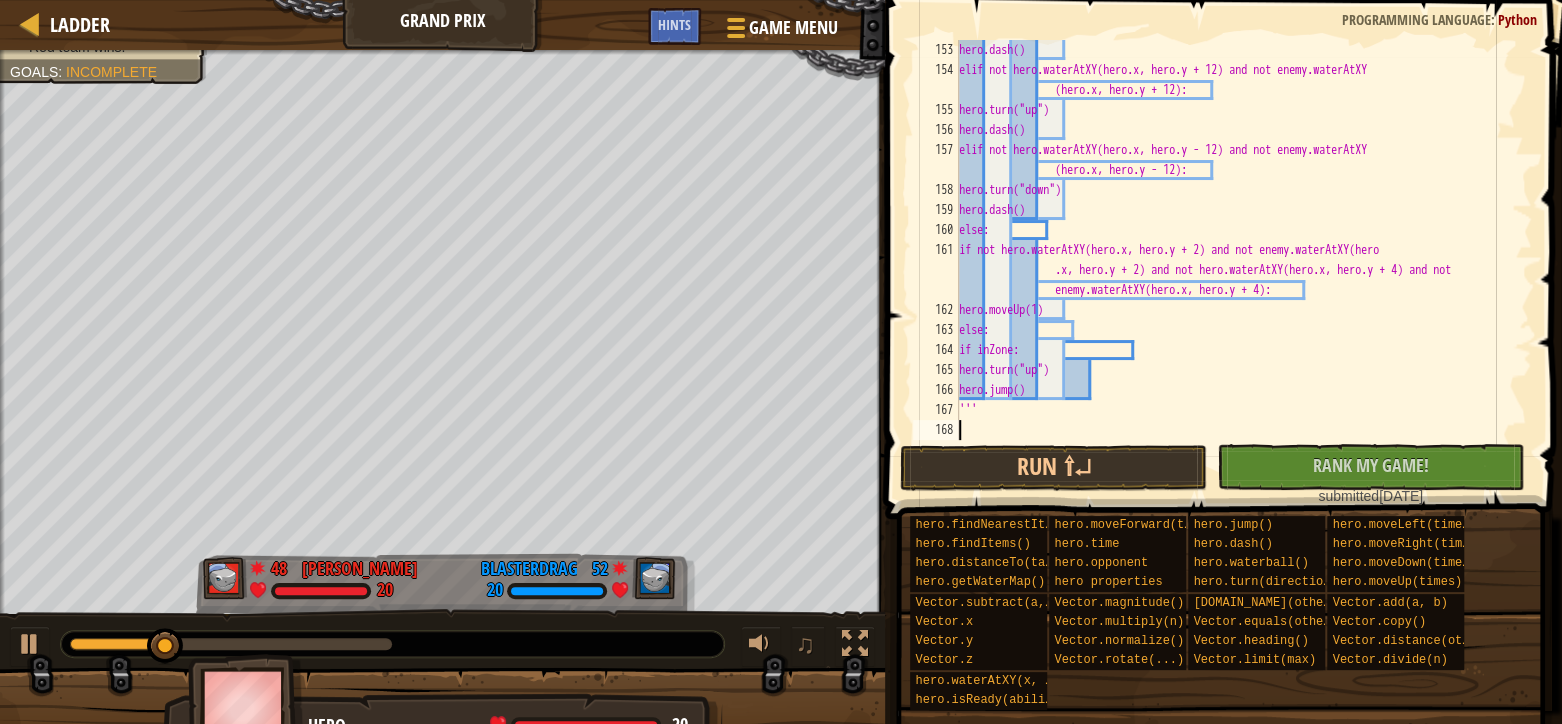 click on "hero.[PERSON_NAME]()             elif not hero.waterAtXY(hero.x, hero.y + 12) and not enemy.waterAtXY                  (hero.x, hero.y + 12):                 hero.turn("up")                 hero.[PERSON_NAME]()             elif not hero.waterAtXY(hero.x, hero.y - 12) and not enemy.waterAtXY                  (hero.x, hero.y - 12):                 hero.turn("down")                 hero.dash()         else:             if not hero.waterAtXY(hero.x, hero.y + 2) and not enemy.waterAtXY(hero                  .x, hero.y + 2) and not hero.waterAtXY(hero.x, hero.y + 4) and not                   enemy.waterAtXY(hero.x, hero.y + 4):                 hero.moveUp(1)             else:                 if inZone:                     hero.turn("up")                     hero.jump() '''" at bounding box center [1233, 260] 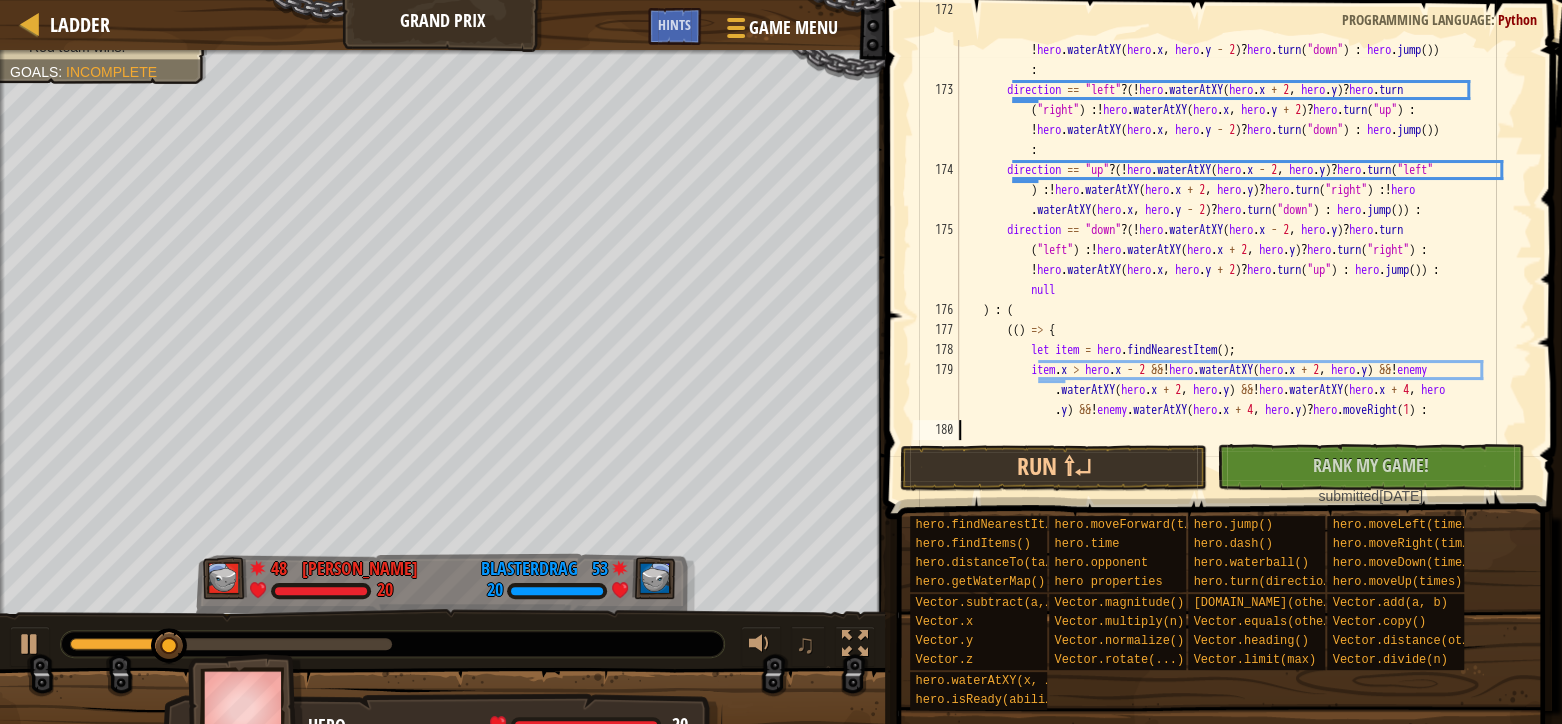 scroll, scrollTop: 4100, scrollLeft: 0, axis: vertical 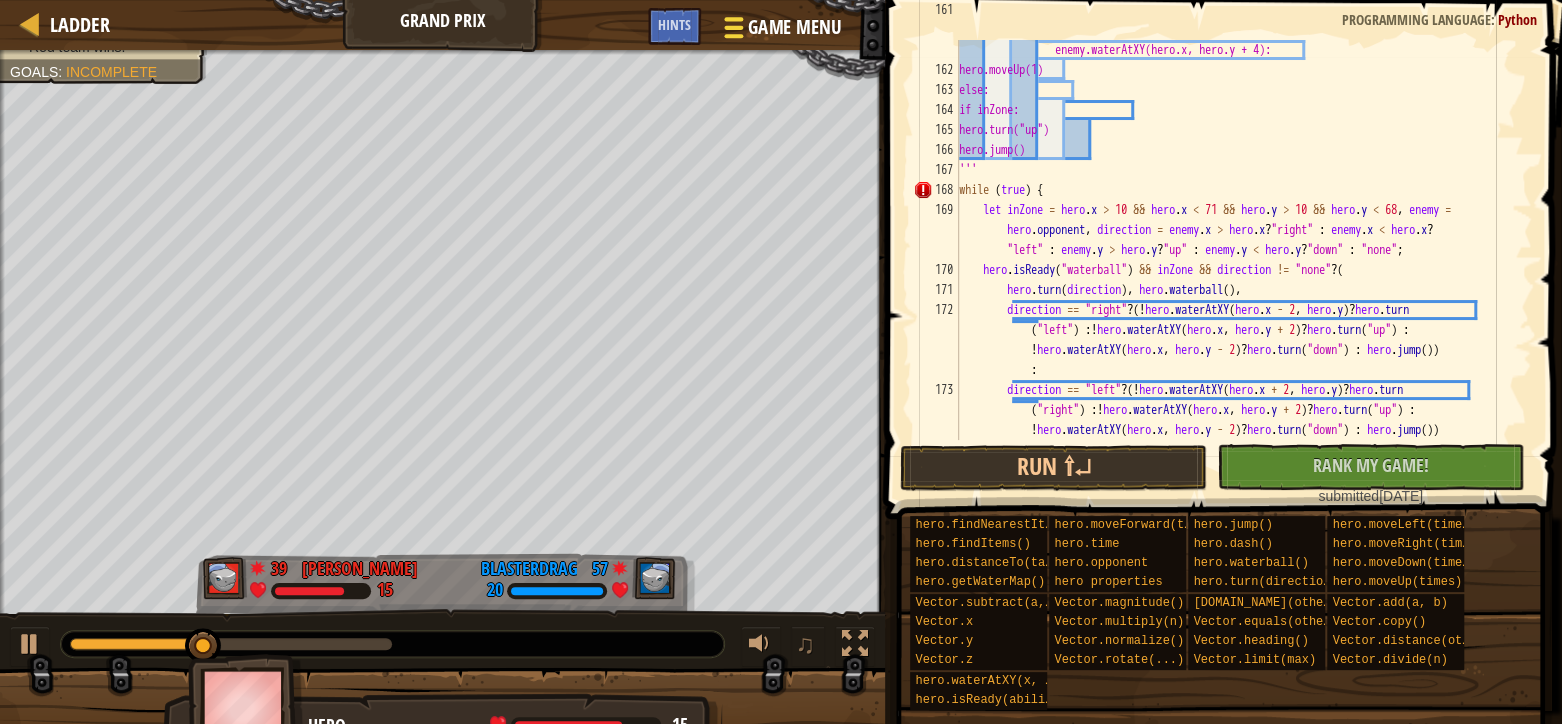 click on "Game Menu" at bounding box center [793, 27] 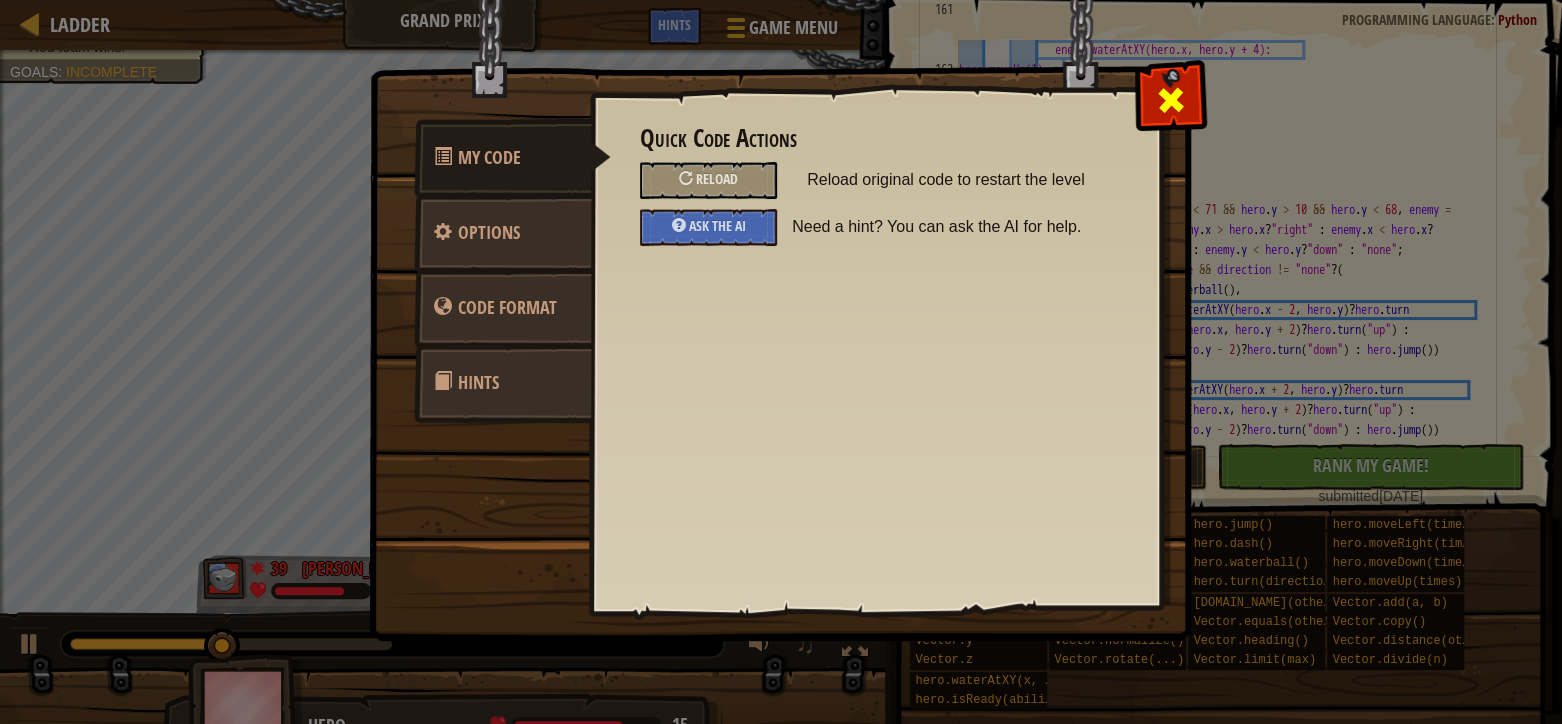 click at bounding box center [1171, 100] 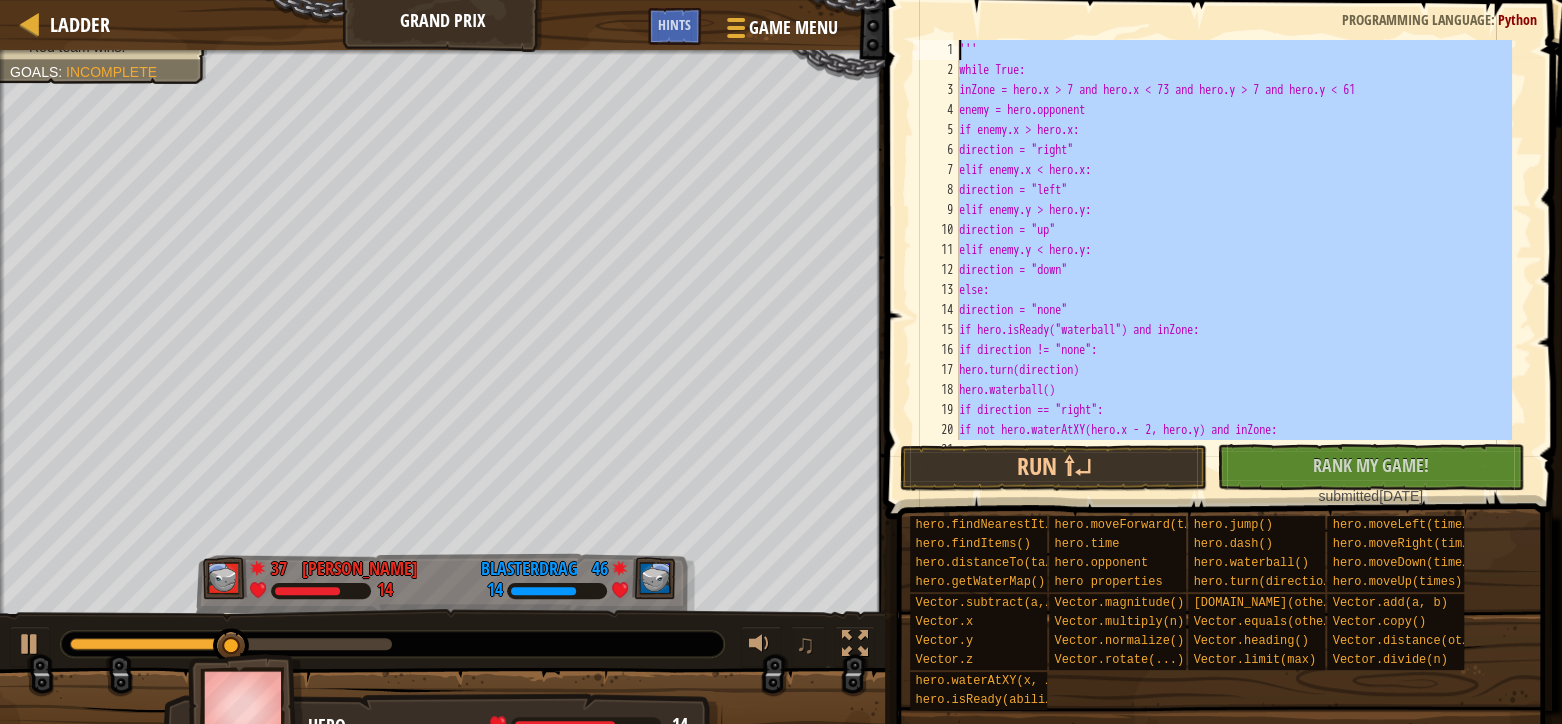 scroll, scrollTop: 0, scrollLeft: 0, axis: both 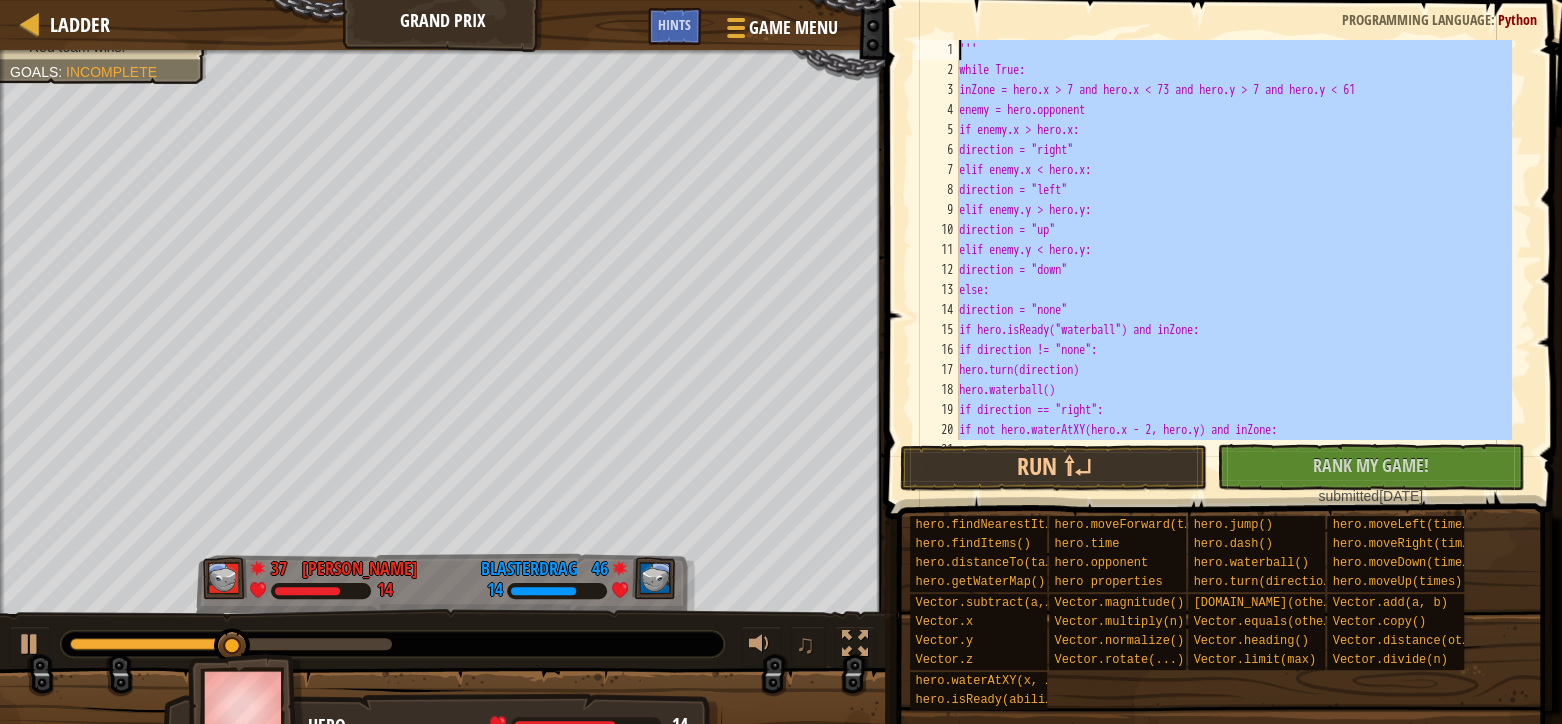 drag, startPoint x: 998, startPoint y: 167, endPoint x: 830, endPoint y: -93, distance: 309.5545 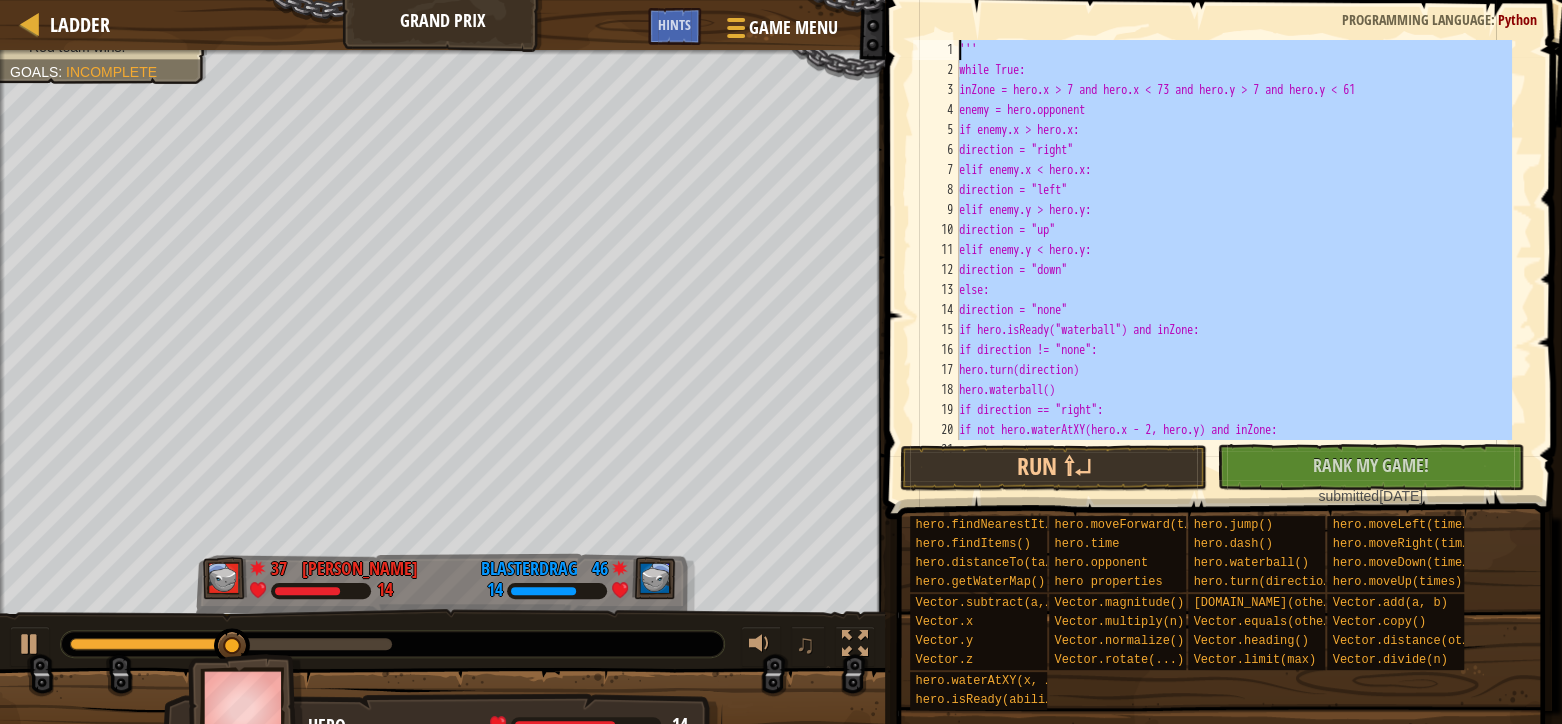 click on "Ladder Grand Prix Game Menu Done Hints 1     הההההההההההההההההההההההההההההההההההההההההההההההההההההההההההההההההההההההההההההההההההההההההההההההההההההההההההההההההההההההההההההההההההההההההההההההההההההההההההההההההההההההההההההההההההההההההההההההההההההההההההההההההההההההההההההההההההההההההההההההההההההההההההההההה XXXXXXXXXXXXXXXXXXXXXXXXXXXXXXXXXXXXXXXXXXXXXXXXXXXXXXXXXXXXXXXXXXXXXXXXXXXXXXXXXXXXXXXXXXXXXXXXXXXXXXXXXXXXXXXXXXXXXXXXXXXXXXXXXXXXXXXXXXXXXXXXXXXXXXXXXXXXXXXXXXXXXXXXXXXXXXXXXXXXXXXXXXXXXXXXXXXXXXXXXXXXXXXXXXXXXXXXXXXXXXXXXXXXXXXXXXXXXXXXXXXXXXXXXXXXXXXX Solution × Hints 1 2 3 4 5 6 7 8 9 10 11 12 13 14 15 16 17 18 19 20 21 ''' while True:     inZone = hero.x > 7 and hero.x < 73 and hero.y > 7 and hero.y < 61     enemy = hero.opponent     else:     :  /" at bounding box center [781, 0] 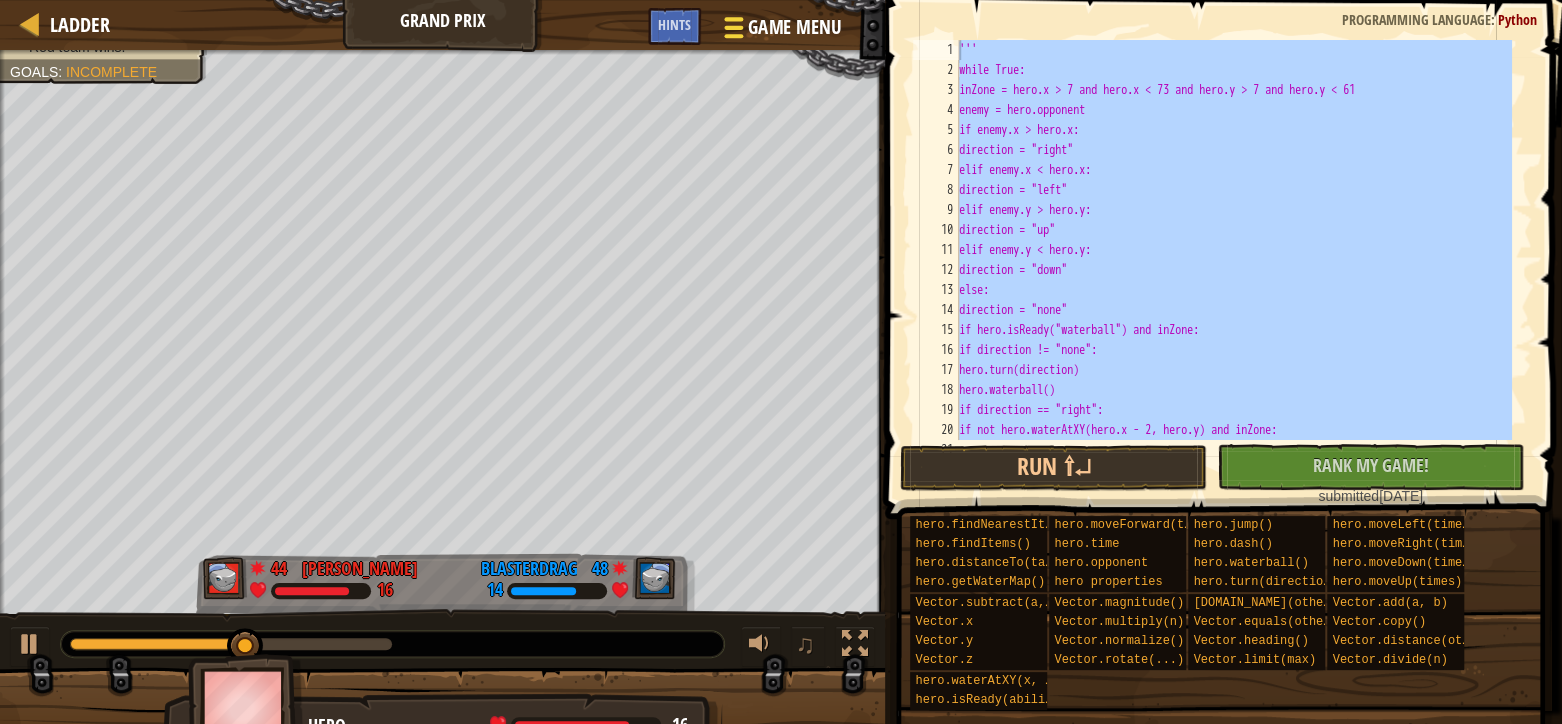 click on "Game Menu" at bounding box center (793, 27) 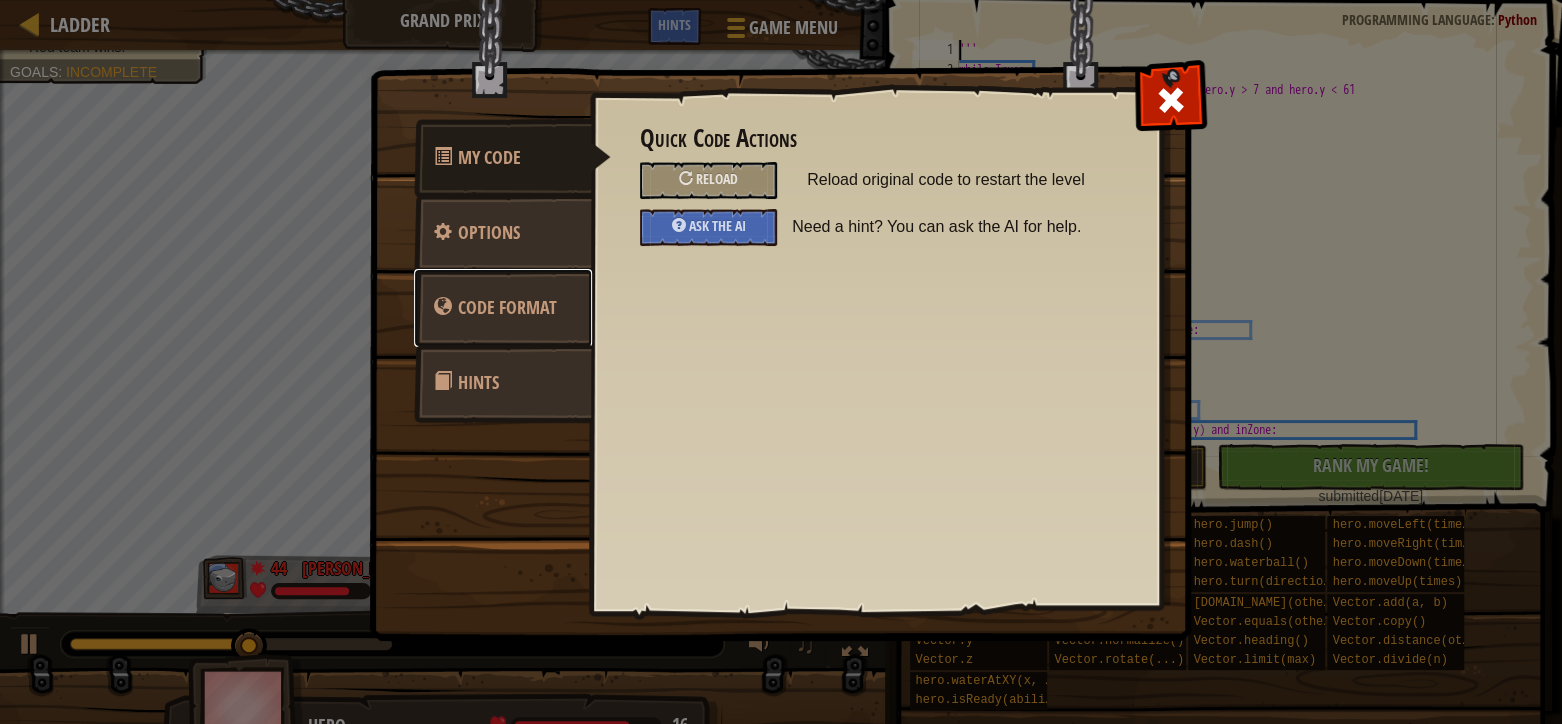 click on "Code Format" at bounding box center (503, 308) 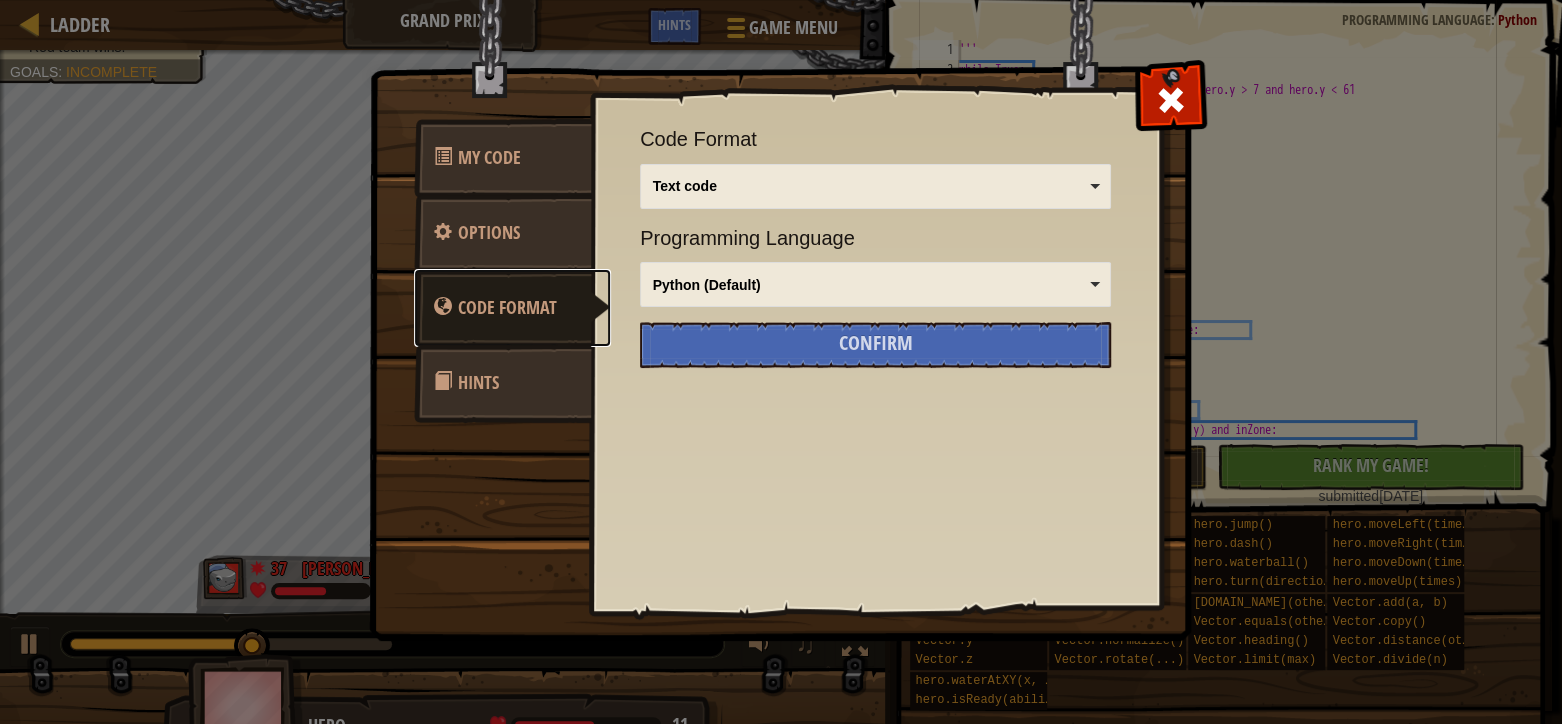 click on "Python (Default)" at bounding box center (876, 285) 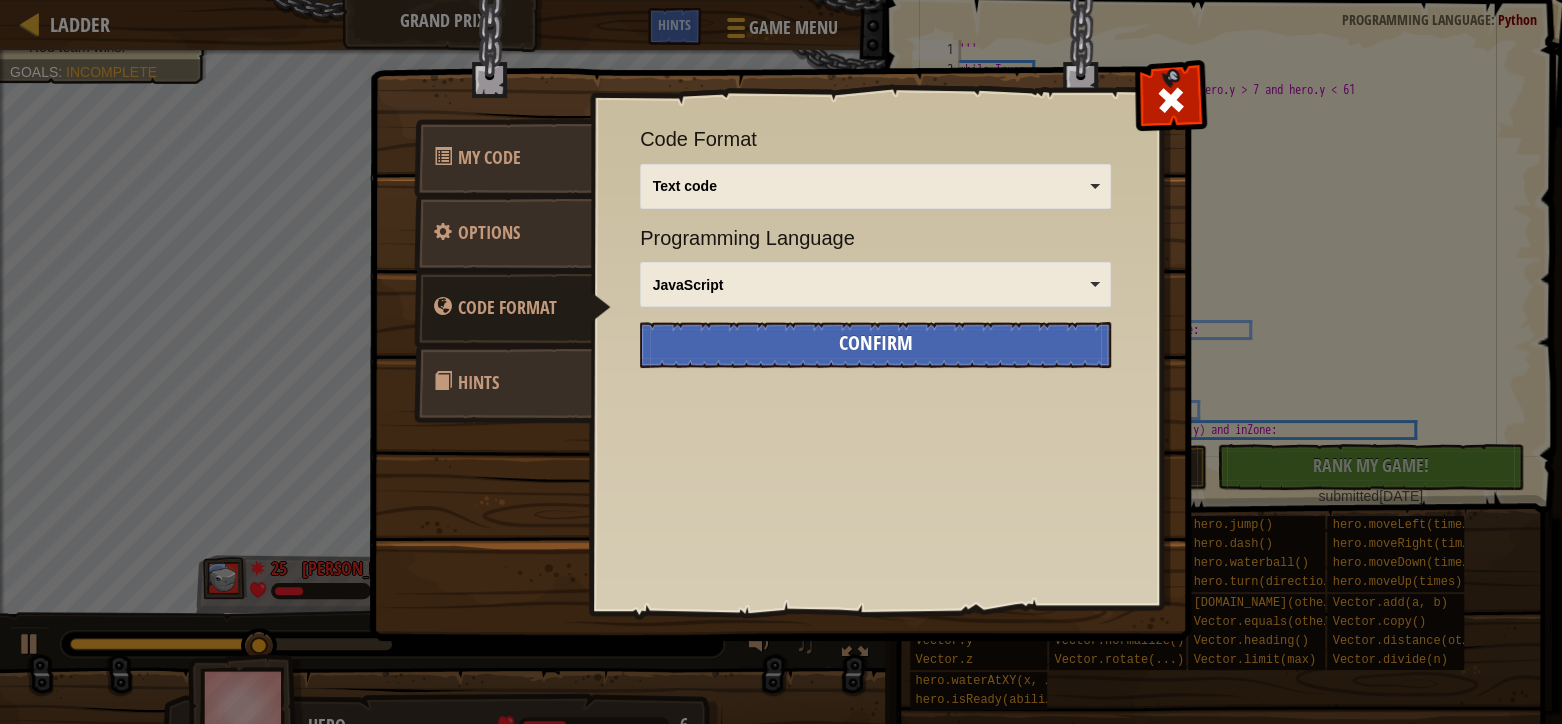 click on "Confirm" at bounding box center [875, 345] 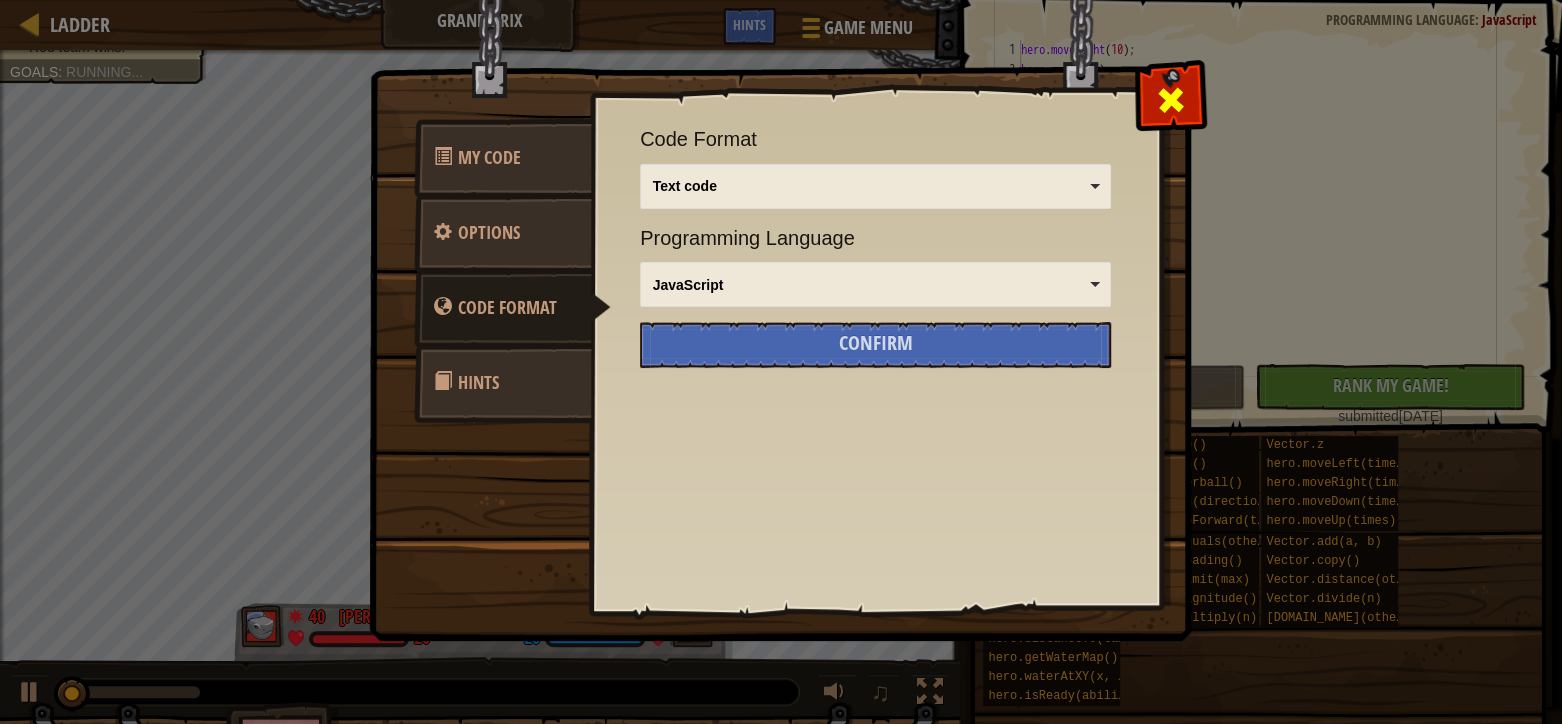 click at bounding box center (1170, 95) 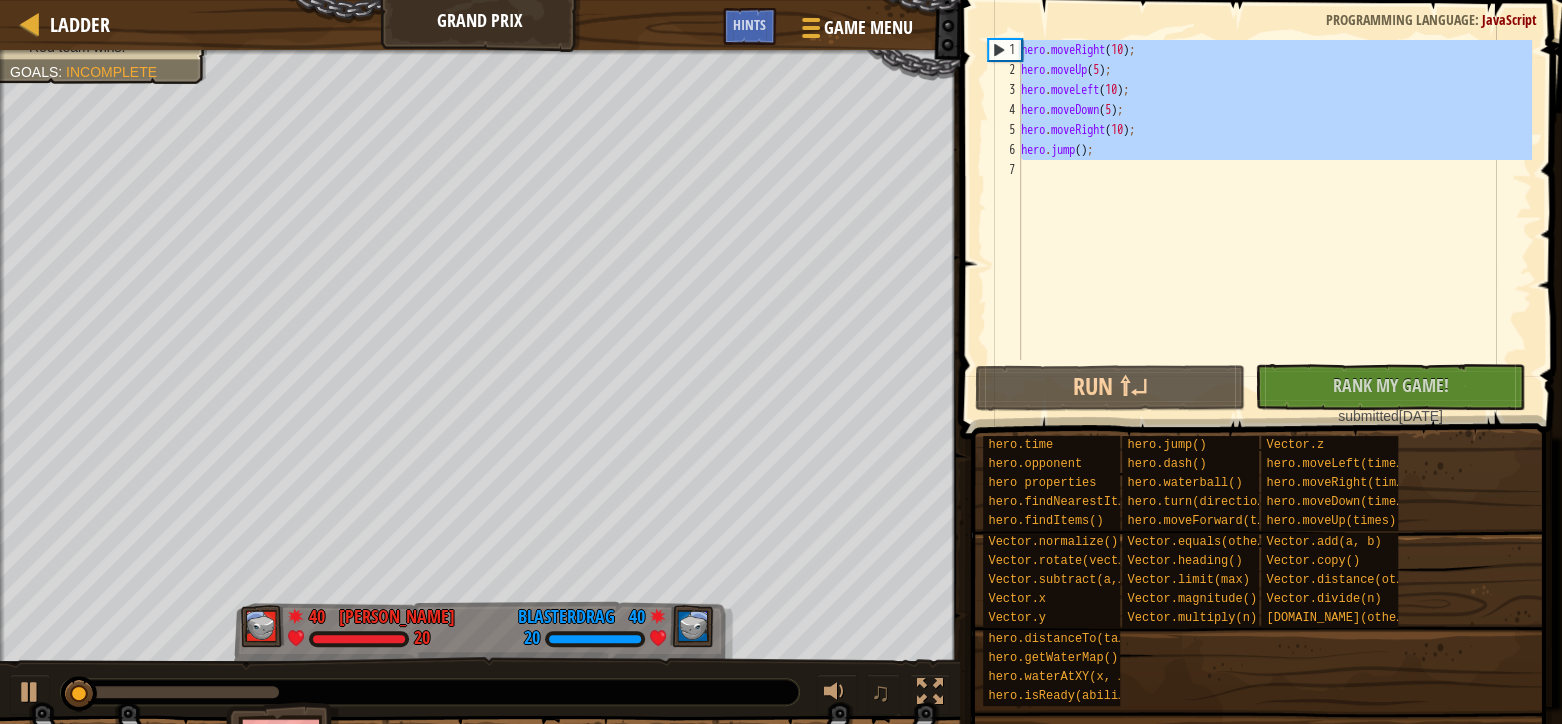 drag, startPoint x: 1051, startPoint y: 166, endPoint x: 965, endPoint y: 29, distance: 161.75598 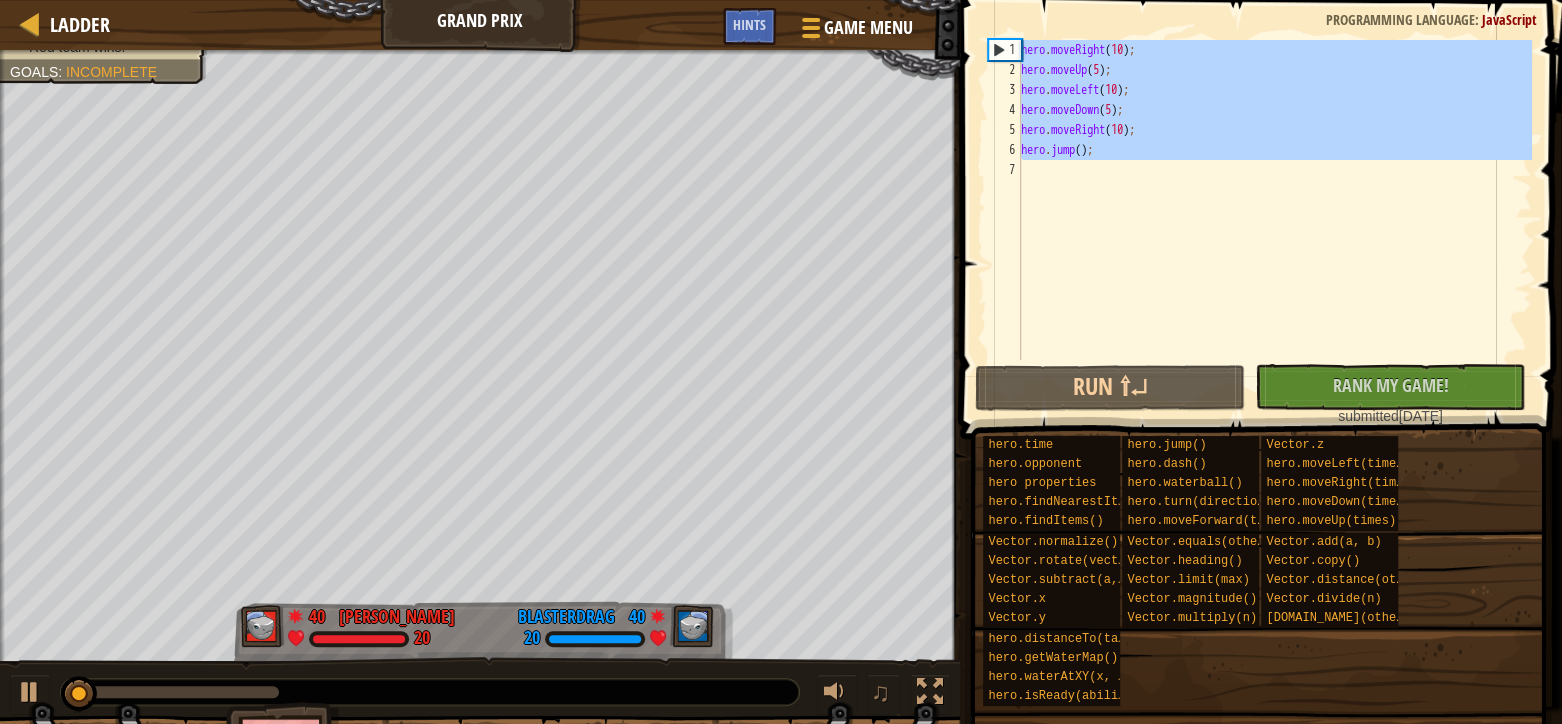click on "1 2 3 4 5 6 7 hero . moveRight ( 10 ) ; hero . moveUp ( 5 ) ; hero . moveLeft ( 10 ) ; hero . moveDown ( 5 ) ; hero . moveRight ( 10 ) ; hero . jump ( ) ;     הההההההההההההההההההההההההההההההההההההההההההההההההההההההההההההההההההההההההההההההההההההההההההההההההההההההההההההההההההההההההההההההההההההההההההההההההההההההההההההההההההההההההההההההההההההההההההההההההההההההההההההההההההההההההההההההההההההההההההההההההההההההההההההההה XXXXXXXXXXXXXXXXXXXXXXXXXXXXXXXXXXXXXXXXXXXXXXXXXXXXXXXXXXXXXXXXXXXXXXXXXXXXXXXXXXXXXXXXXXXXXXXXXXXXXXXXXXXXXXXXXXXXXXXXXXXXXXXXXXXXXXXXXXXXXXXXXXXXXXXXXXXXXXXXXXXXXXXXXXXXXXXXXXXXXXXXXXXXXXXXXXXXXXXXXXXXXXXXXXXXXXXXXXXXXXXXXXXXXXXXXXXXXXXXXXXXXXXXXXXXXXXX Need a `:` after `while True hero.waterball()`. Code Saved Programming language : JavaScript" at bounding box center (1258, 259) 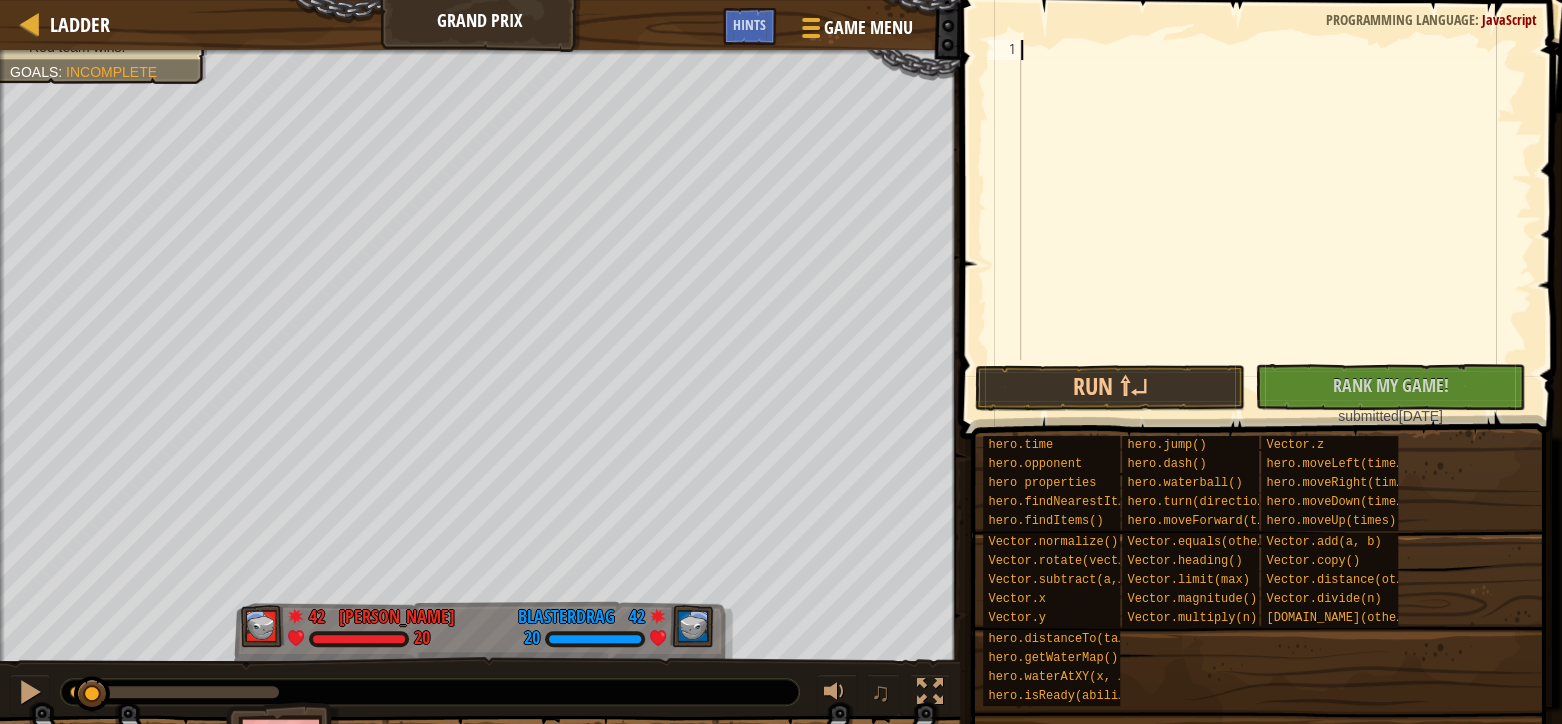 paste on "'''" 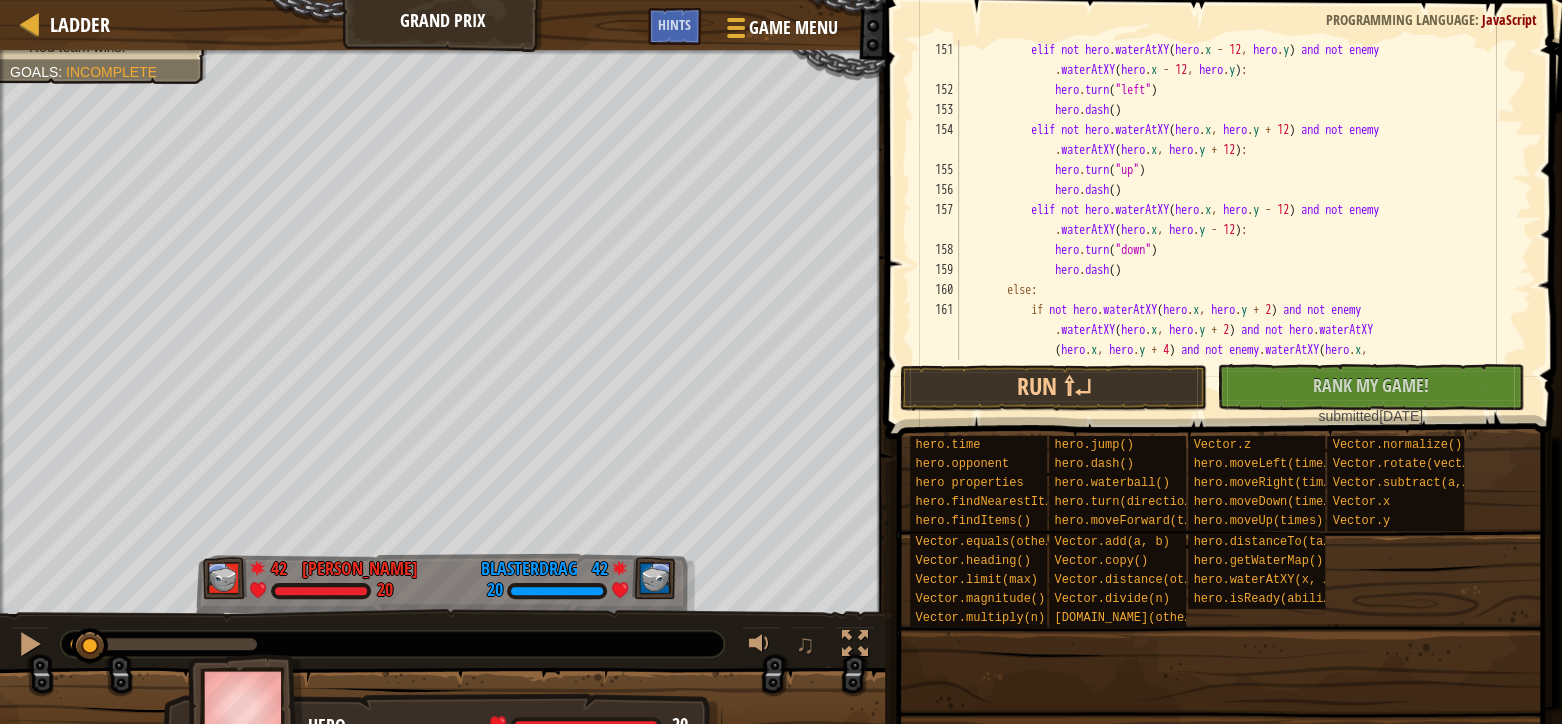 scroll, scrollTop: 3559, scrollLeft: 0, axis: vertical 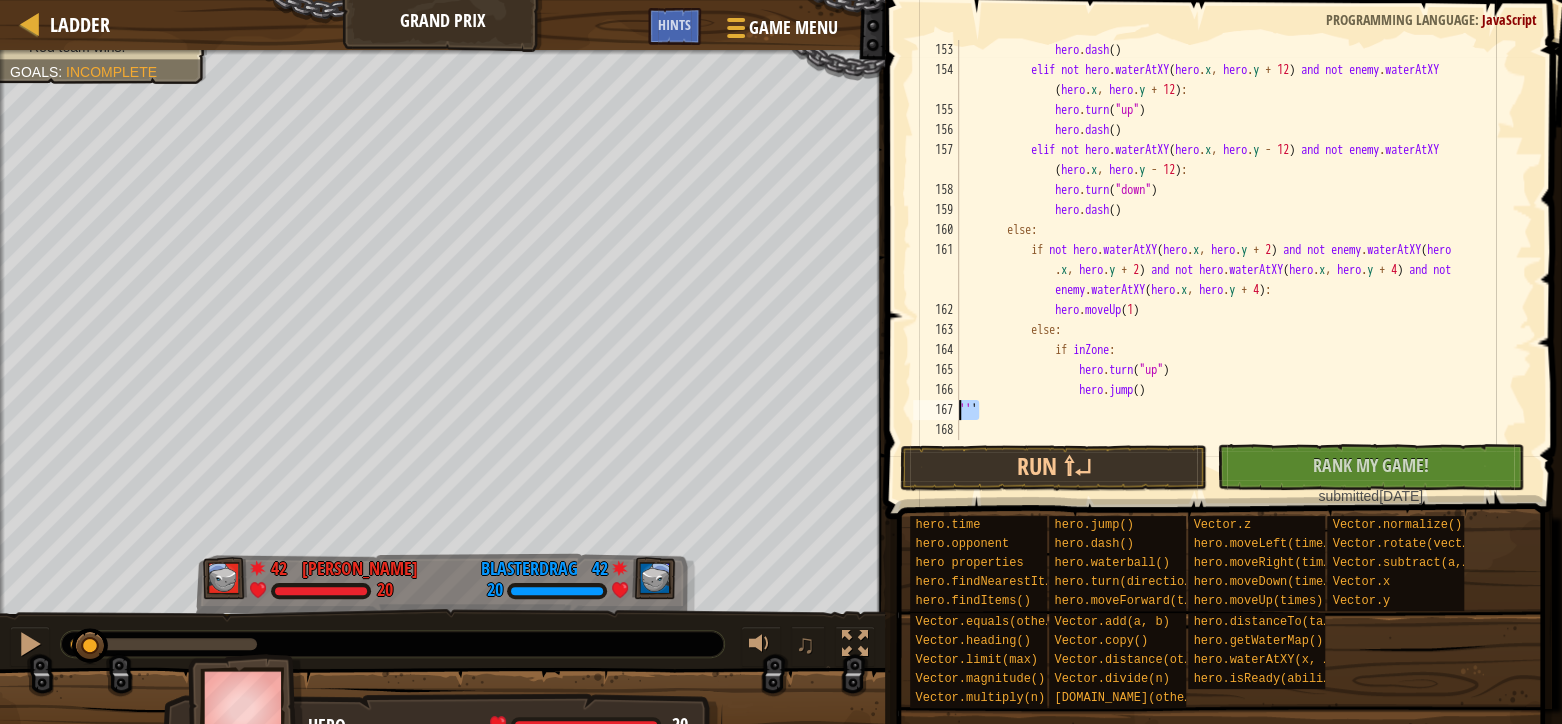 drag, startPoint x: 1009, startPoint y: 403, endPoint x: 922, endPoint y: 410, distance: 87.28116 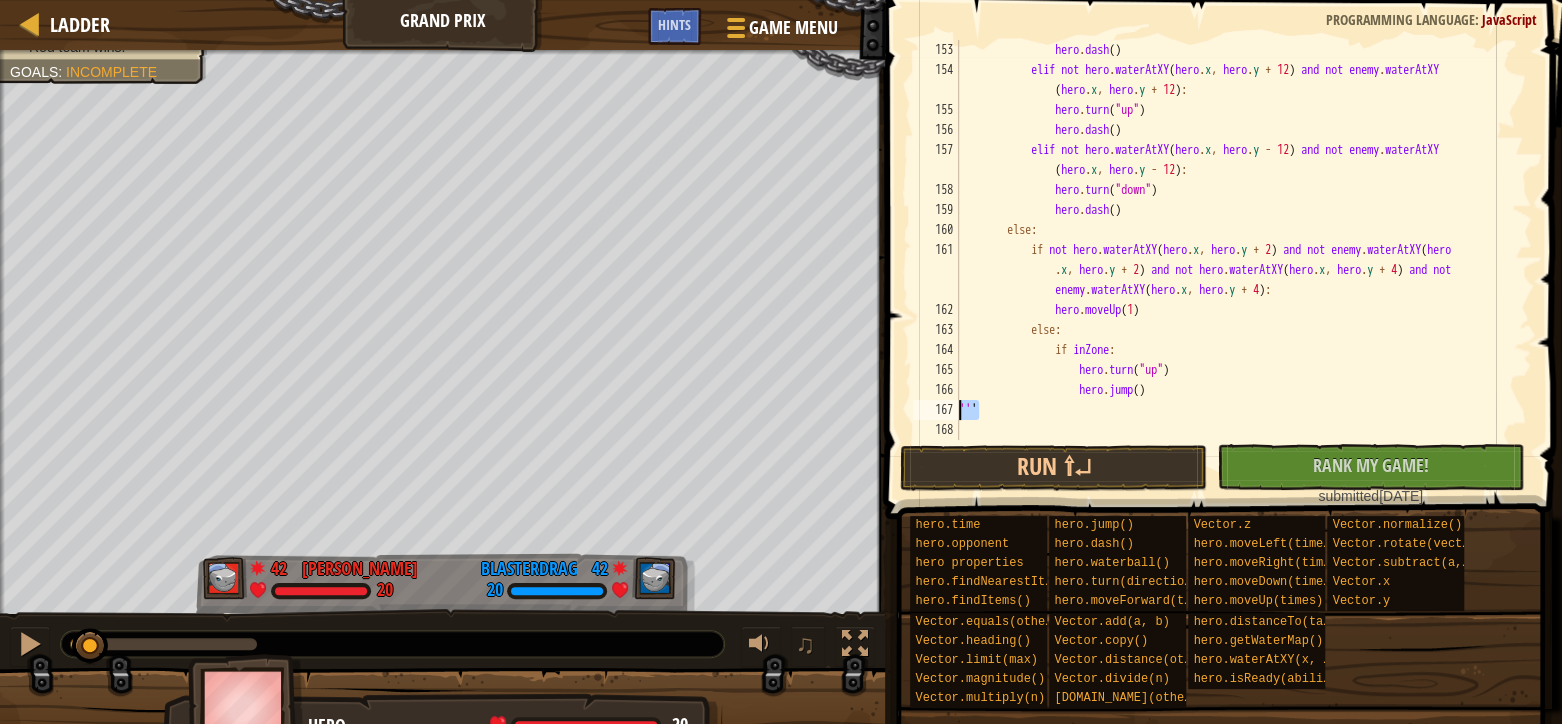 click on "''' 153 154 155 156 157 158 159 160 161 162 163 164 165 166 167 168                  hero . [PERSON_NAME] ( )              elif   not   hero . waterAtXY ( hero . x ,   hero . y   +   12 )   and   not   enemy . waterAtXY                  ( hero . x ,   hero . y   +   12 ) :                  hero . turn ( "up" )                  hero . [PERSON_NAME] ( )              elif   not   hero . waterAtXY ( hero . x ,   hero . y   -   12 )   and   not   enemy . waterAtXY                  ( hero . x ,   hero . y   -   12 ) :                  hero . turn ( "down" )                  hero . dash ( )          else :              if   not   hero . waterAtXY ( hero . x ,   hero . y   +   2 )   and   not   enemy . waterAtXY ( hero                  . x ,   hero . y   +   2 )   and   not   hero . waterAtXY ( hero . x ,   hero . y   +   4 )   and   not                    enemy . waterAtXY ( hero . x ,   hero . y   +   4 ) :                  hero . moveUp ( 1 )              else : if   :" at bounding box center [1220, 240] 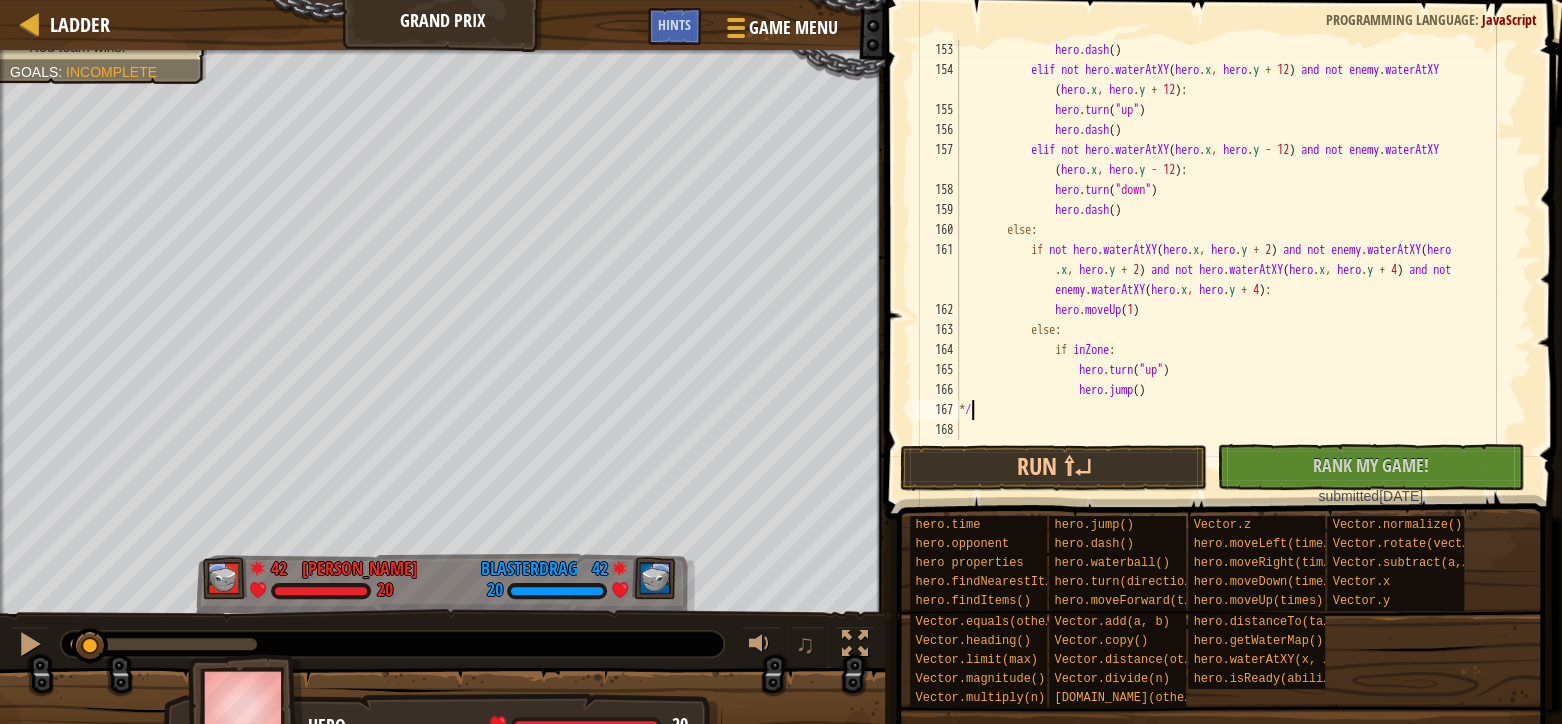 scroll, scrollTop: 0, scrollLeft: 0, axis: both 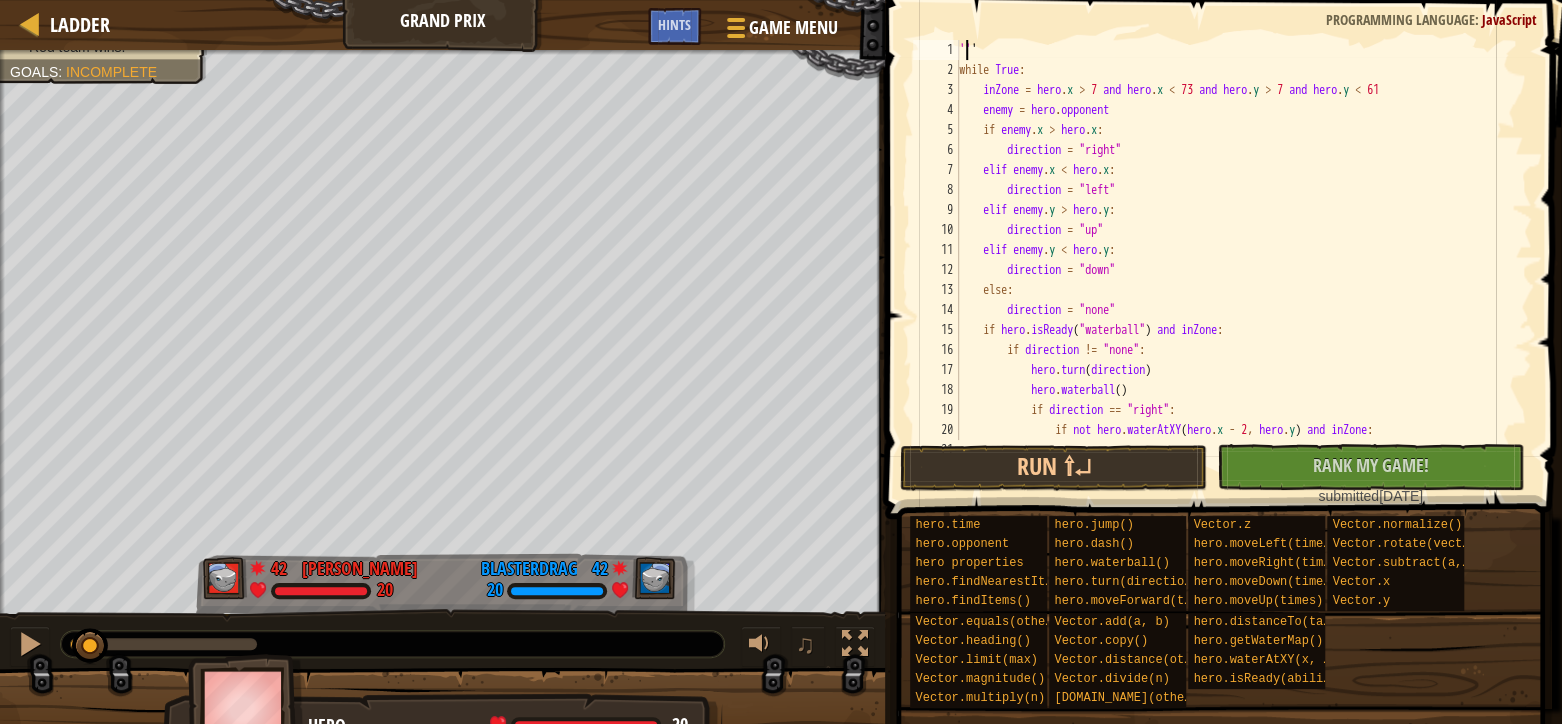 click on "'' ' while   True :      inZone   =   hero . x   >   7   and   hero . x   <   73   and   hero . y   >   7   and   hero . y   <   61      enemy   =   hero . opponent      if   enemy . x   >   hero . x :          direction   =   "right"      elif   enemy . x   <   hero . x :          direction   =   "left"      elif   enemy . y   >   hero . y :          direction   =   "up"      elif   enemy . y   <   hero . y :          direction   =   "down"      else :          direction   =   "none"      if   hero . isReady ( "waterball" )   and   inZone :          if   direction   !=   "none" :              hero . turn ( direction )              hero . waterball ( )              if   direction   ==   "right" :                  if   not   hero . waterAtXY ( hero . x   -   2 ,   hero . y )   and   inZone :                      hero . turn ( "left" )" at bounding box center [1233, 260] 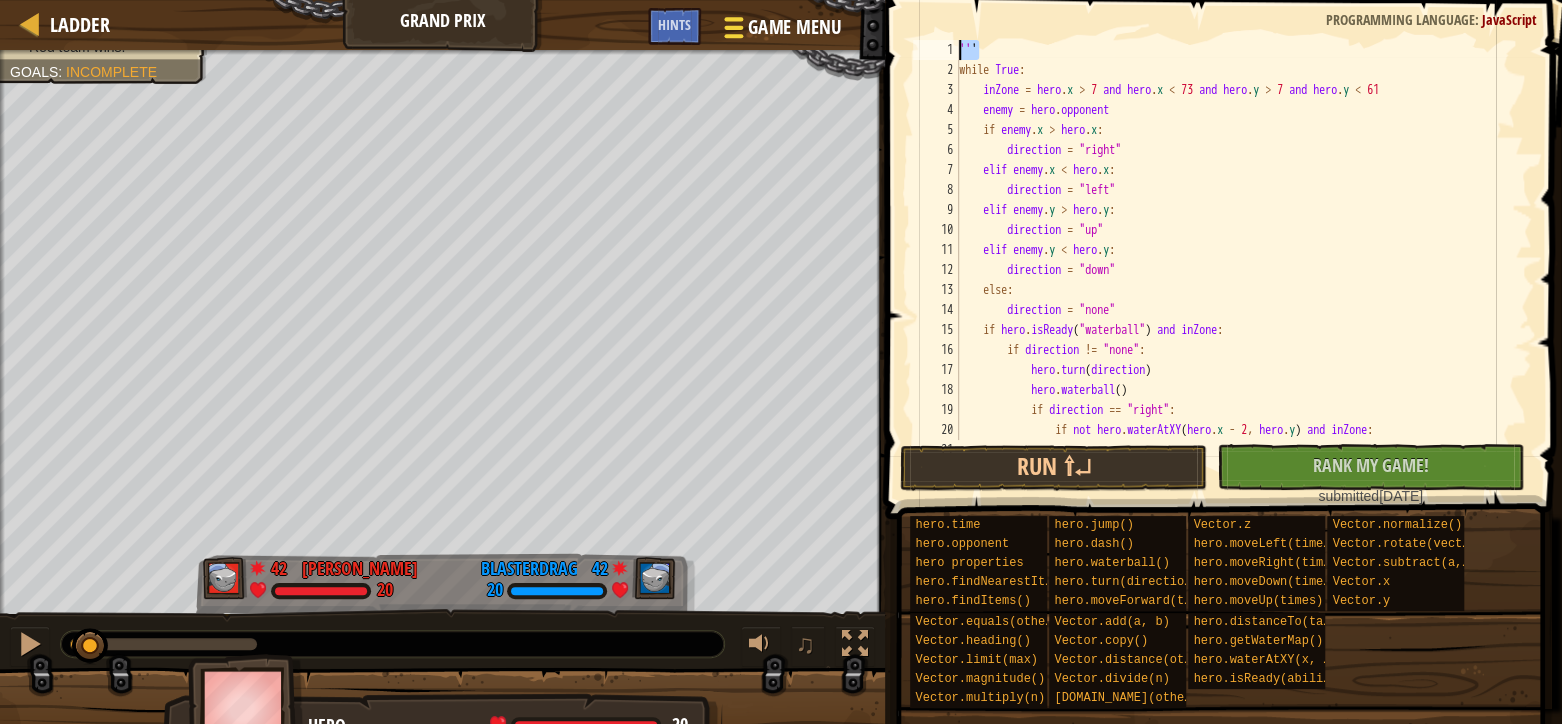 drag, startPoint x: 1001, startPoint y: 48, endPoint x: 840, endPoint y: 26, distance: 162.49615 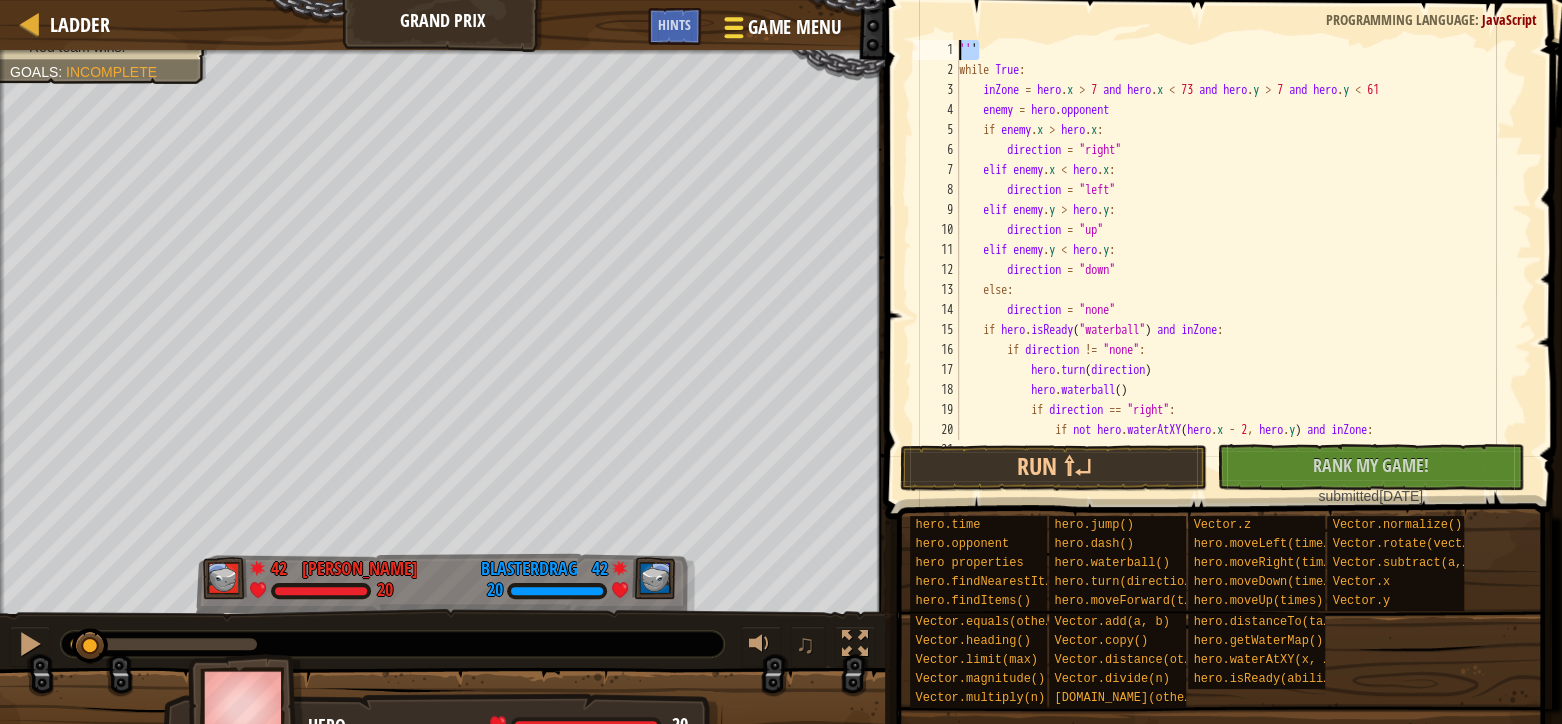 click on "Ladder Grand Prix Game Menu Done Hints 1     הההההההההההההההההההההההההההההההההההההההההההההההההההההההההההההההההההההההההההההההההההההההההההההההההההההההההההההההההההההההההההההההההההההההההההההההההההההההההההההההההההההההההההההההההההההההההההההההההההההההההההההההההההההההההההההההההההההההההההההההההההההההההההההההה XXXXXXXXXXXXXXXXXXXXXXXXXXXXXXXXXXXXXXXXXXXXXXXXXXXXXXXXXXXXXXXXXXXXXXXXXXXXXXXXXXXXXXXXXXXXXXXXXXXXXXXXXXXXXXXXXXXXXXXXXXXXXXXXXXXXXXXXXXXXXXXXXXXXXXXXXXXXXXXXXXXXXXXXXXXXXXXXXXXXXXXXXXXXXXXXXXXXXXXXXXXXXXXXXXXXXXXXXXXXXXXXXXXXXXXXXXXXXXXXXXXXXXXXXXXXXXXX Solution × Hints ''' 1 2 3 4 5 6 7 8 9 10 11 12 13 14 15 16 17 18 19 20 21 '' ' while   True :      inZone   =   hero . x   >   7   and   hero . x   <   73   and   hero . y   >   7   and   hero . y   <   61" at bounding box center (781, 362) 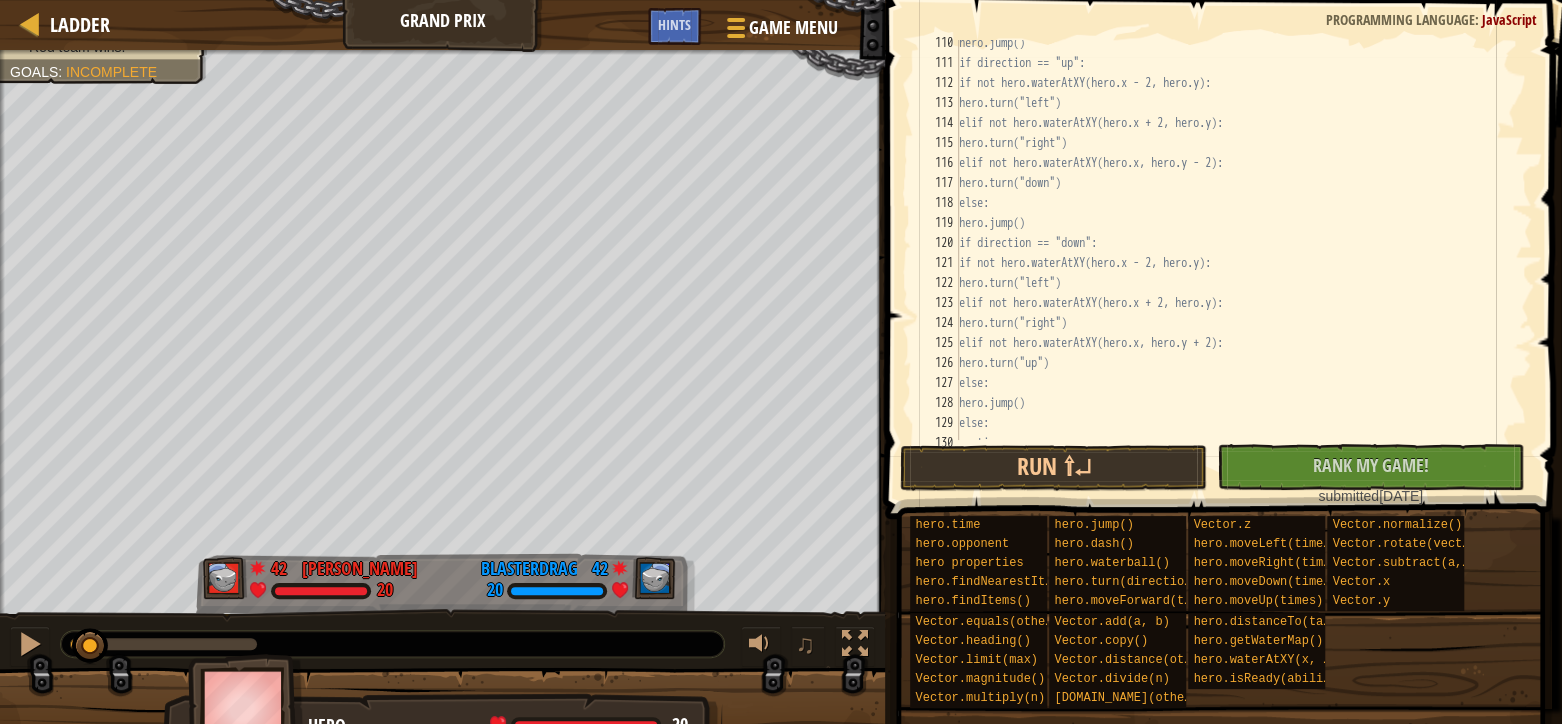scroll, scrollTop: 3559, scrollLeft: 0, axis: vertical 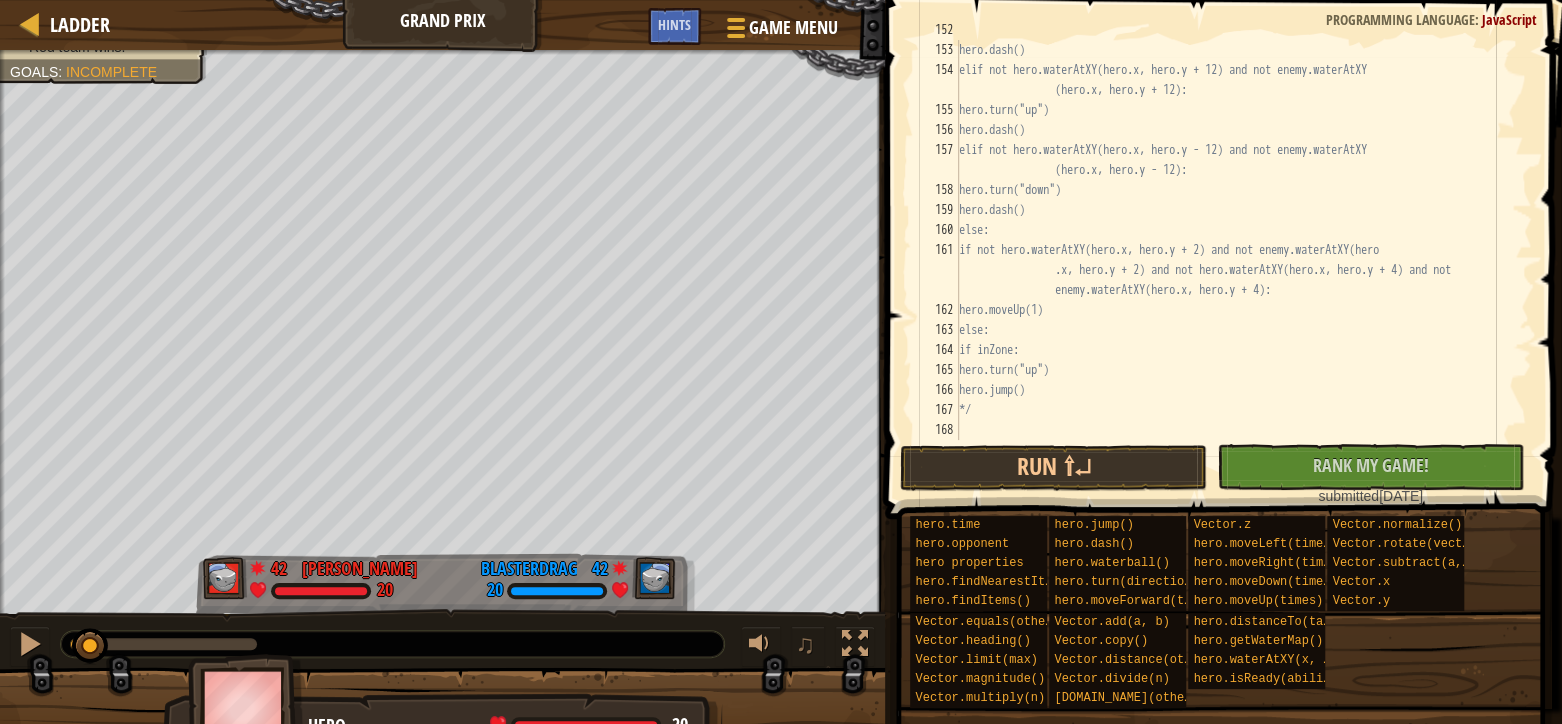 type on "/*" 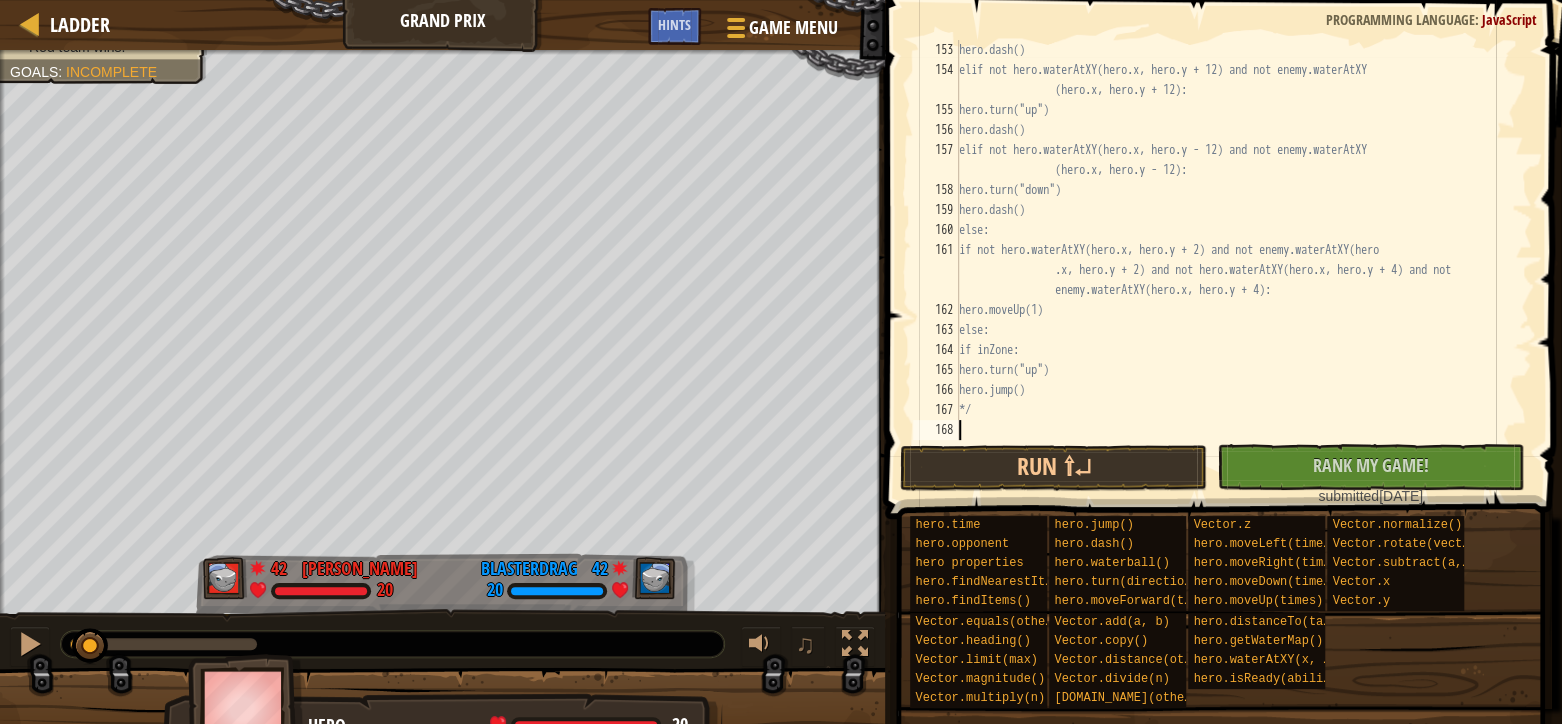 click on "hero.[PERSON_NAME]()             elif not hero.waterAtXY(hero.x, hero.y + 12) and not enemy.waterAtXY                  (hero.x, hero.y + 12):                 hero.turn("up")                 hero.[PERSON_NAME]()             elif not hero.waterAtXY(hero.x, hero.y - 12) and not enemy.waterAtXY                  (hero.x, hero.y - 12):                 hero.turn("down")                 hero.dash()         else:             if not hero.waterAtXY(hero.x, hero.y + 2) and not enemy.waterAtXY(hero                  .x, hero.y + 2) and not hero.waterAtXY(hero.x, hero.y + 4) and not                   enemy.waterAtXY(hero.x, hero.y + 4):                 hero.moveUp(1)             else:                 if inZone:                     hero.turn("up")                     hero.jump() */" at bounding box center (1233, 260) 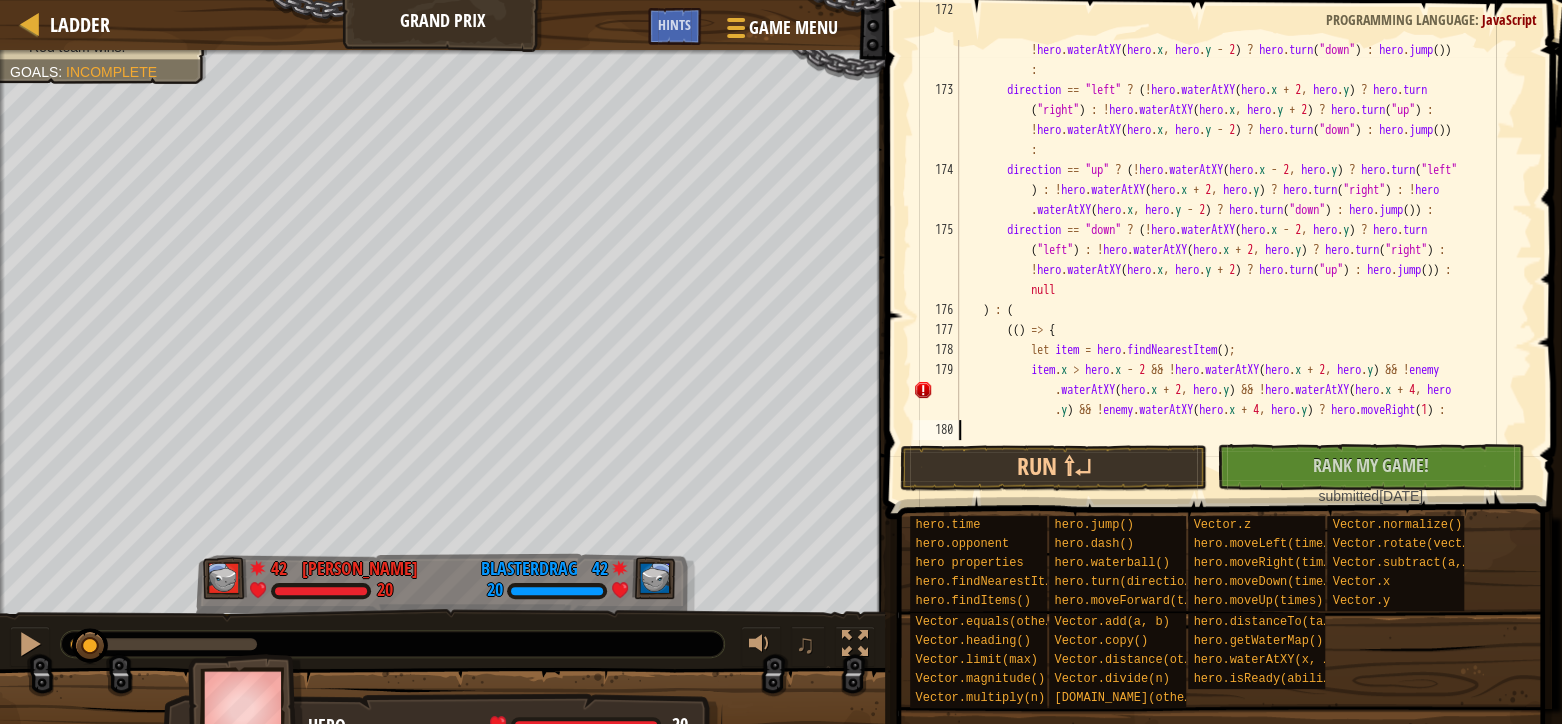 click on "direction   ==   "right"   ?   ( ! hero . waterAtXY ( hero . x   -   2 ,   hero . y )   ?   hero . turn              ( "left" )   :   ! hero . waterAtXY ( hero . x ,   hero . y   +   2 )   ?   hero . turn ( "up" )   :                ! hero . waterAtXY ( hero . x ,   hero . y   -   2 )   ?   hero . turn ( "down" )   :   hero . jump ( ))                :          direction   ==   "left"   ?   ( ! hero . waterAtXY ( hero . x   +   2 ,   hero . y )   ?   hero . turn              ( "right" )   :   ! hero . waterAtXY ( hero . x ,   hero . y   +   2 )   ?   hero . turn ( "up" )   :                ! hero . waterAtXY ( hero . x ,   hero . y   -   2 )   ?   hero . turn ( "down" )   :   hero . jump ( ))                :          direction   ==   "up"   ?   ( ! hero . waterAtXY ( hero . x   -   2 ,   hero . y )   ?   hero . turn ( "left"              )   :   ! hero . waterAtXY ( hero . x   +   2 ,   hero . y )   ?   hero . turn (" at bounding box center [1233, 250] 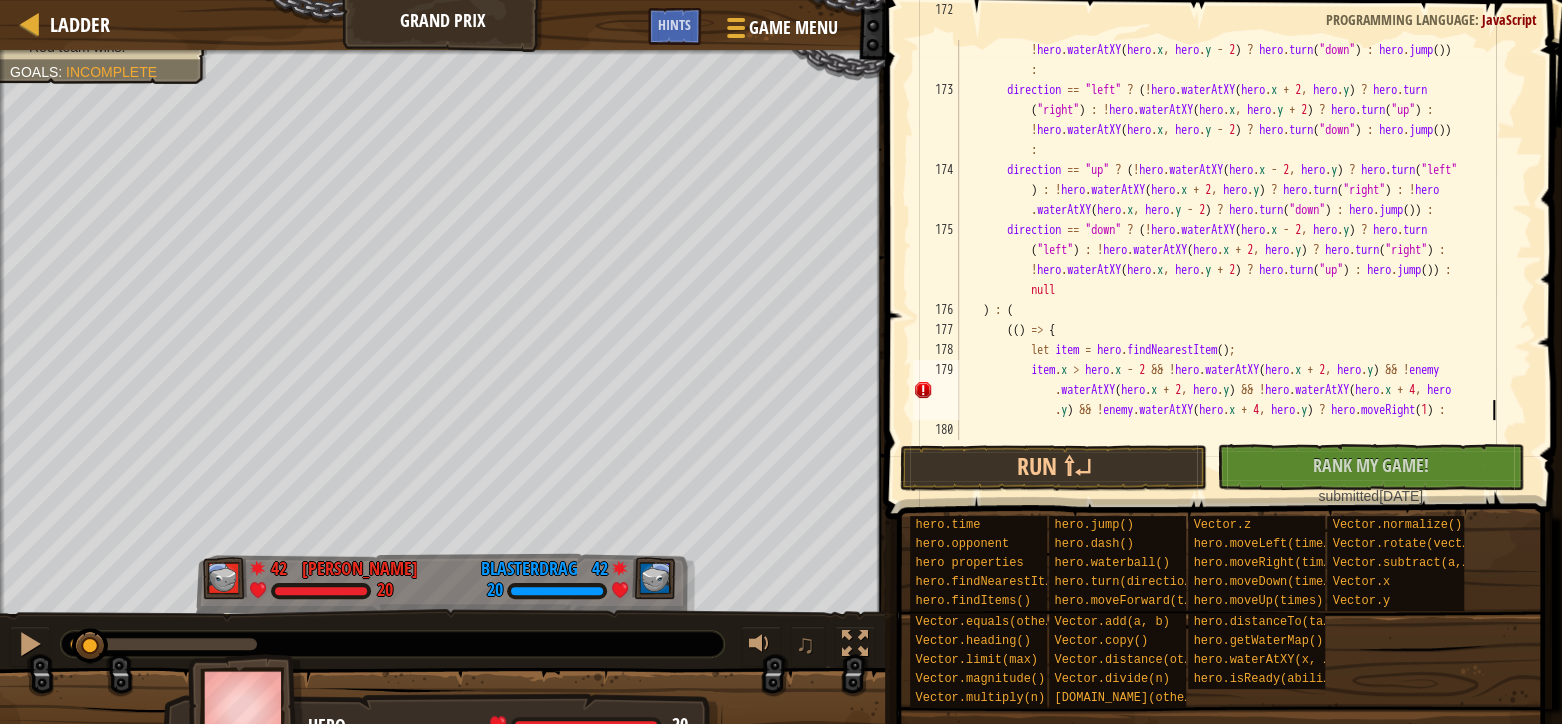 click on "direction   ==   "right"   ?   ( ! hero . waterAtXY ( hero . x   -   2 ,   hero . y )   ?   hero . turn              ( "left" )   :   ! hero . waterAtXY ( hero . x ,   hero . y   +   2 )   ?   hero . turn ( "up" )   :                ! hero . waterAtXY ( hero . x ,   hero . y   -   2 )   ?   hero . turn ( "down" )   :   hero . jump ( ))                :          direction   ==   "left"   ?   ( ! hero . waterAtXY ( hero . x   +   2 ,   hero . y )   ?   hero . turn              ( "right" )   :   ! hero . waterAtXY ( hero . x ,   hero . y   +   2 )   ?   hero . turn ( "up" )   :                ! hero . waterAtXY ( hero . x ,   hero . y   -   2 )   ?   hero . turn ( "down" )   :   hero . jump ( ))                :          direction   ==   "up"   ?   ( ! hero . waterAtXY ( hero . x   -   2 ,   hero . y )   ?   hero . turn ( "left"              )   :   ! hero . waterAtXY ( hero . x   +   2 ,   hero . y )   ?   hero . turn (" at bounding box center [1233, 250] 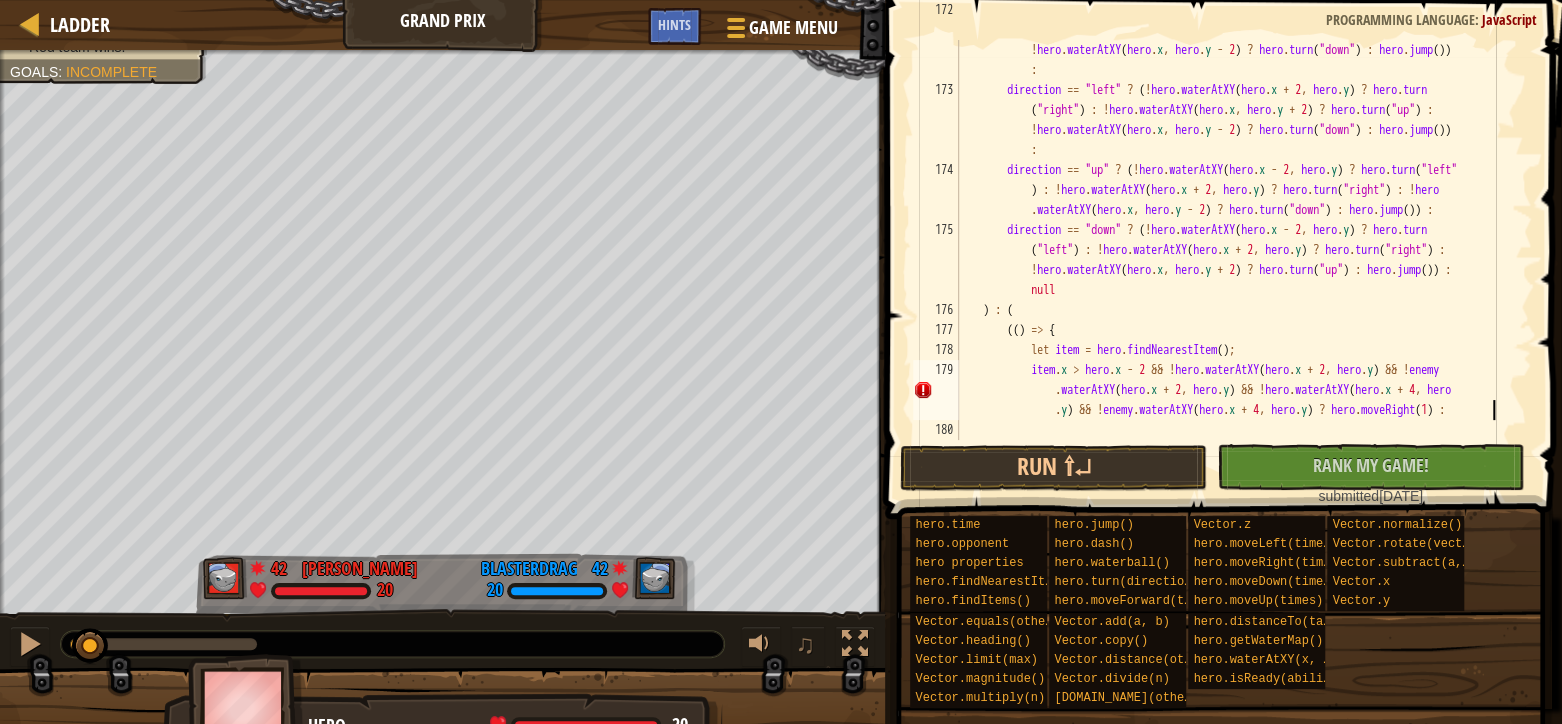 click on "direction   ==   "right"   ?   ( ! hero . waterAtXY ( hero . x   -   2 ,   hero . y )   ?   hero . turn              ( "left" )   :   ! hero . waterAtXY ( hero . x ,   hero . y   +   2 )   ?   hero . turn ( "up" )   :                ! hero . waterAtXY ( hero . x ,   hero . y   -   2 )   ?   hero . turn ( "down" )   :   hero . jump ( ))                :          direction   ==   "left"   ?   ( ! hero . waterAtXY ( hero . x   +   2 ,   hero . y )   ?   hero . turn              ( "right" )   :   ! hero . waterAtXY ( hero . x ,   hero . y   +   2 )   ?   hero . turn ( "up" )   :                ! hero . waterAtXY ( hero . x ,   hero . y   -   2 )   ?   hero . turn ( "down" )   :   hero . jump ( ))                :          direction   ==   "up"   ?   ( ! hero . waterAtXY ( hero . x   -   2 ,   hero . y )   ?   hero . turn ( "left"              )   :   ! hero . waterAtXY ( hero . x   +   2 ,   hero . y )   ?   hero . turn (" at bounding box center (1233, 250) 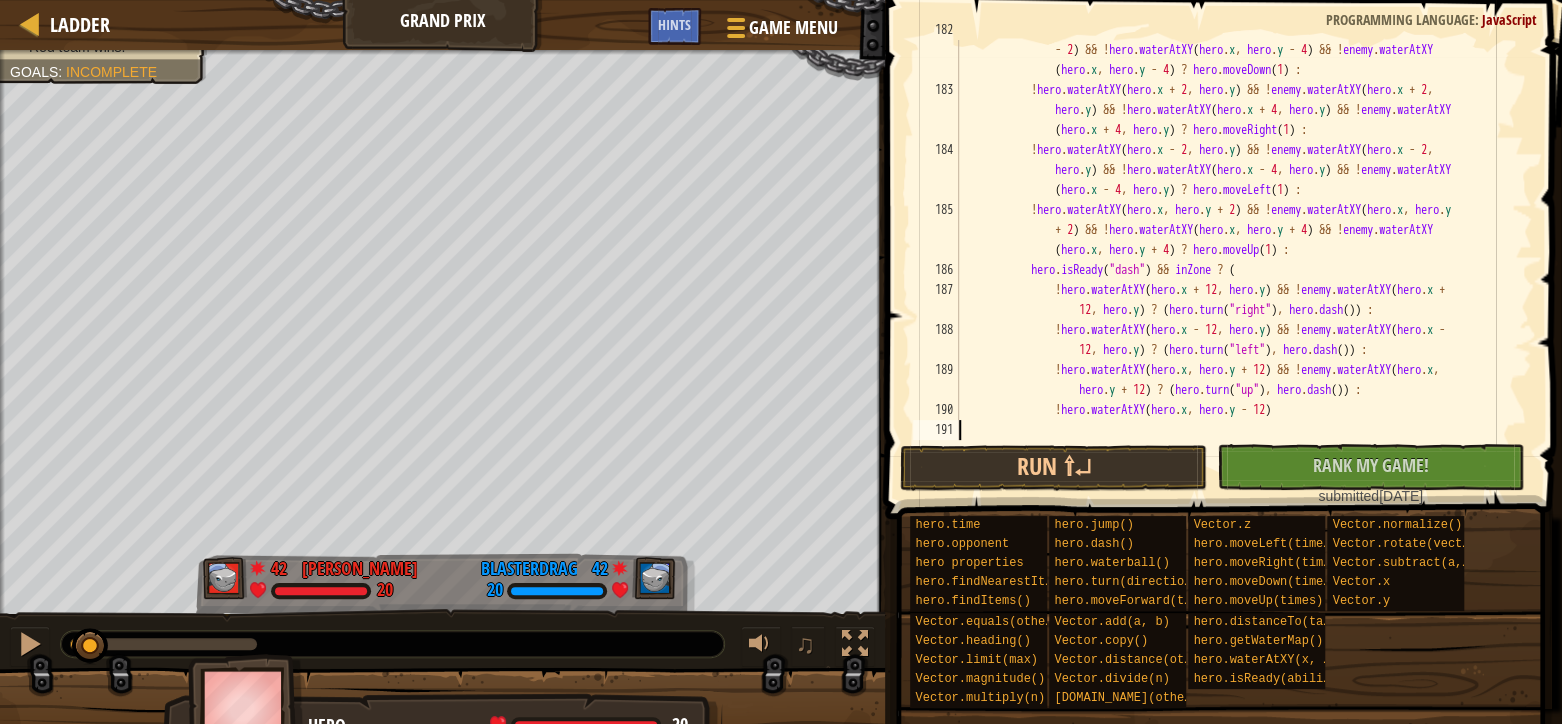 scroll, scrollTop: 4620, scrollLeft: 0, axis: vertical 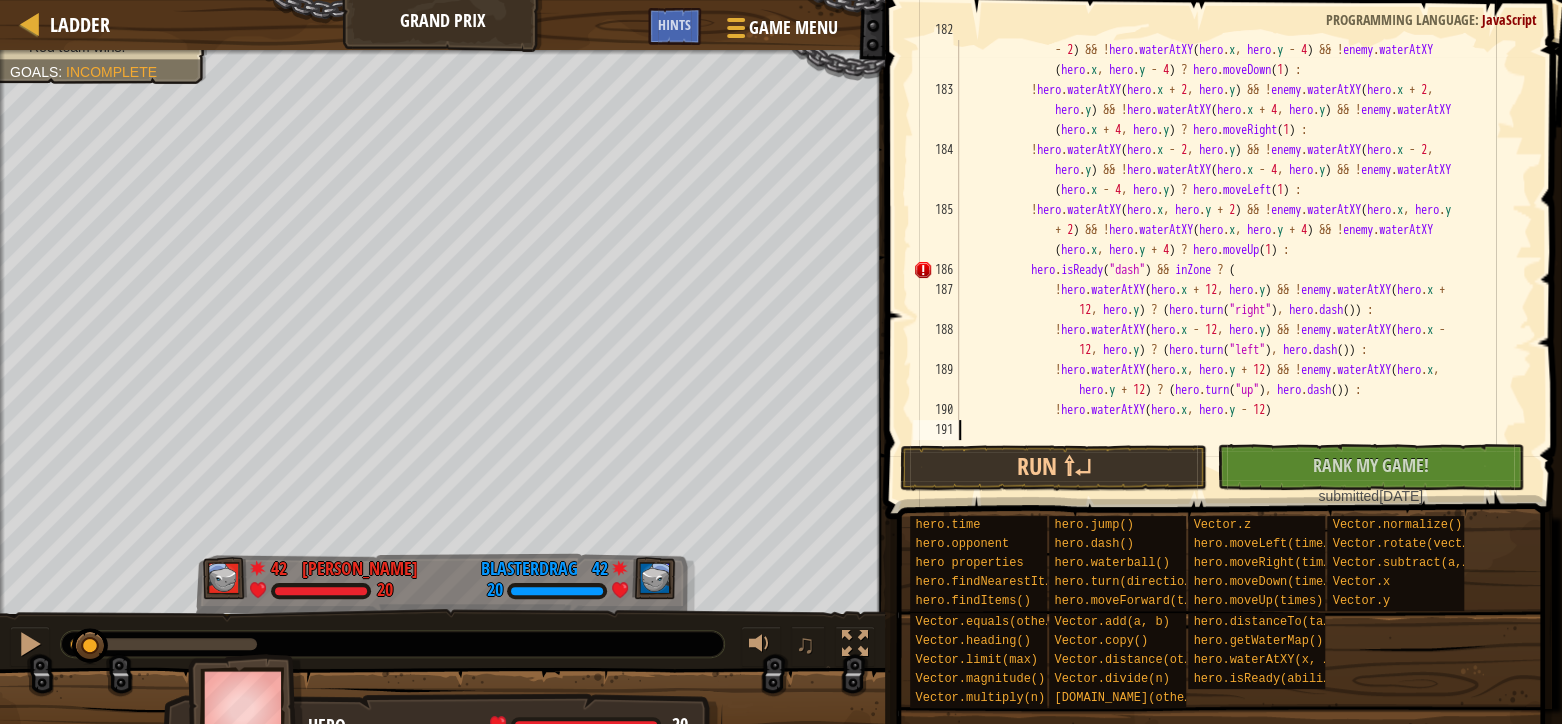 click on "! hero . waterAtXY ( hero . x ,   hero . y   -   2 )   &&   ! enemy . waterAtXY ( hero . x ,   hero . y                    -   2 )   &&   ! hero . waterAtXY ( hero . x ,   hero . y   -   4 )   &&   ! enemy . waterAtXY                  ( hero . x ,   hero . y   -   4 )   ?   hero . moveDown ( 1 )   :              ! hero . waterAtXY ( hero . x   +   2 ,   hero . y )   &&   ! enemy . waterAtXY ( hero . x   +   2 ,                    hero . y )   &&   ! hero . waterAtXY ( hero . x   +   4 ,   hero . y )   &&   ! enemy . waterAtXY                  ( hero . x   +   4 ,   hero . y )   ?   hero . moveRight ( 1 )   :              ! hero . waterAtXY ( hero . x   -   2 ,   hero . y )   &&   ! enemy . waterAtXY ( hero . x   -   2 ,                    hero . y )   &&   ! hero . waterAtXY ( hero . x   -   4 ,   hero . y )   &&   ! enemy . waterAtXY                  ( hero . x   -   4 ,   hero . y )   ?   hero . ( 1" at bounding box center [1233, 260] 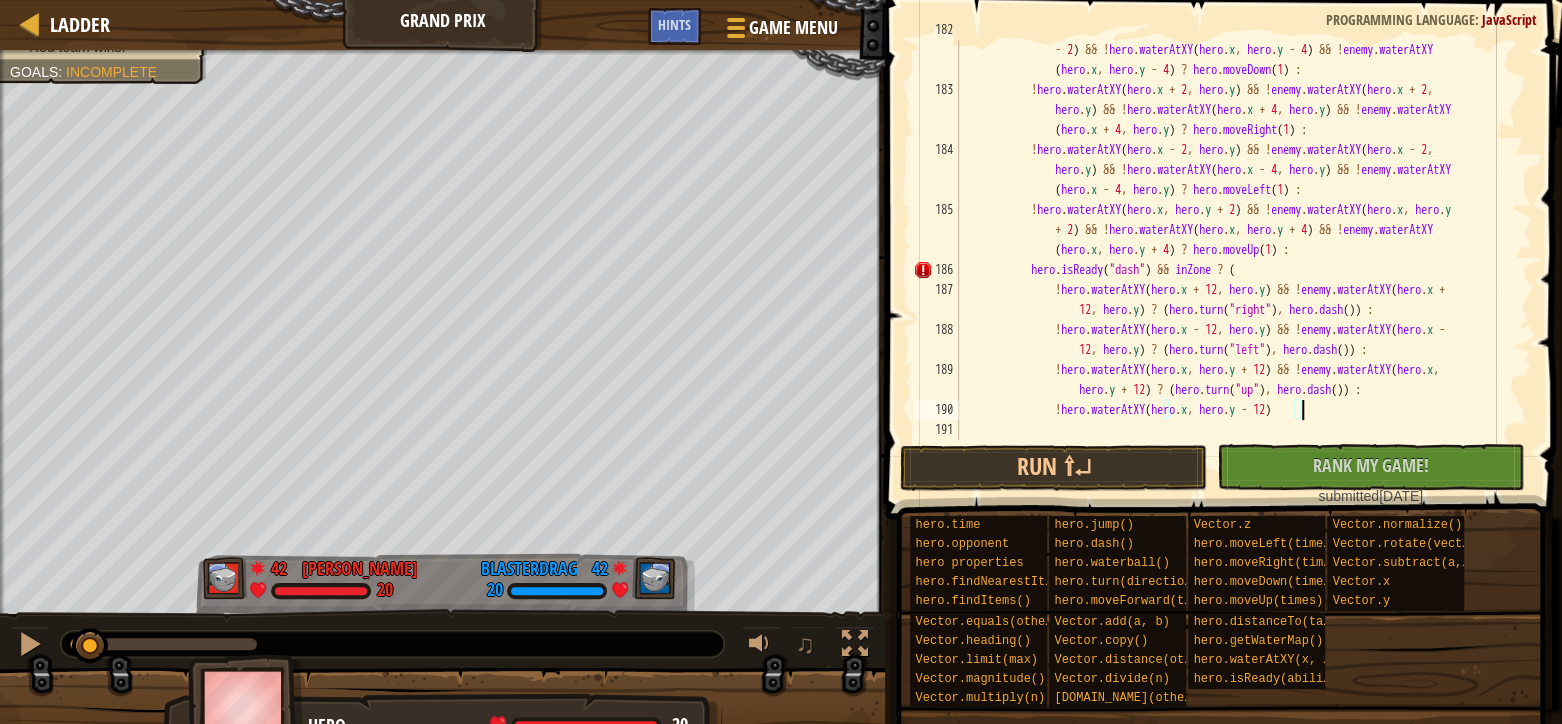 paste 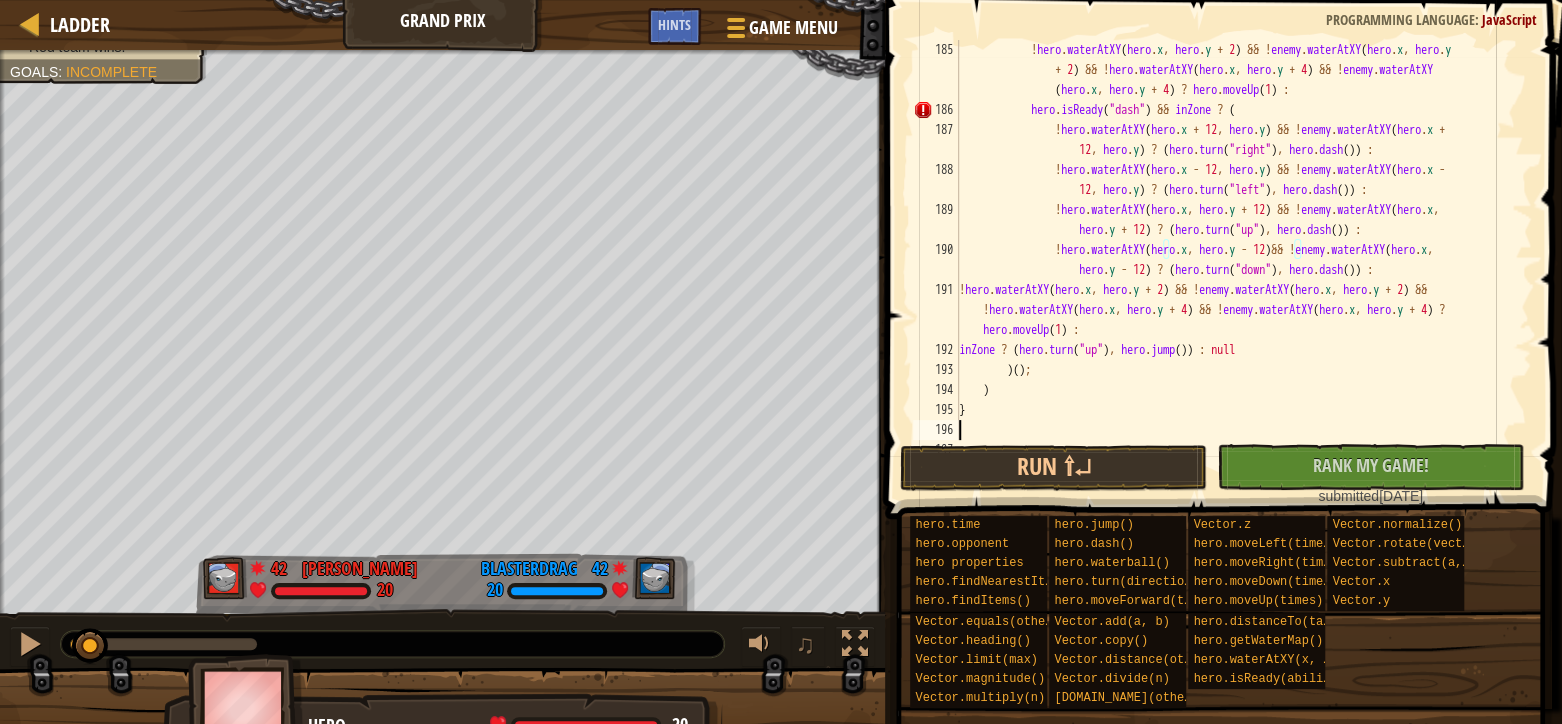 scroll, scrollTop: 4780, scrollLeft: 0, axis: vertical 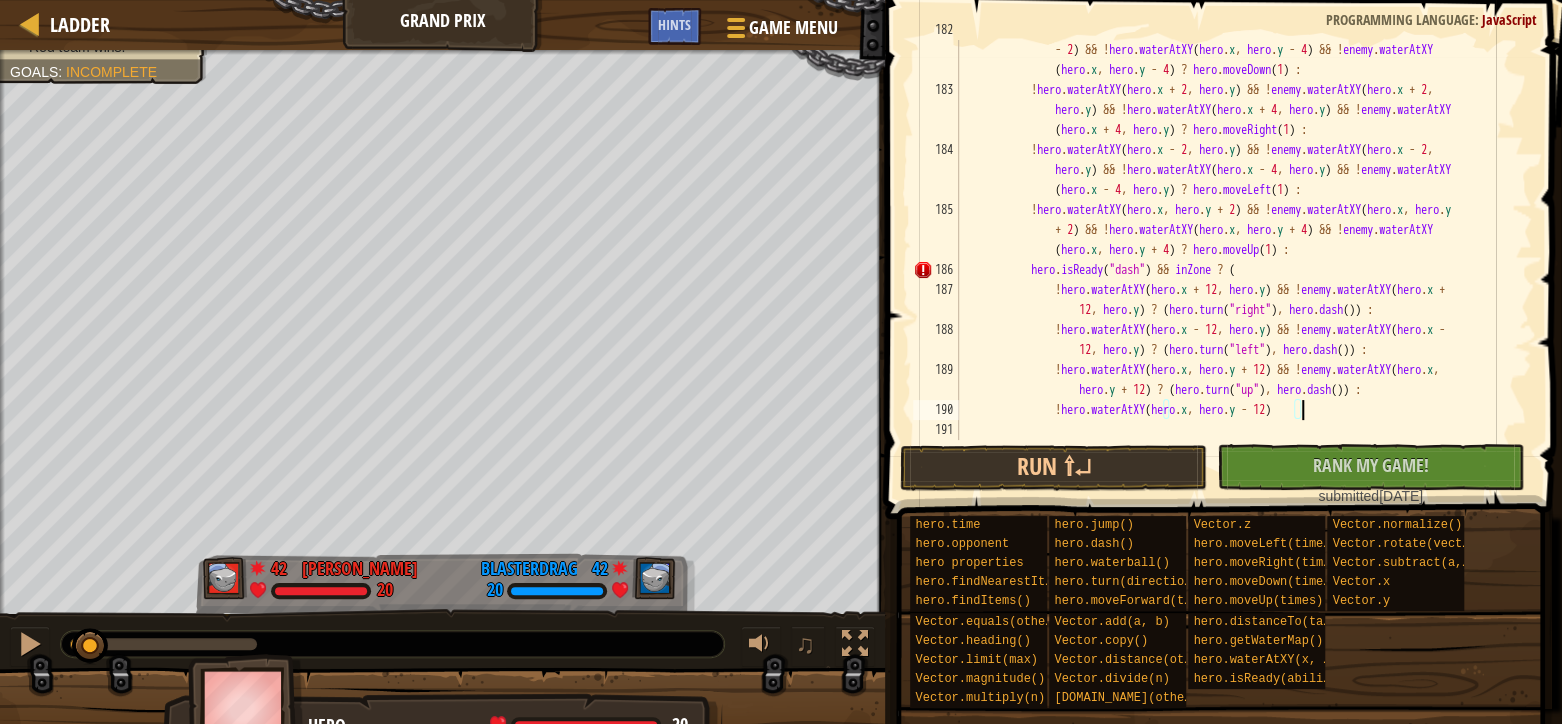 type on "!hero.waterAtXY(hero.x, hero.y - 12)" 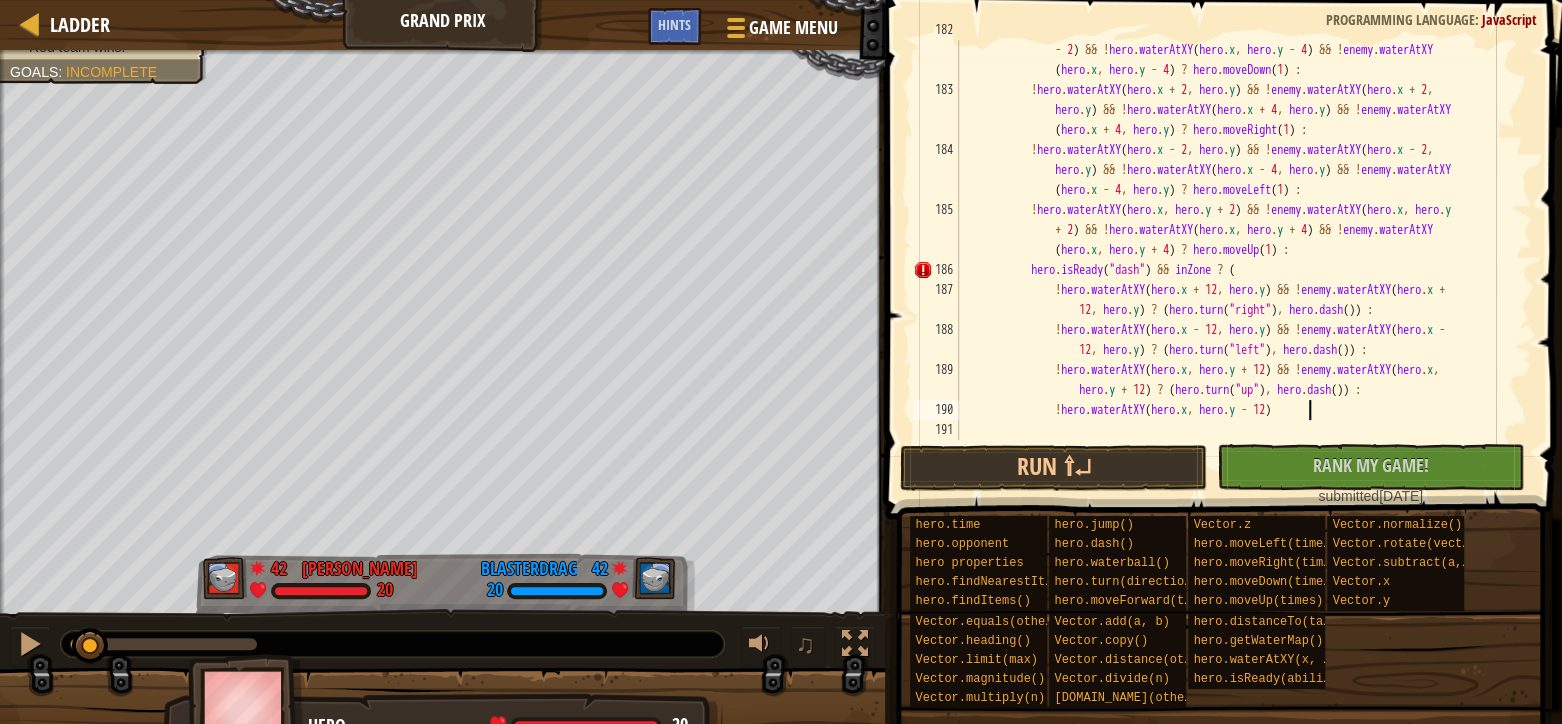 paste 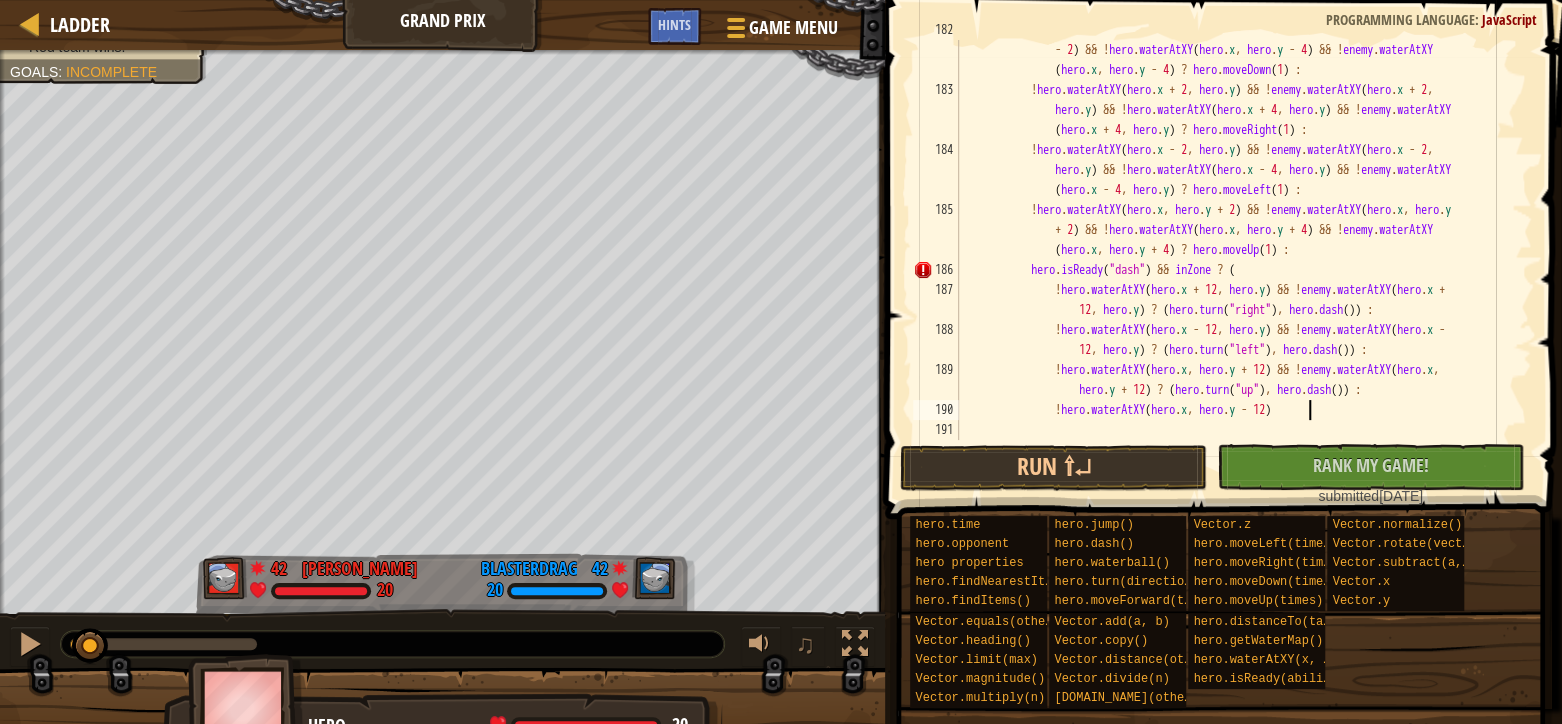 scroll, scrollTop: 4780, scrollLeft: 0, axis: vertical 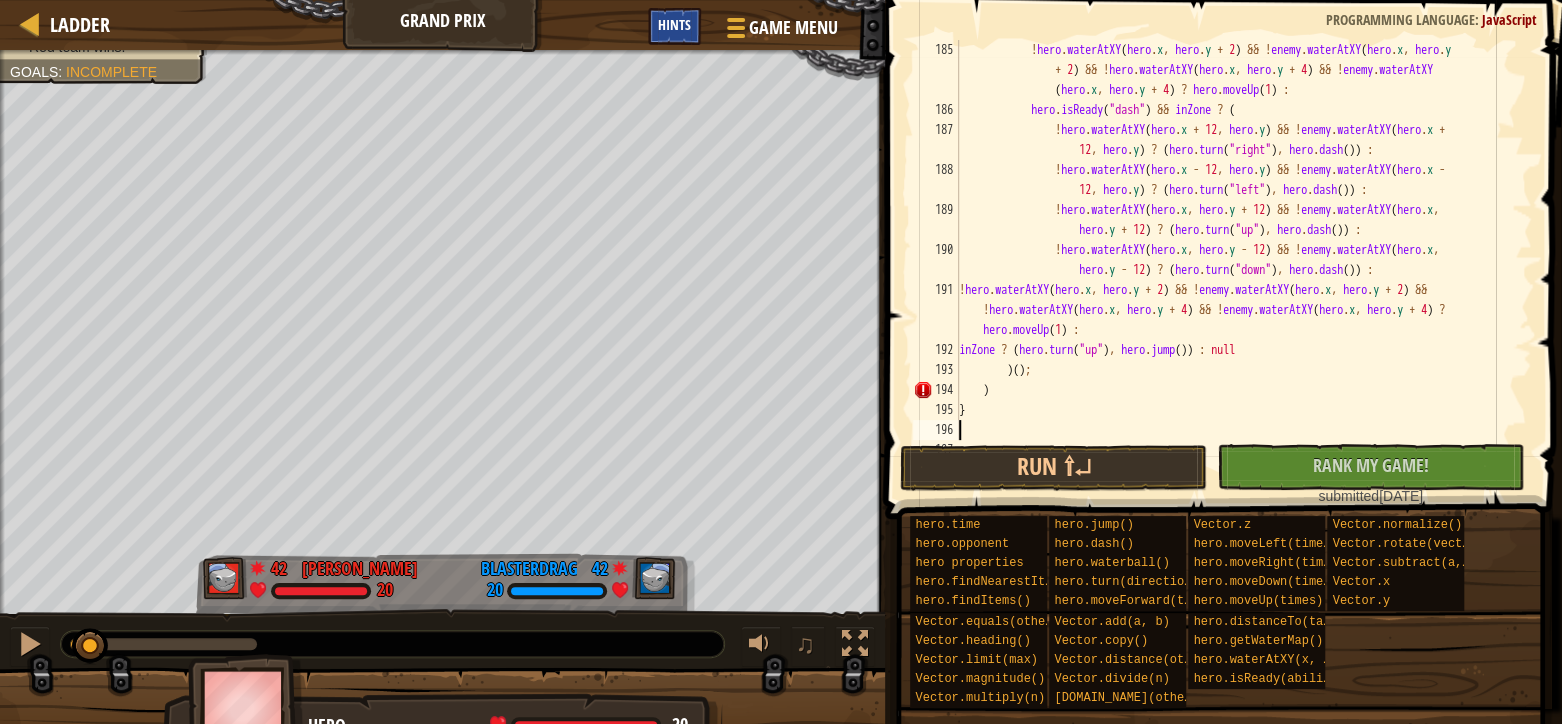 click on "Hints" at bounding box center [674, 24] 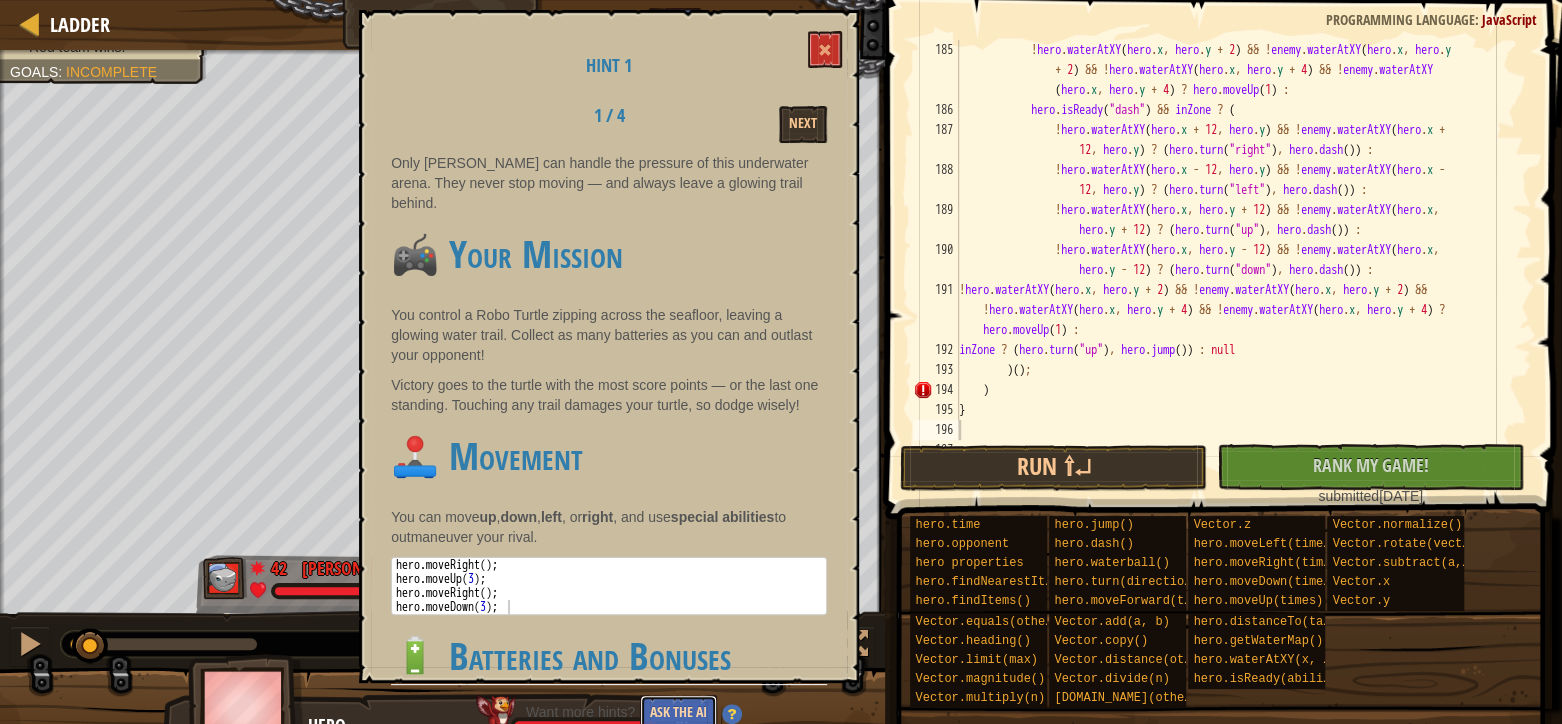 click on "Ask the AI" at bounding box center [678, 713] 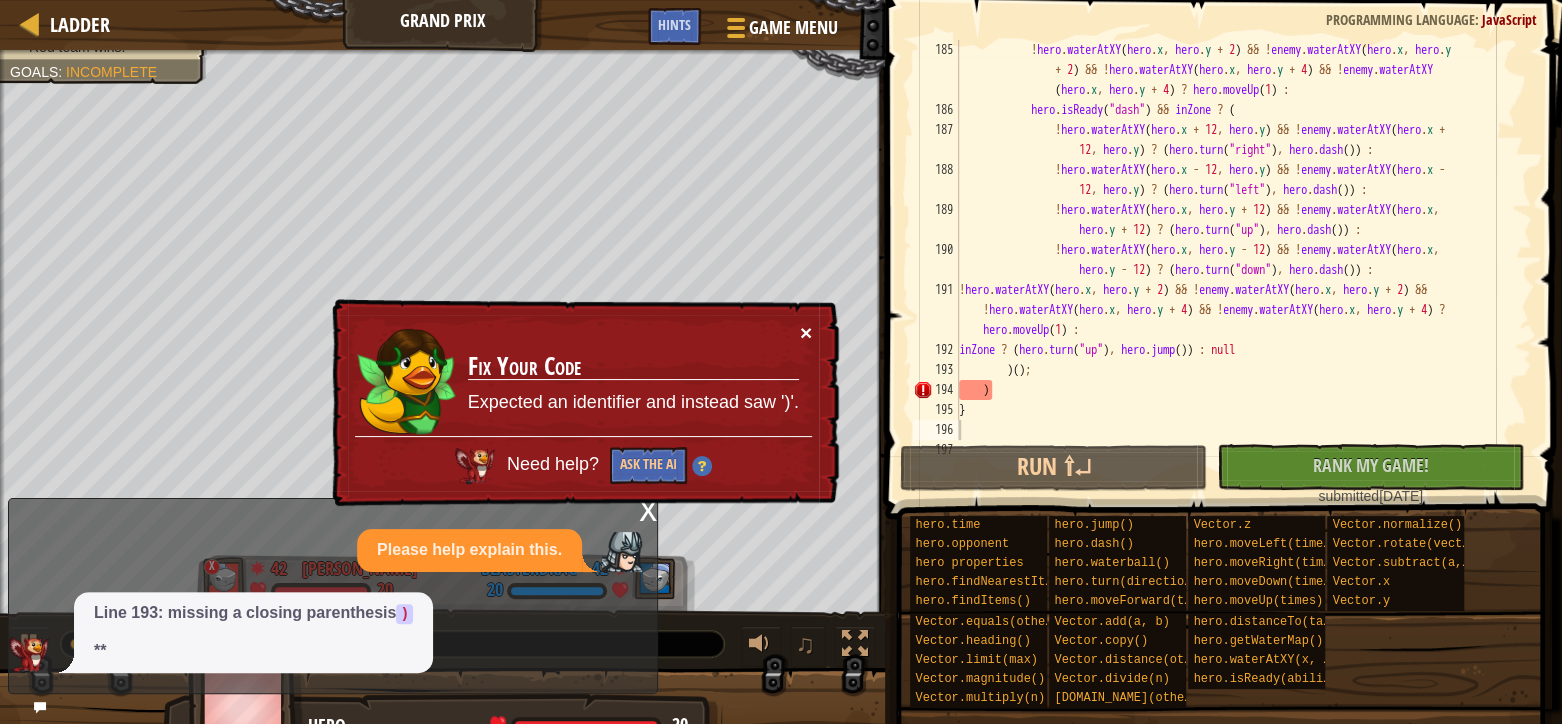 click on "×" at bounding box center (806, 332) 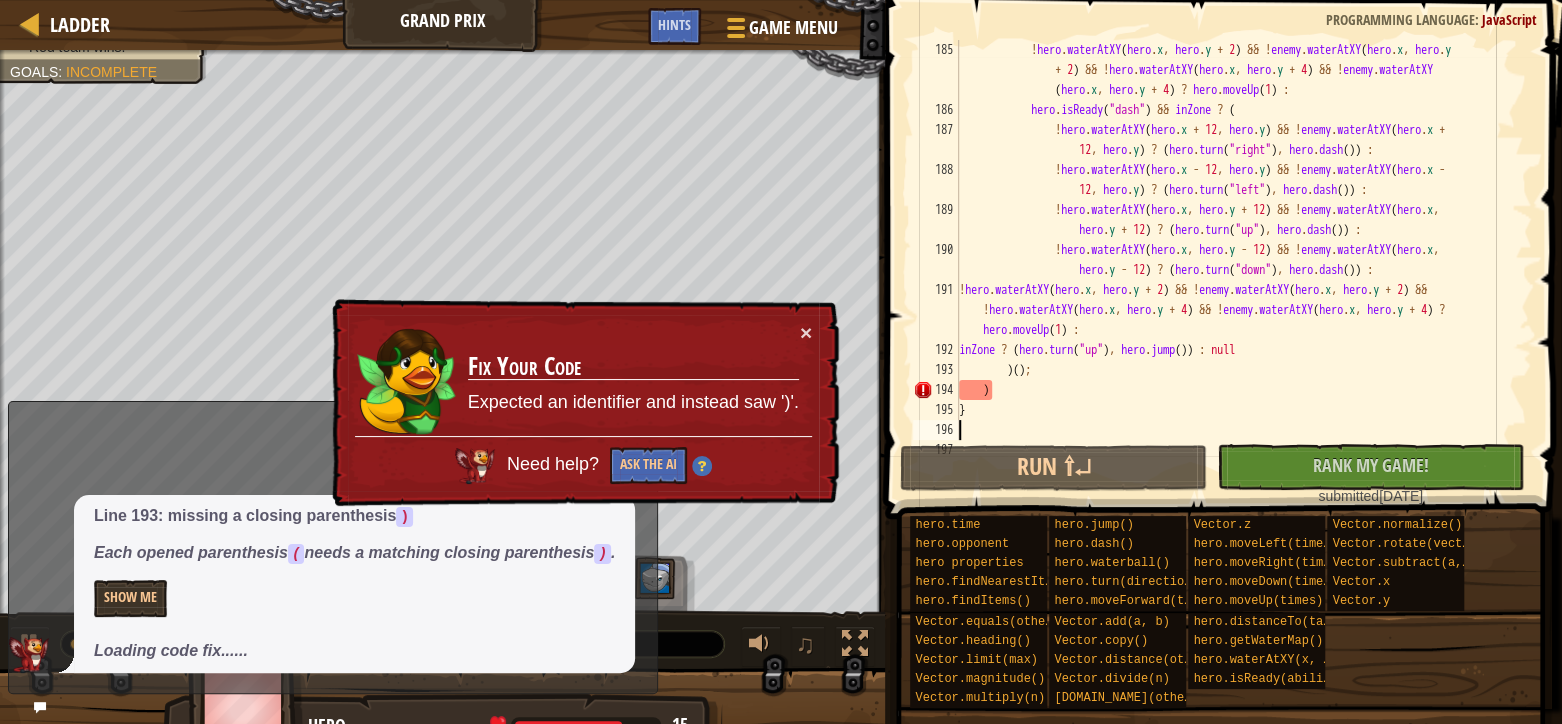 click on "Fix Your Code Expected an identifier and instead saw ')'." at bounding box center [633, 379] 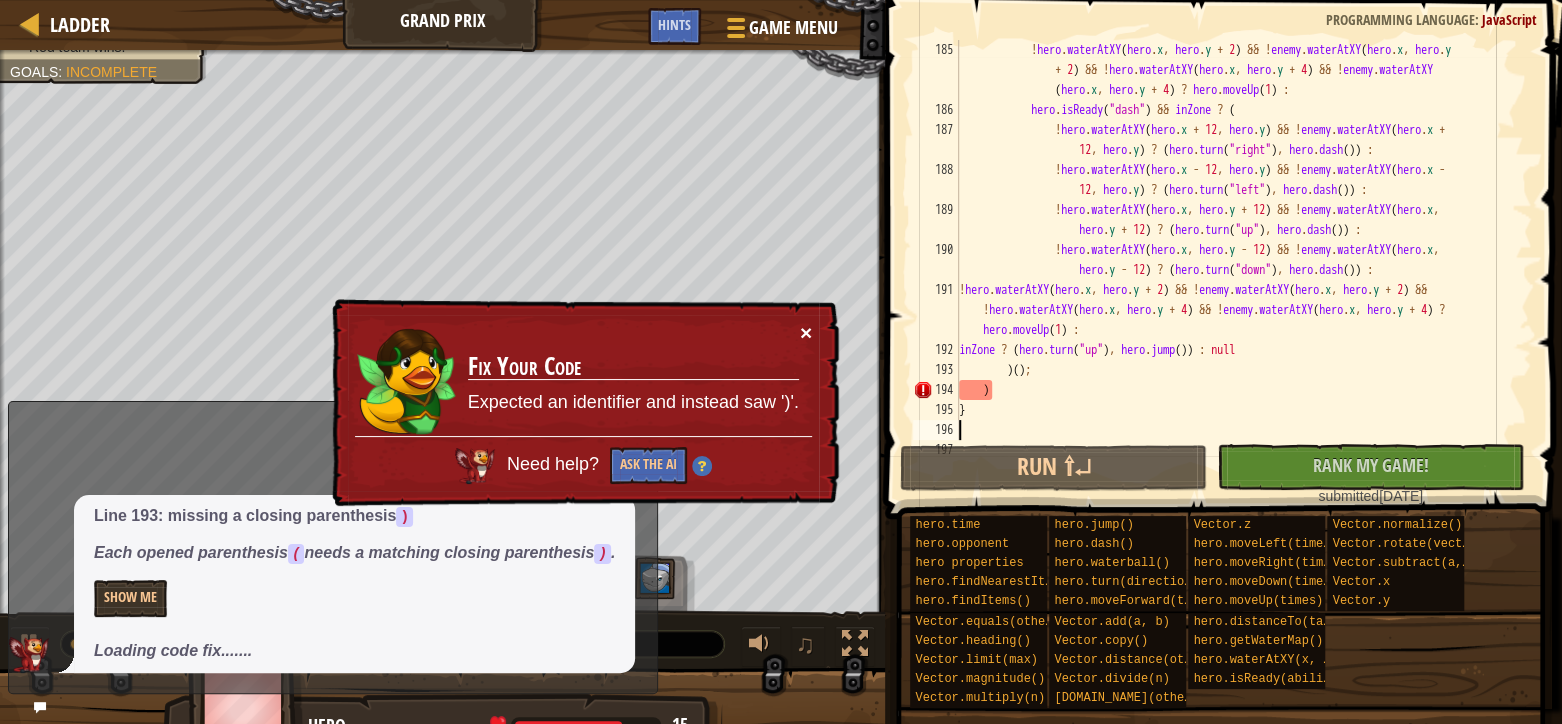 click on "×" at bounding box center [806, 332] 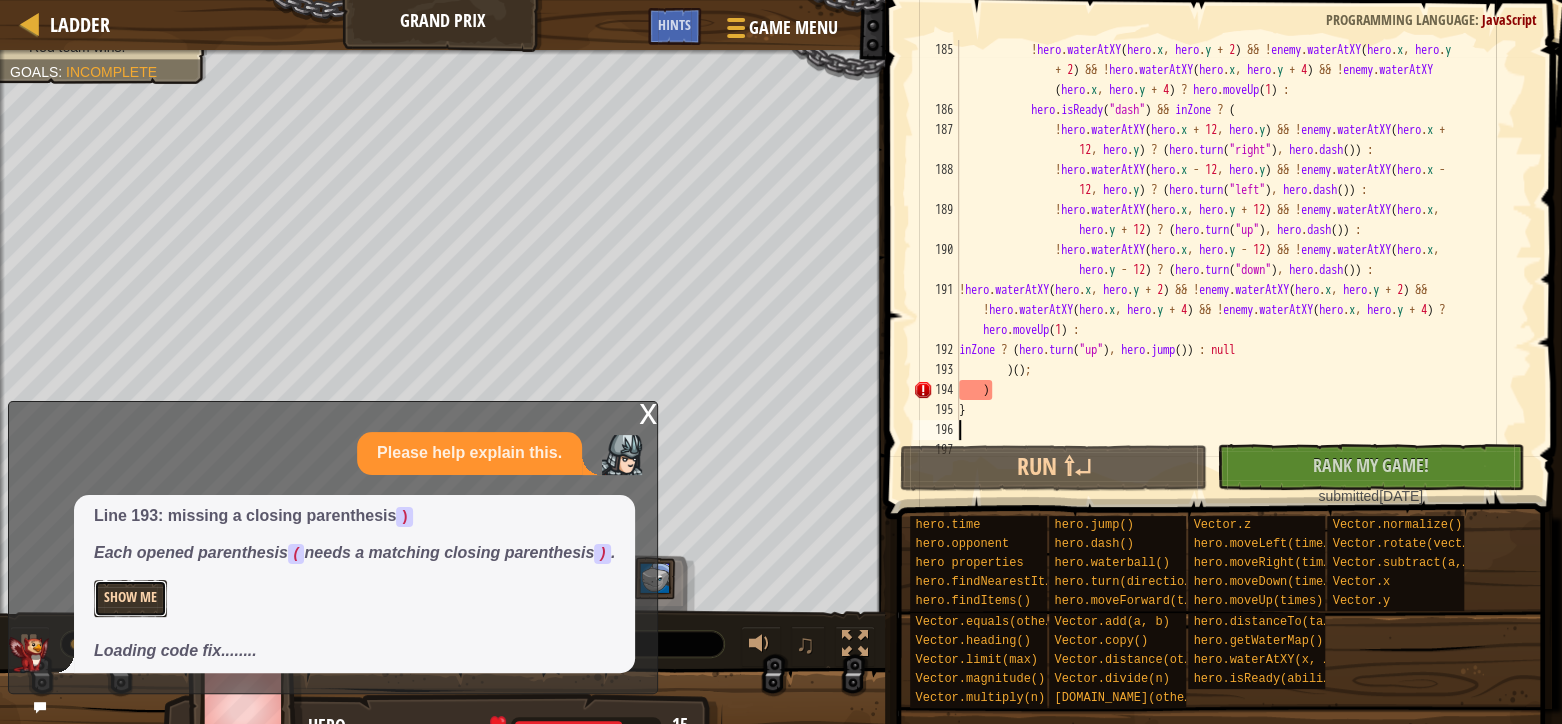 click on "Show Me" at bounding box center [130, 598] 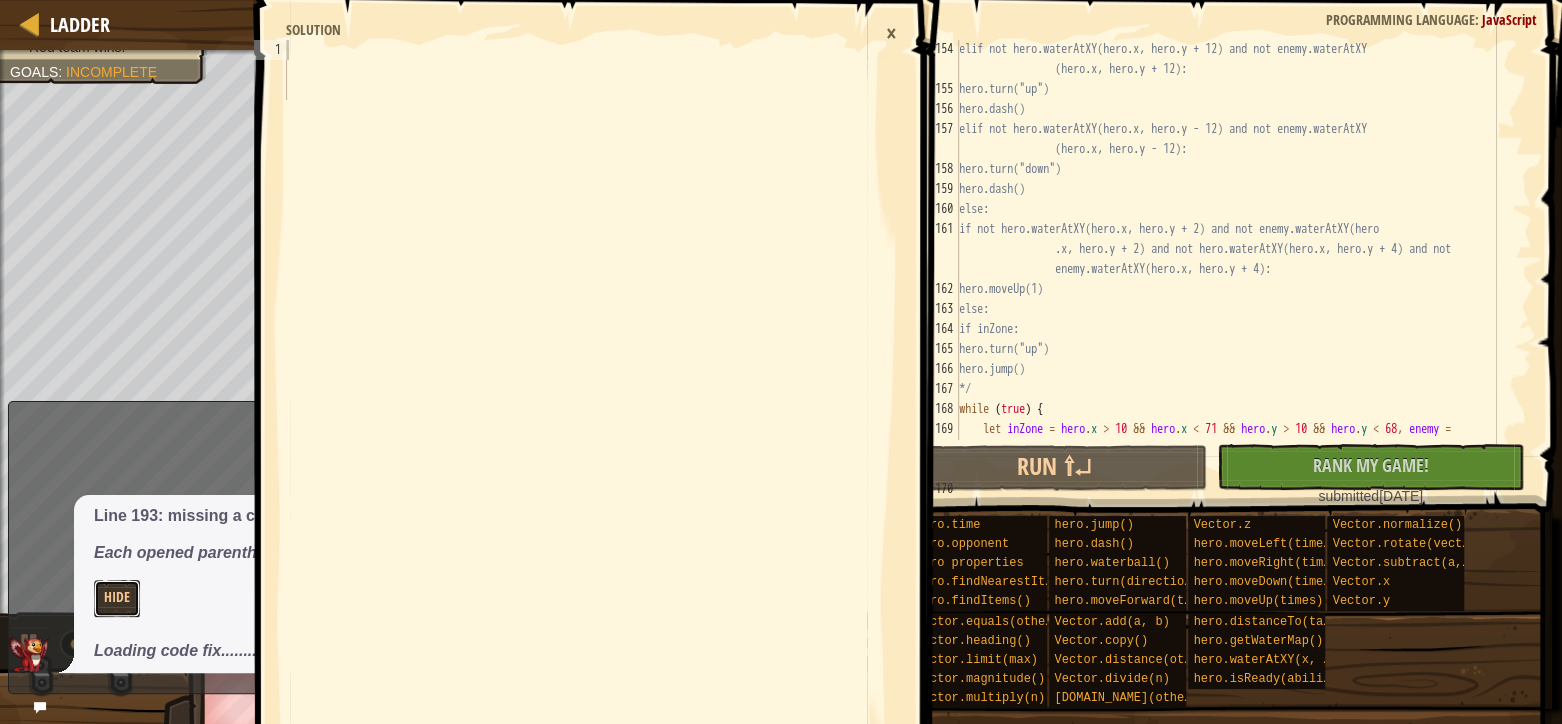 scroll, scrollTop: 3497, scrollLeft: 0, axis: vertical 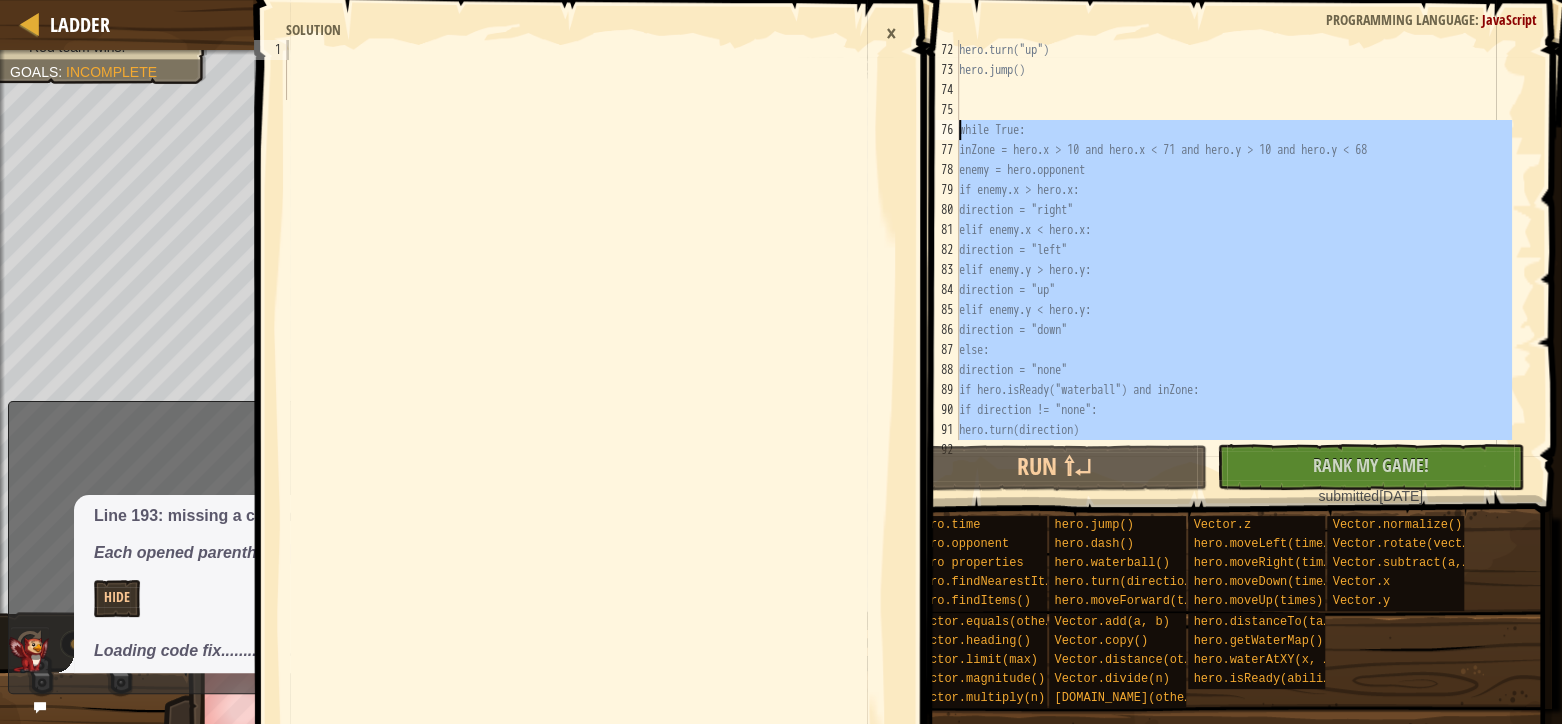 drag, startPoint x: 1185, startPoint y: 335, endPoint x: 900, endPoint y: 129, distance: 351.65466 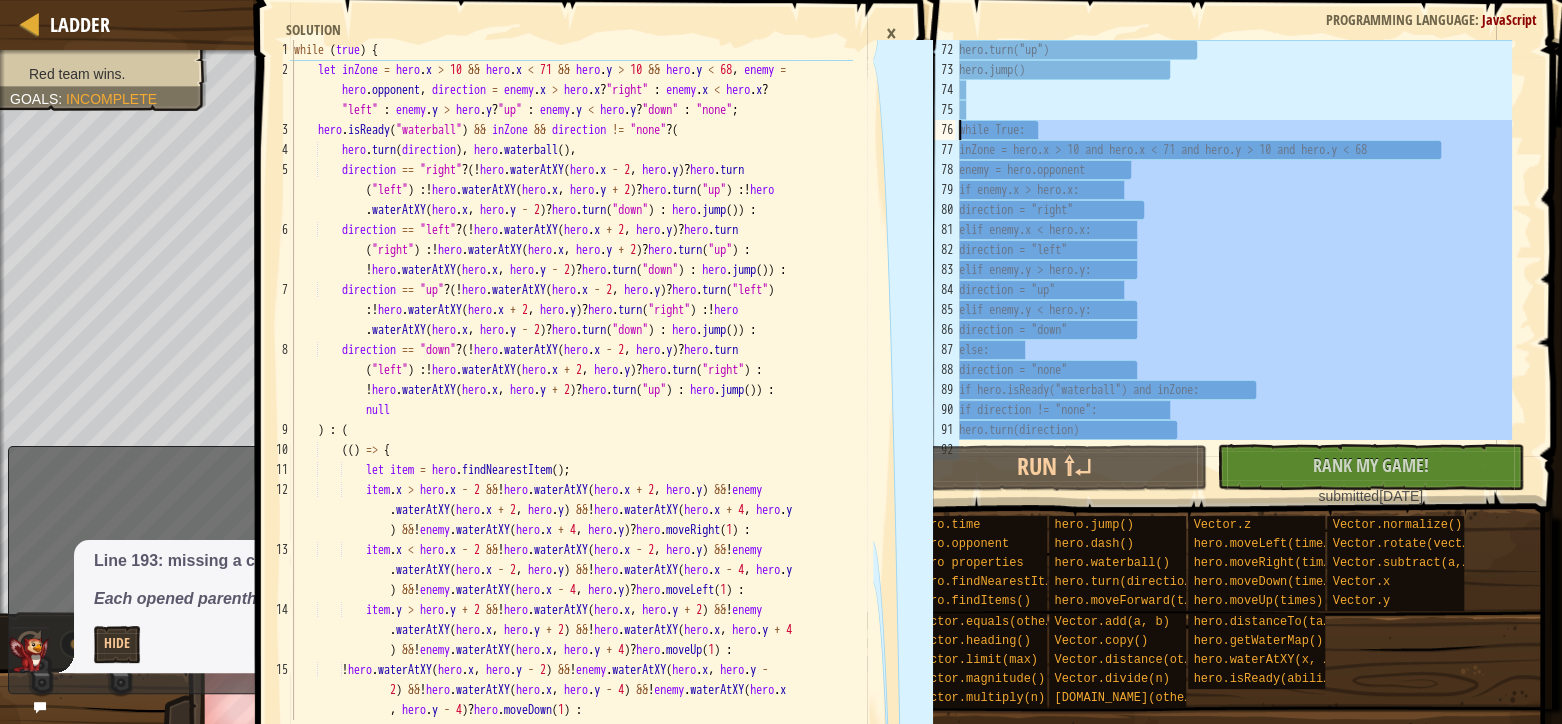 click on "hero.turn("up")                     hero.jump() while True:     inZone = hero.x > 10 and hero.x < 71 and hero.y > 10 and hero.y < 68     enemy = hero.opponent     if enemy.x > hero.x:         direction = "right"     elif enemy.x < hero.x:         direction = "left"     elif enemy.y > hero.y:         direction = "up"     elif enemy.y < hero.y:         direction = "down"     else:         direction = "none"     if hero.isReady("waterball") and inZone:         if direction != "none":             hero.turn(direction)             hero.waterball()" at bounding box center [1233, 240] 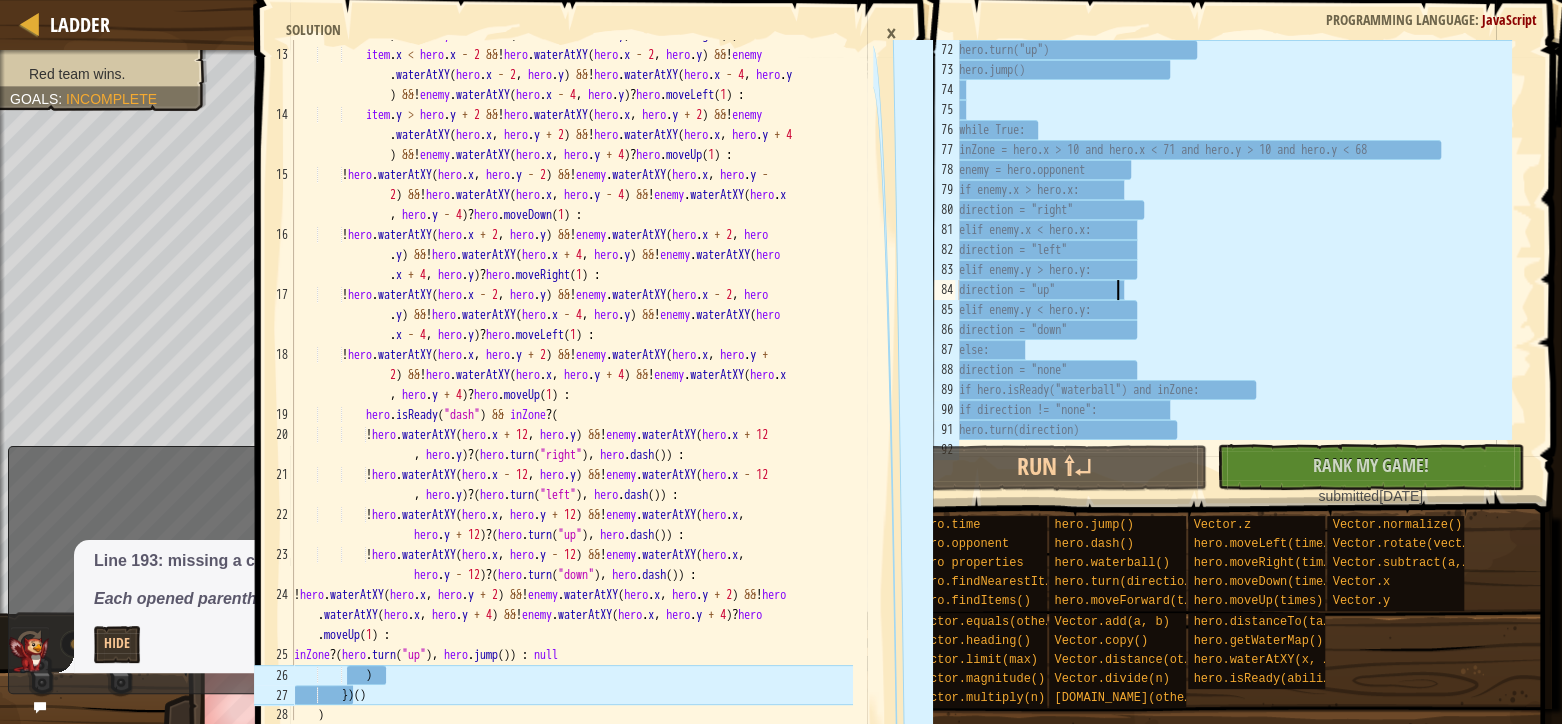 scroll, scrollTop: 540, scrollLeft: 0, axis: vertical 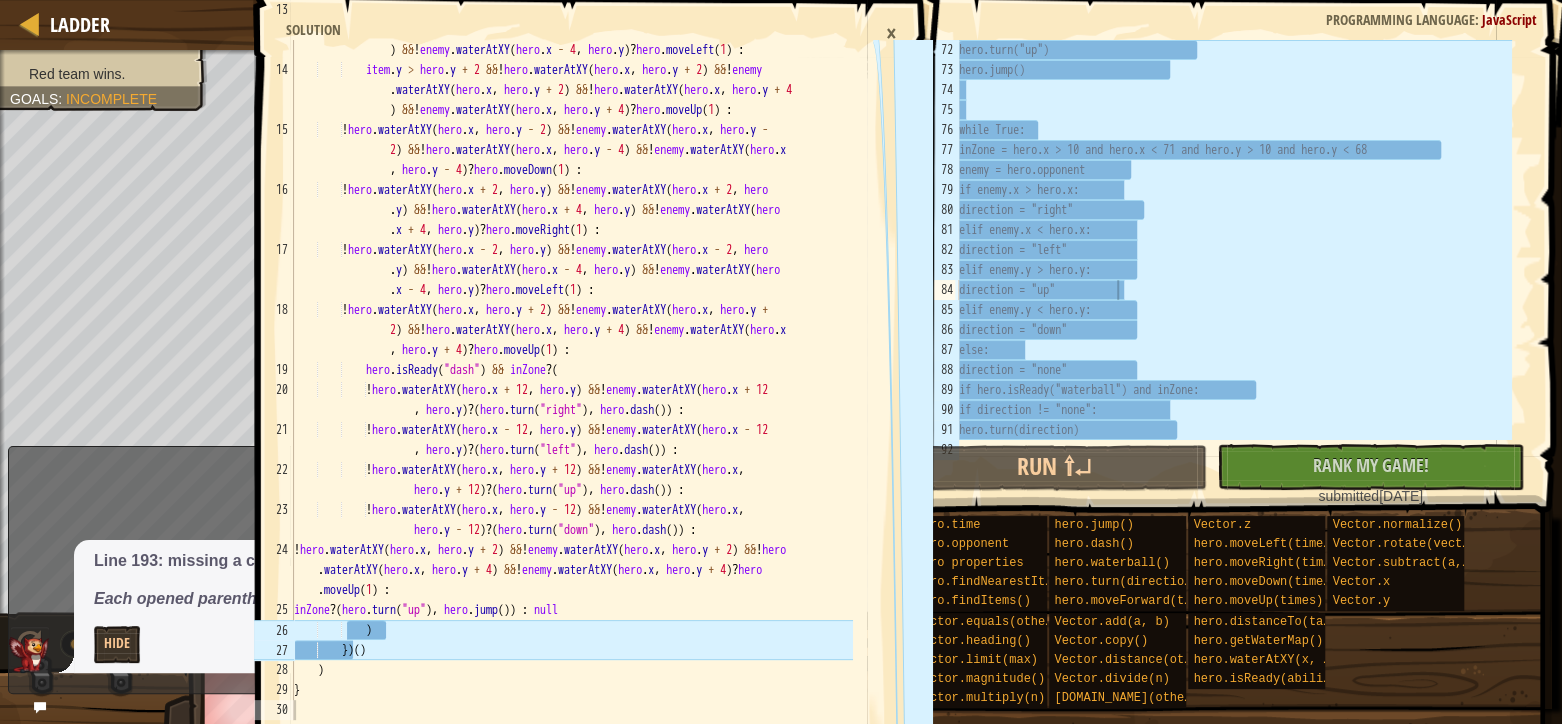 click on "×" at bounding box center (891, 33) 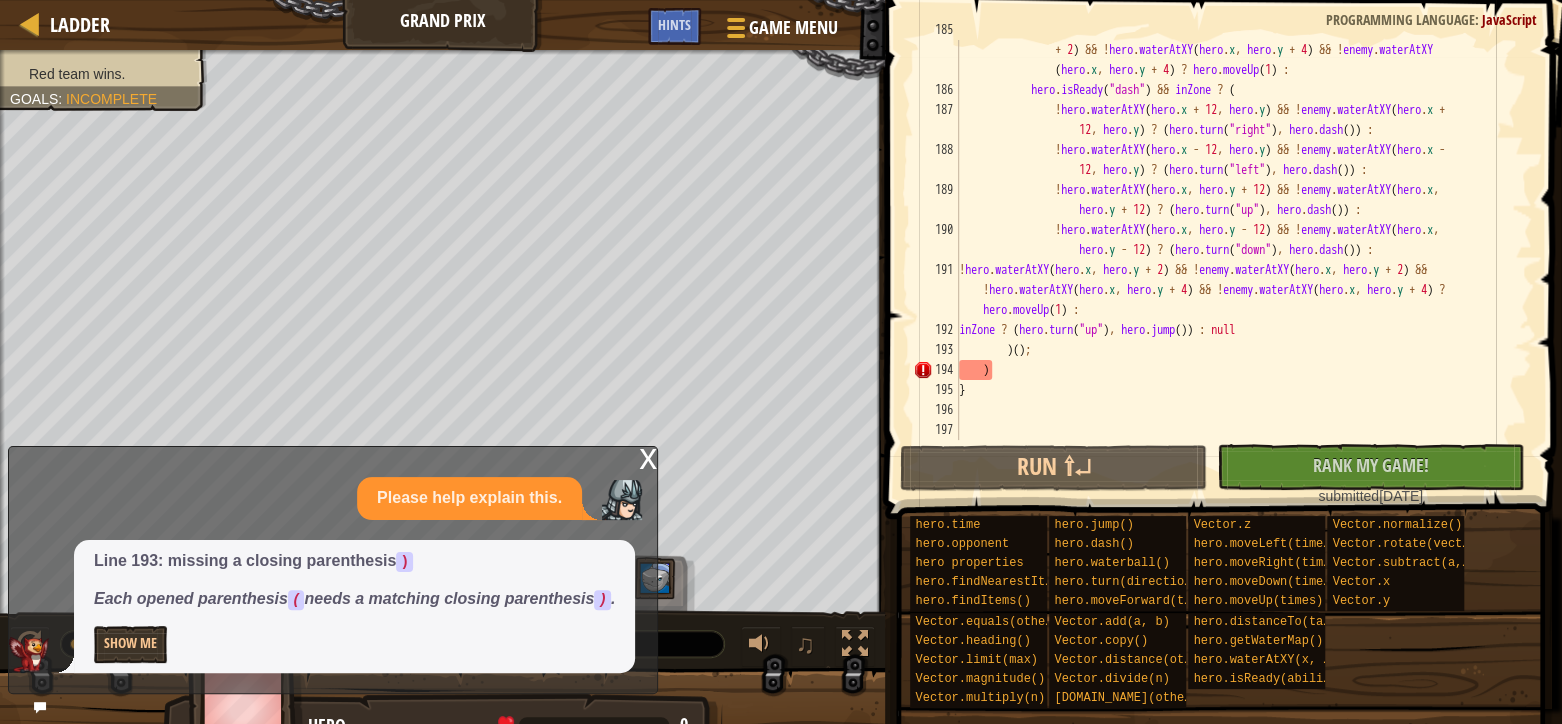 scroll, scrollTop: 4800, scrollLeft: 0, axis: vertical 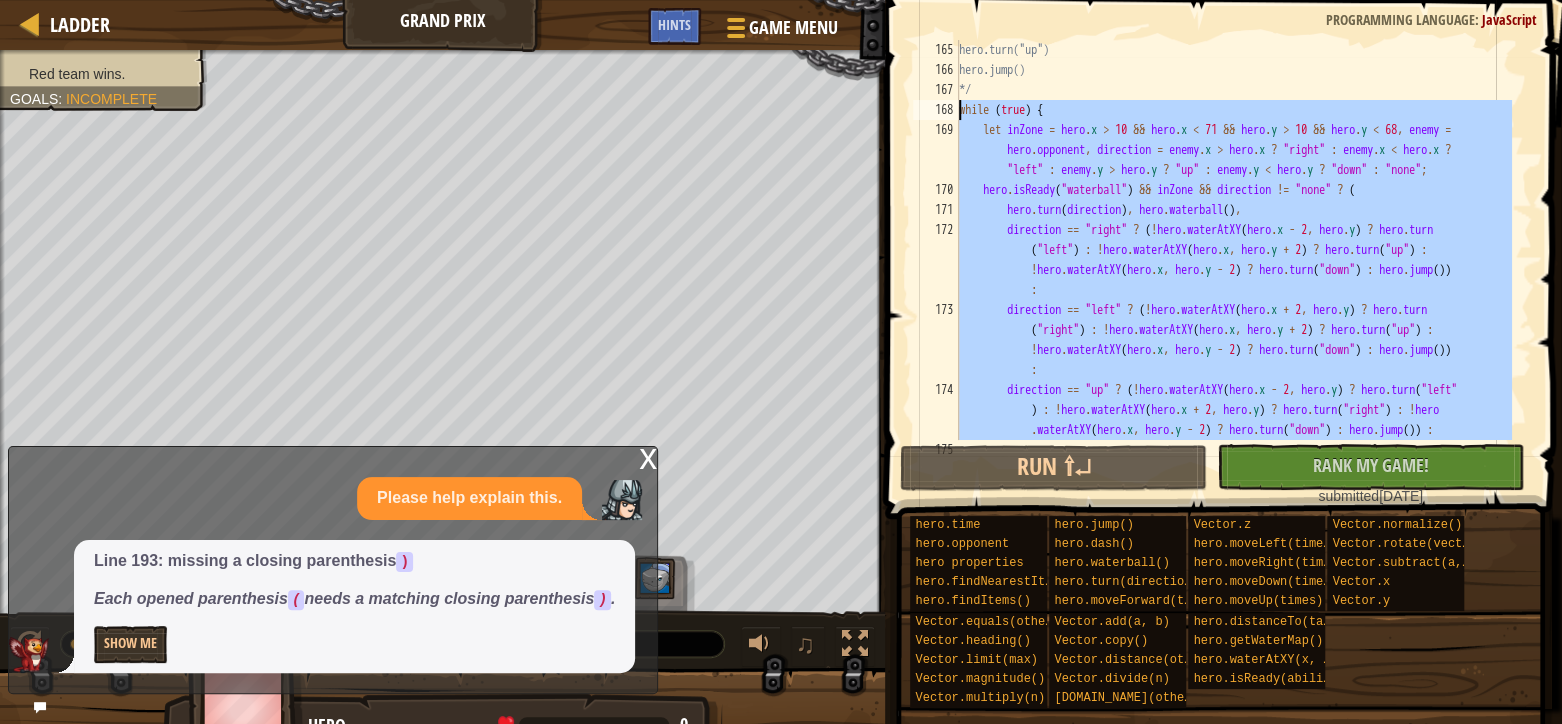 drag, startPoint x: 986, startPoint y: 389, endPoint x: 878, endPoint y: 110, distance: 299.17386 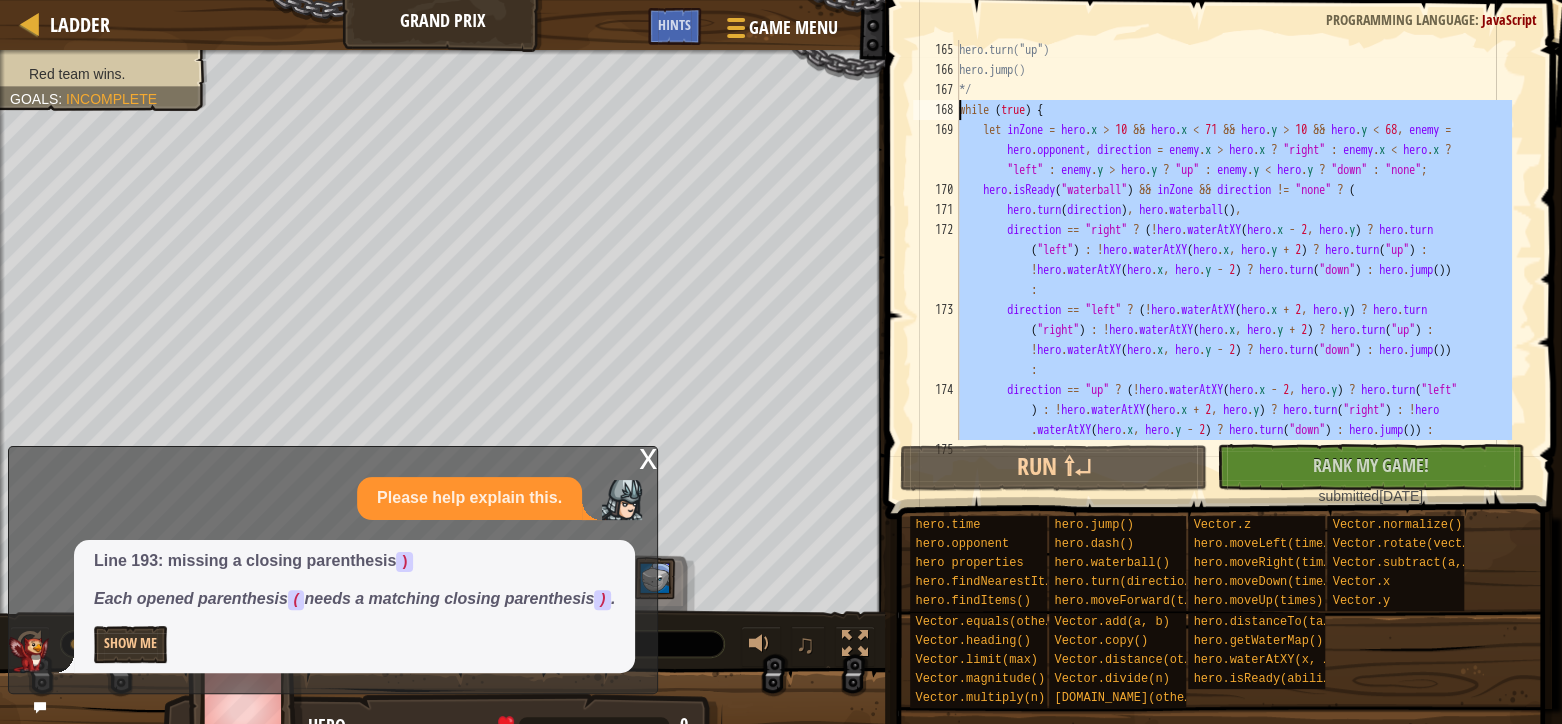 click on "Hints } 165 166 167 168 169 170 171 172 173 174 175                     hero.turn("up")                     hero.jump() */ while   ( true )   {        let   inZone   =   hero . x   >   10   &&   hero . x   <   71   &&   hero . y   >   10   &&   hero . y   <   68 ,   enemy   =            hero . opponent ,   direction   =   enemy . x   >   hero . x   ?   "right"   :   enemy . x   <   hero . x   ?            "left"   :   enemy . y   >   hero . y   ?   "up"   :   enemy . y   <   hero . y   ?   "down"   :   "none" ;      hero . isReady ( "waterball" )   &&   [PERSON_NAME]   &&   direction   !=   "none"   ?   (          hero . turn ( direction ) ,   hero . waterball ( ) ,          direction   ==   "right"   ?   ( ! hero . waterAtXY ( hero . x   -   2 ,   hero . y )   ?   hero . turn              ( "left" )   :   ! hero . waterAtXY ( hero . x ,   hero . y   +   2 )   ?   hero . turn ( "up" )   :                ! hero . waterAtXY ( hero . x ,   hero . y   -   2 )   ?   hero . turn ( )" at bounding box center [1220, 362] 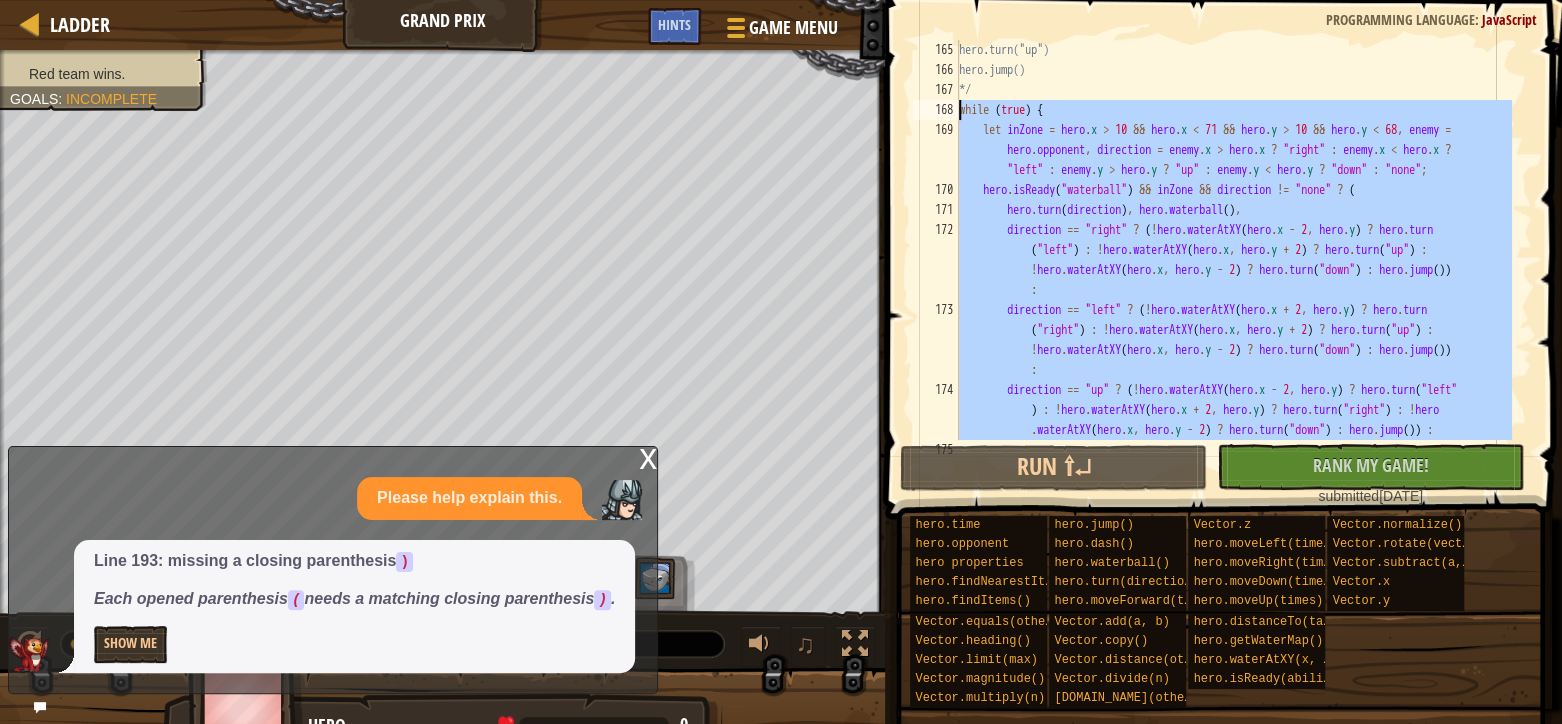 paste 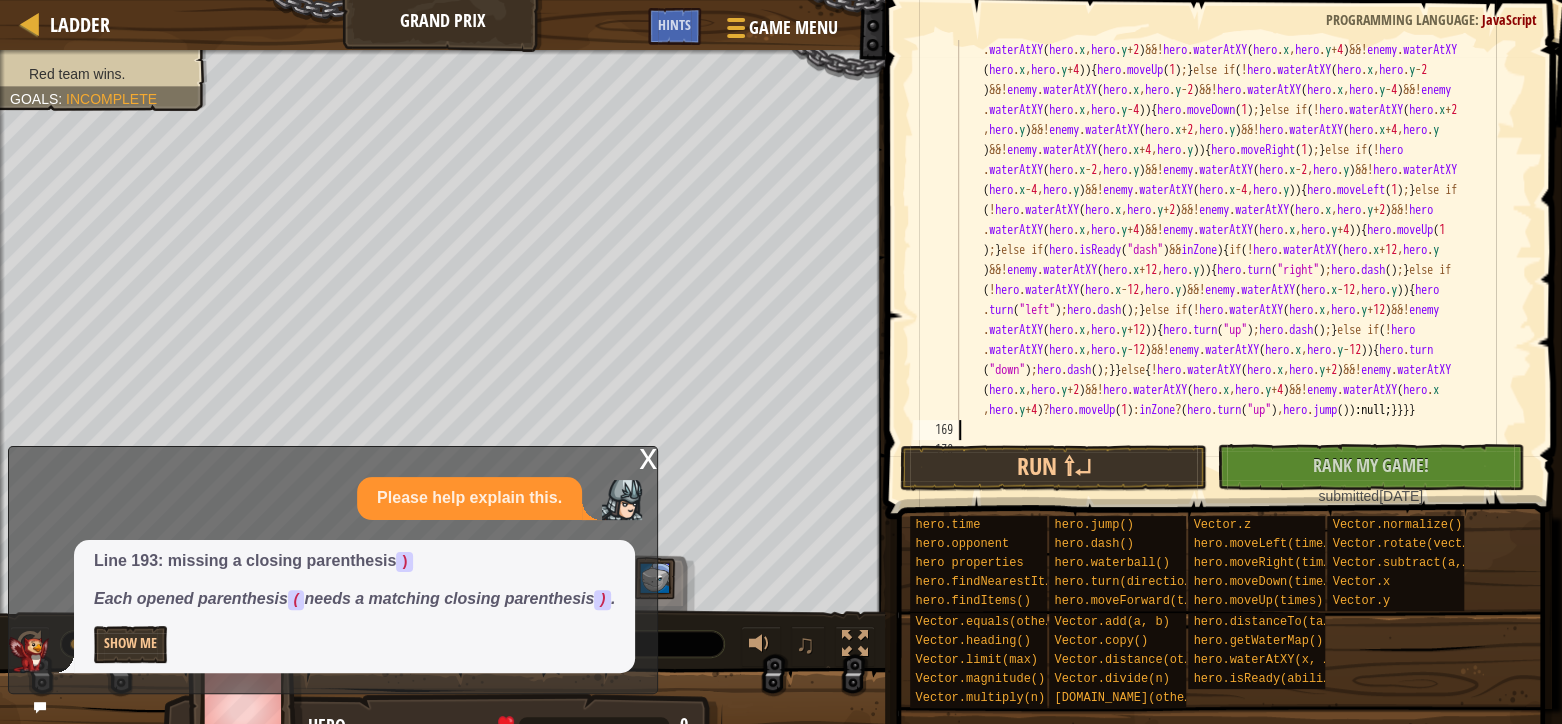 scroll, scrollTop: 4340, scrollLeft: 0, axis: vertical 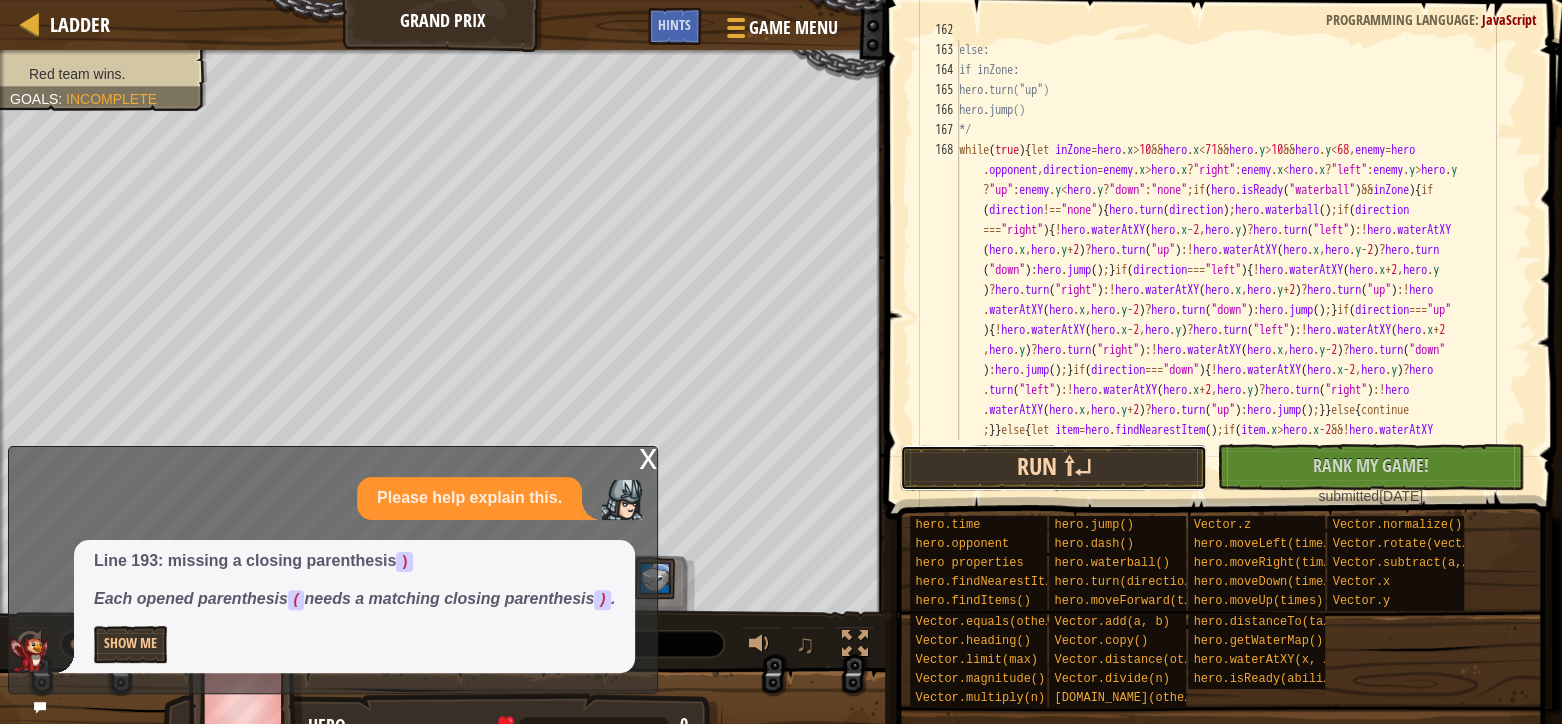 click on "Run ⇧↵" at bounding box center (1053, 468) 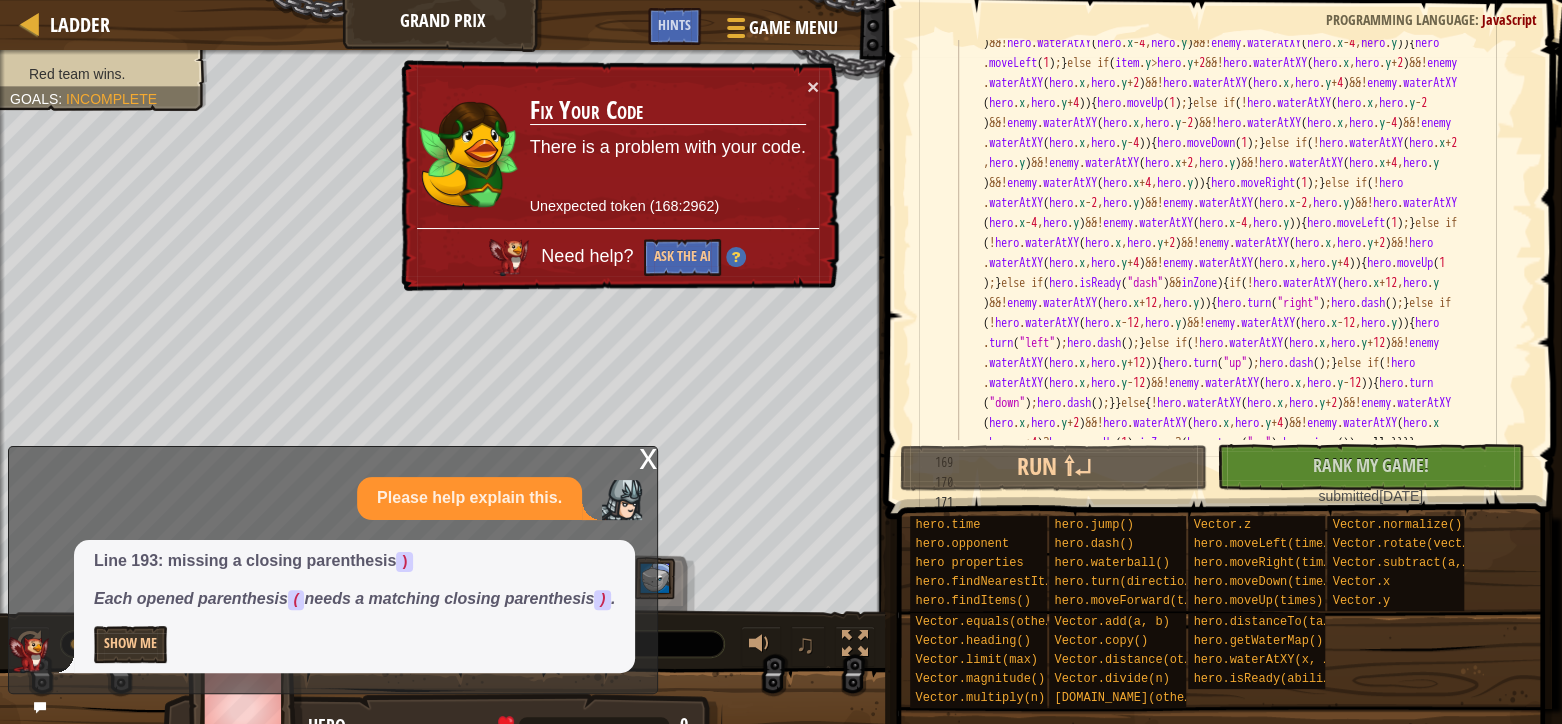 scroll, scrollTop: 4380, scrollLeft: 0, axis: vertical 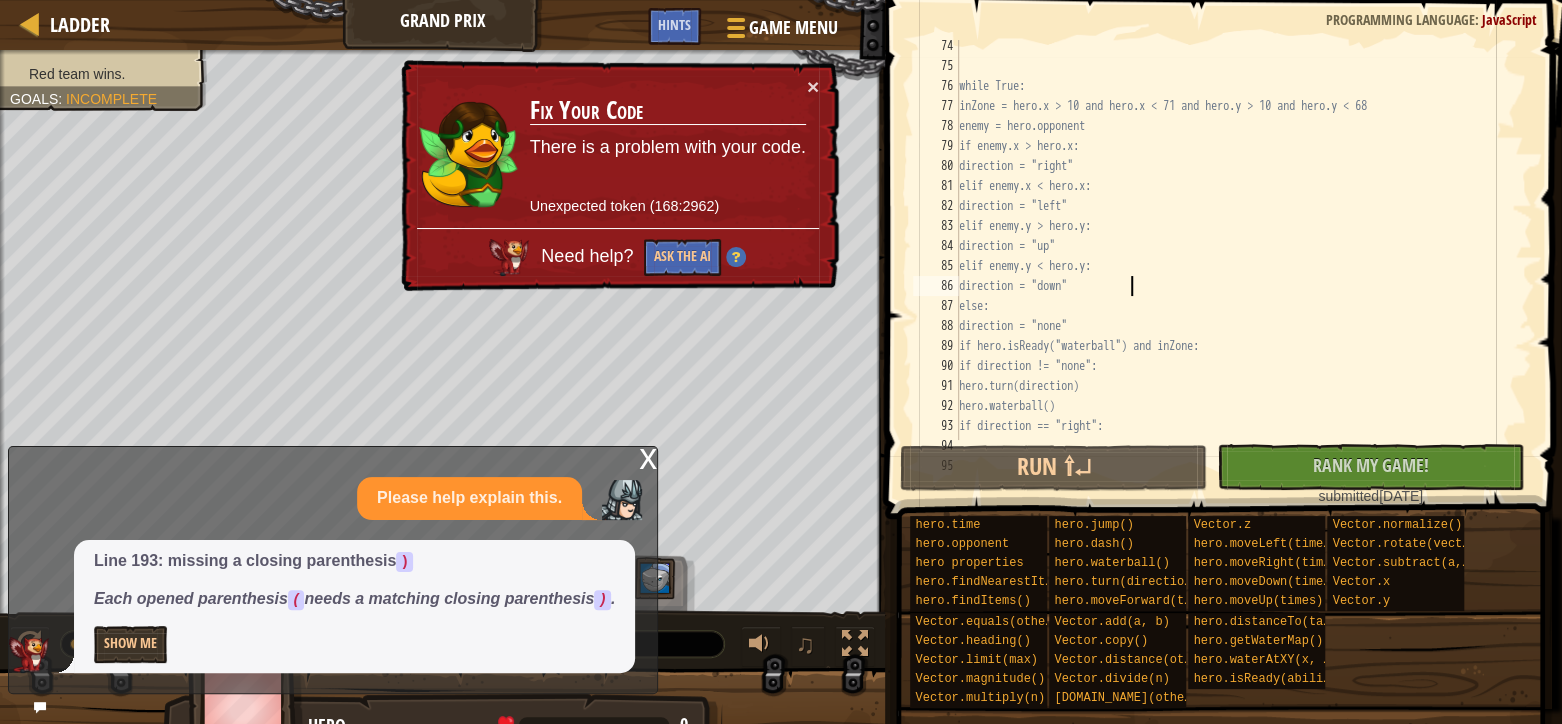 click on "while True:     inZone = hero.x > 10 and hero.x < 71 and hero.y > 10 and hero.y < 68     enemy = hero.opponent     if enemy.x > hero.x:         direction = "right"     elif enemy.x < hero.x:         direction = "left"     elif enemy.y > hero.y:         direction = "up"     elif enemy.y < hero.y:         direction = "down"     else:         direction = "none"     if hero.isReady("waterball") and inZone:         if direction != "none":             hero.turn(direction)             hero.waterball()             if direction == "right":                 if not hero.waterAtXY(hero.x - 2, hero.y):" at bounding box center [1233, 256] 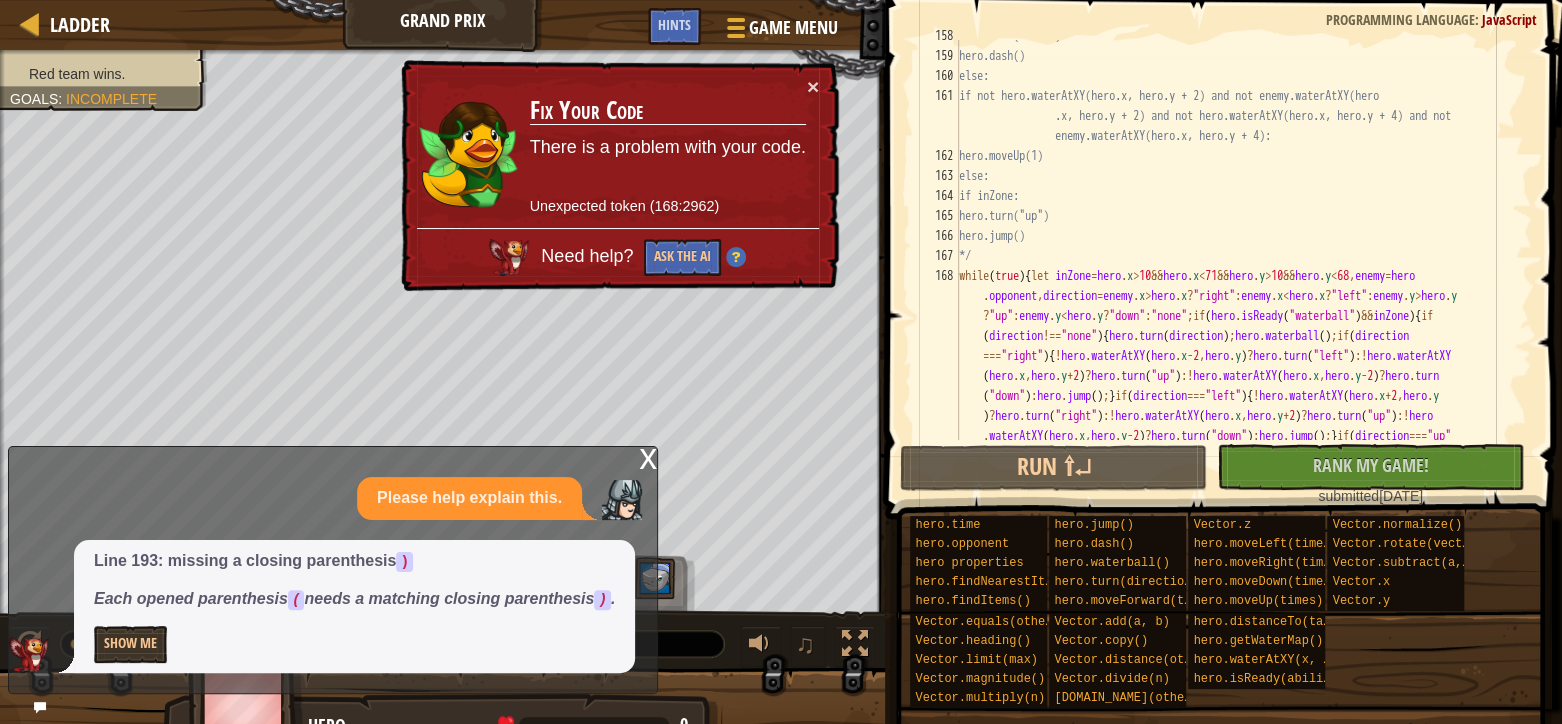 scroll, scrollTop: 3763, scrollLeft: 0, axis: vertical 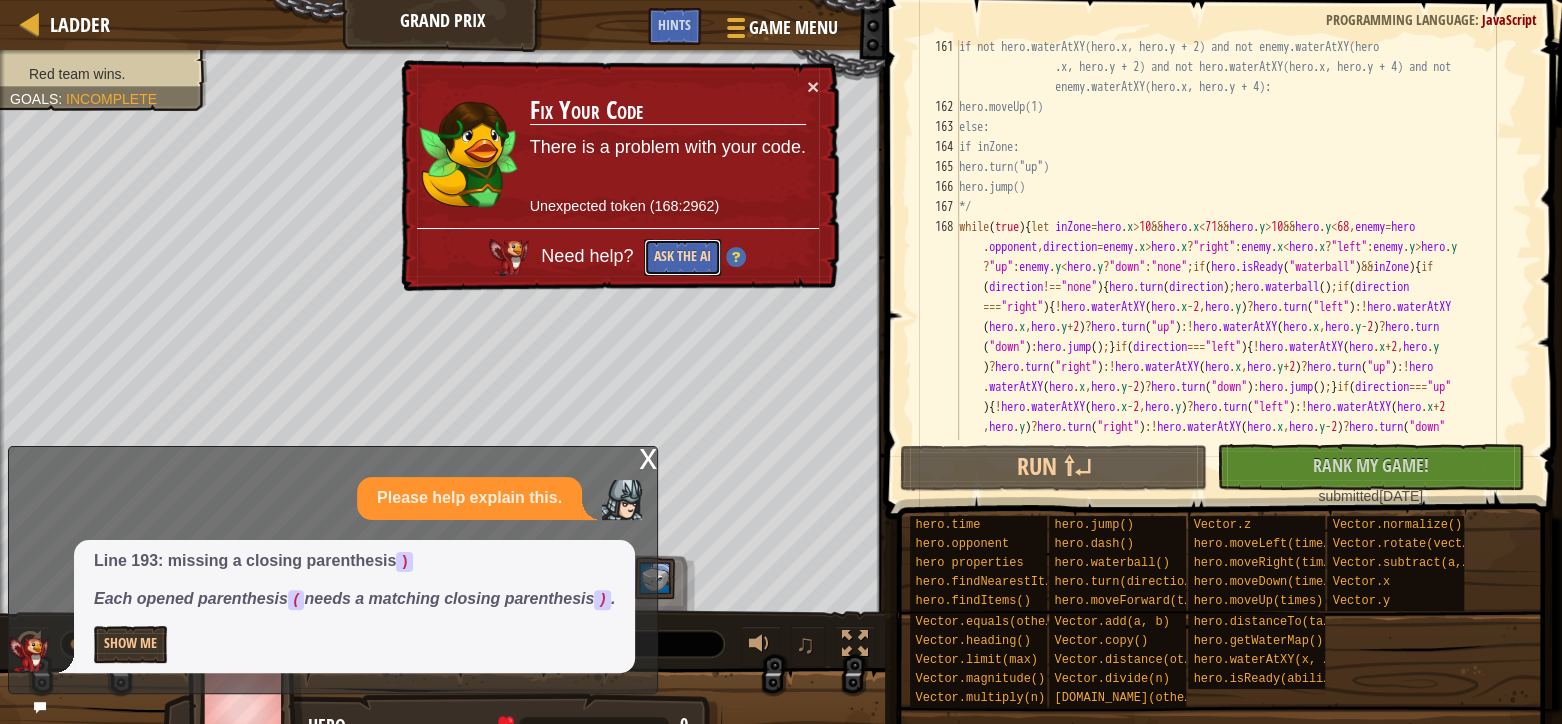 click on "Ask the AI" at bounding box center [682, 257] 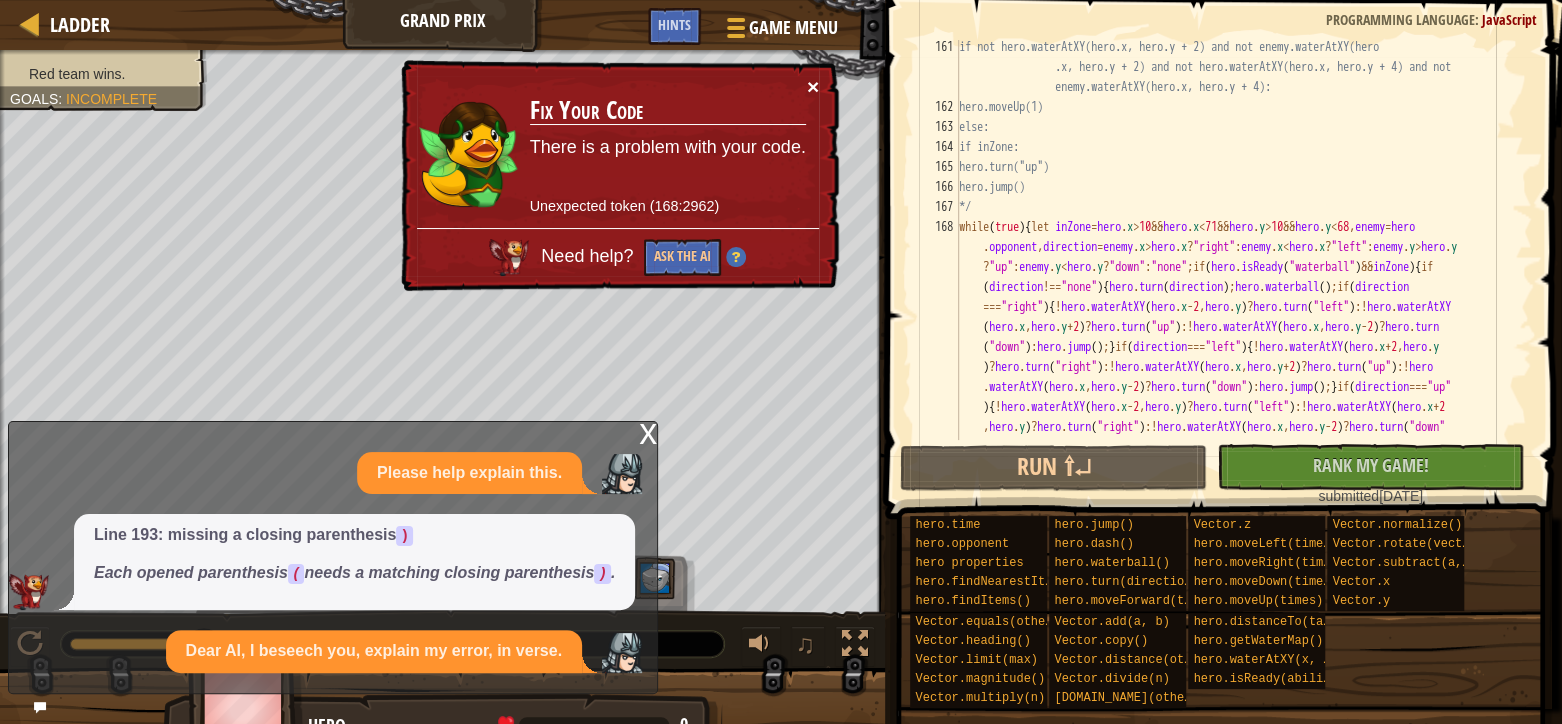 click on "×" at bounding box center (813, 86) 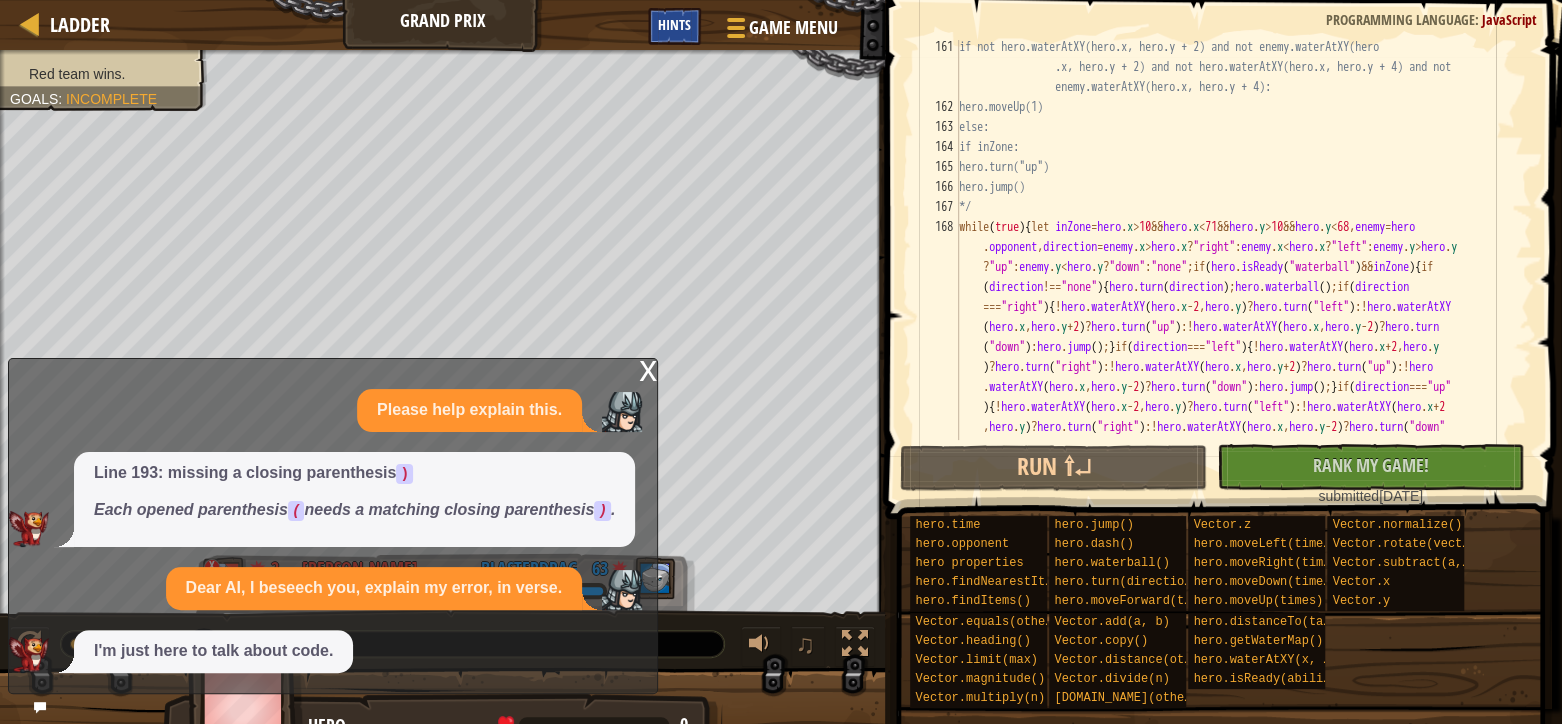 click on "Hints" at bounding box center (674, 24) 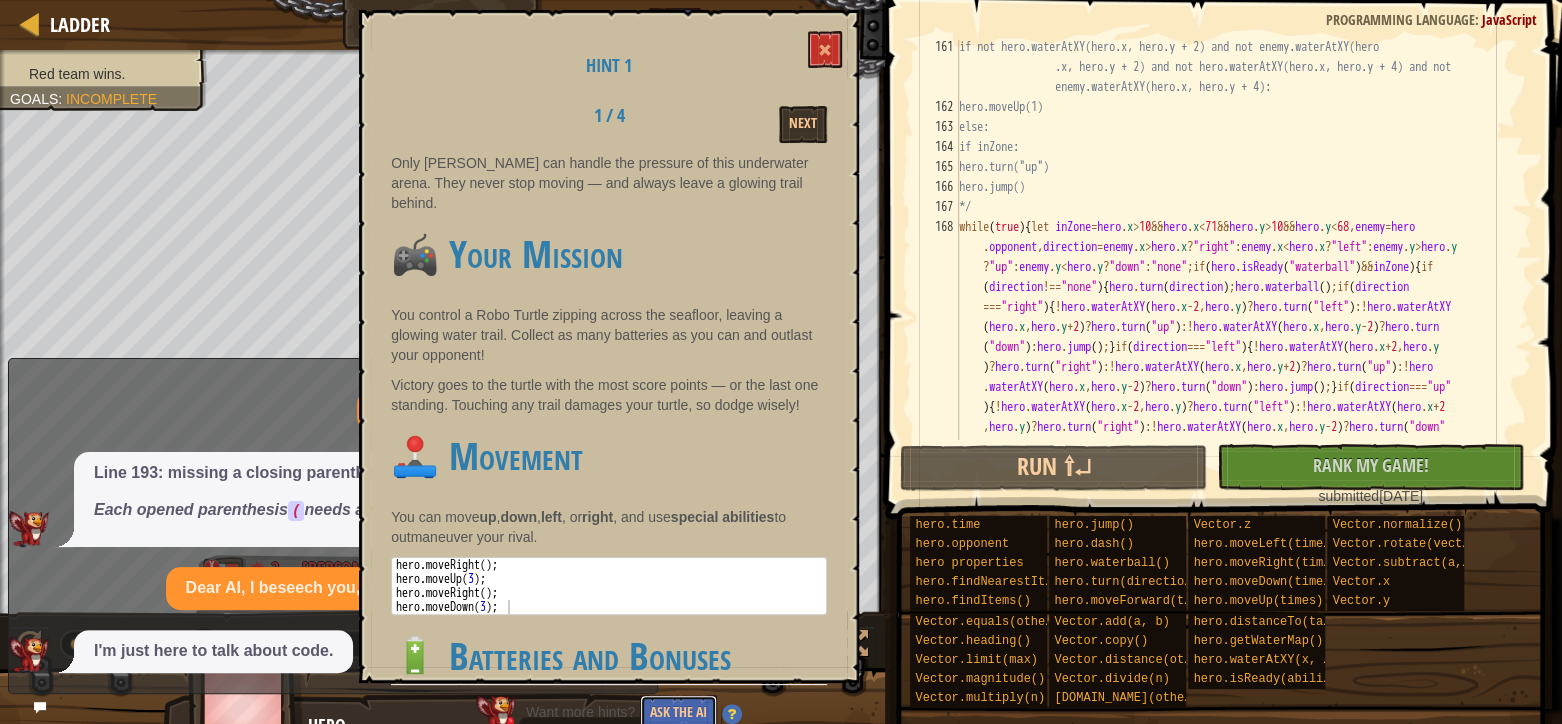click on "Ask the AI" at bounding box center (678, 713) 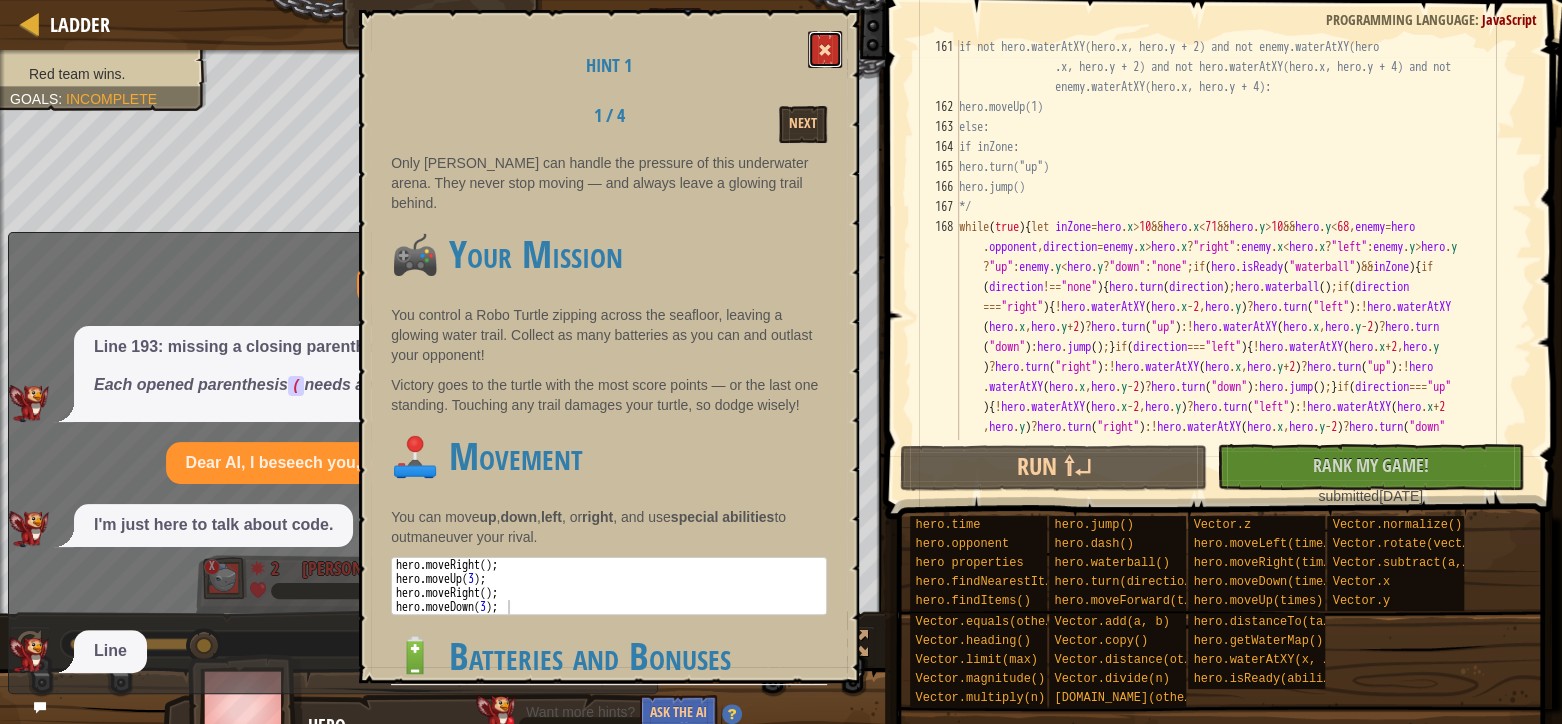 click at bounding box center [825, 50] 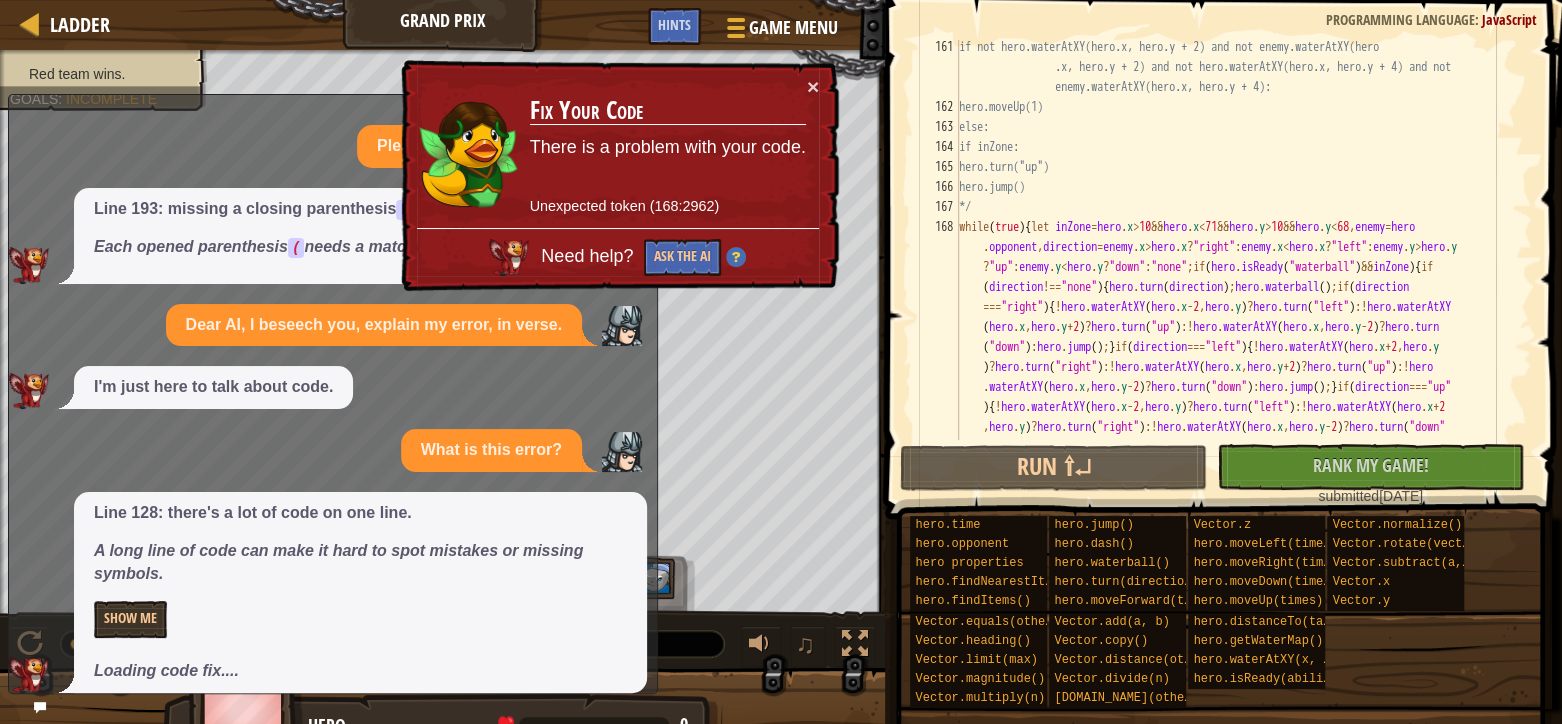 scroll, scrollTop: 20, scrollLeft: 0, axis: vertical 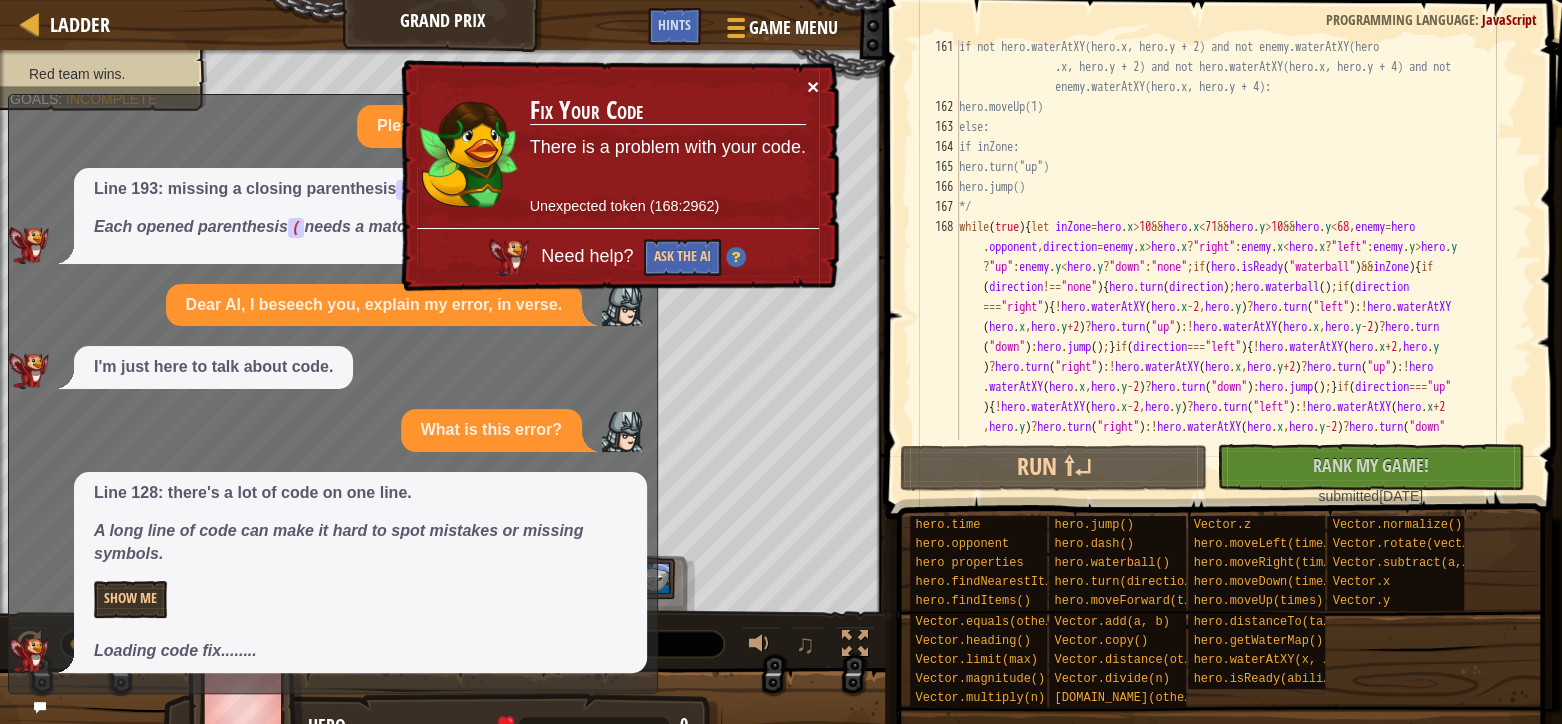 click on "×" at bounding box center [813, 86] 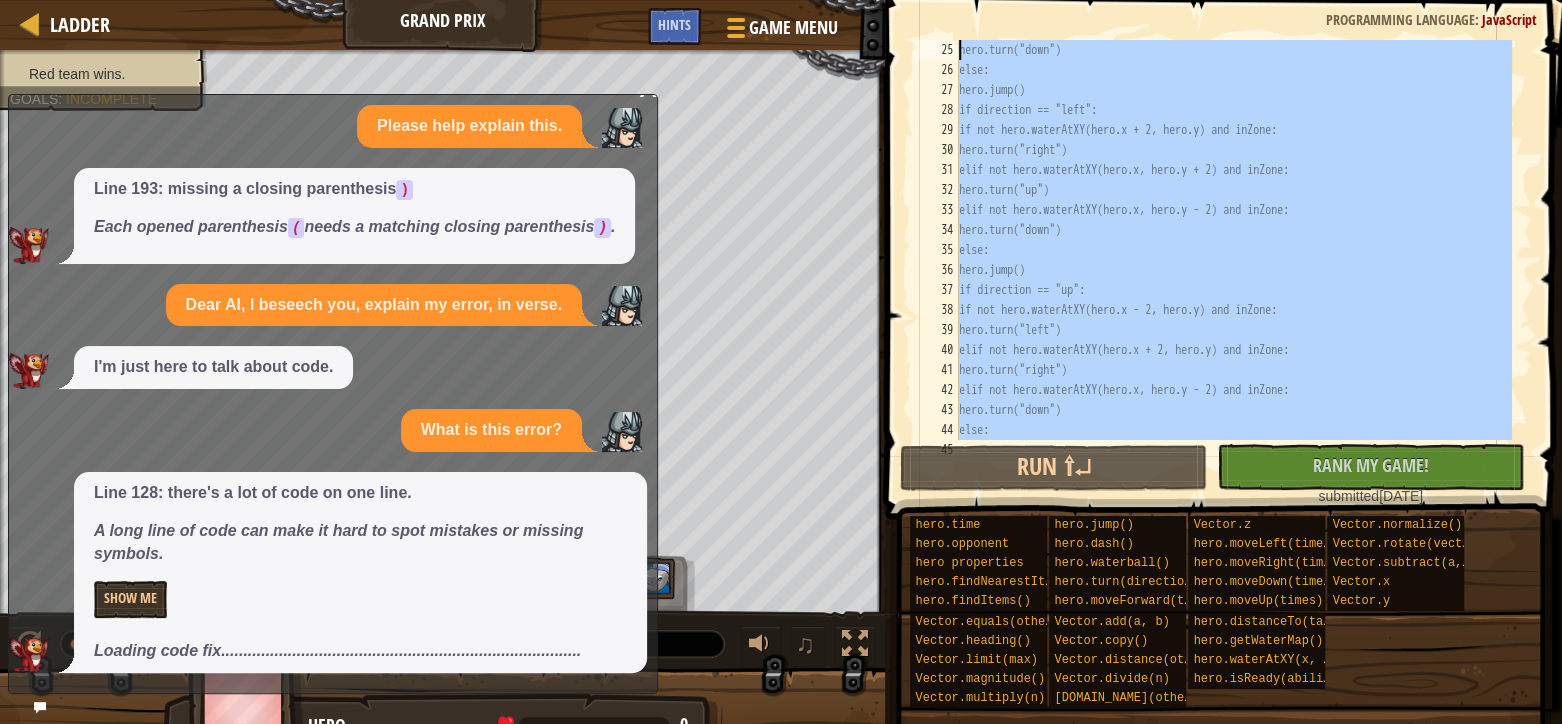 scroll, scrollTop: 0, scrollLeft: 0, axis: both 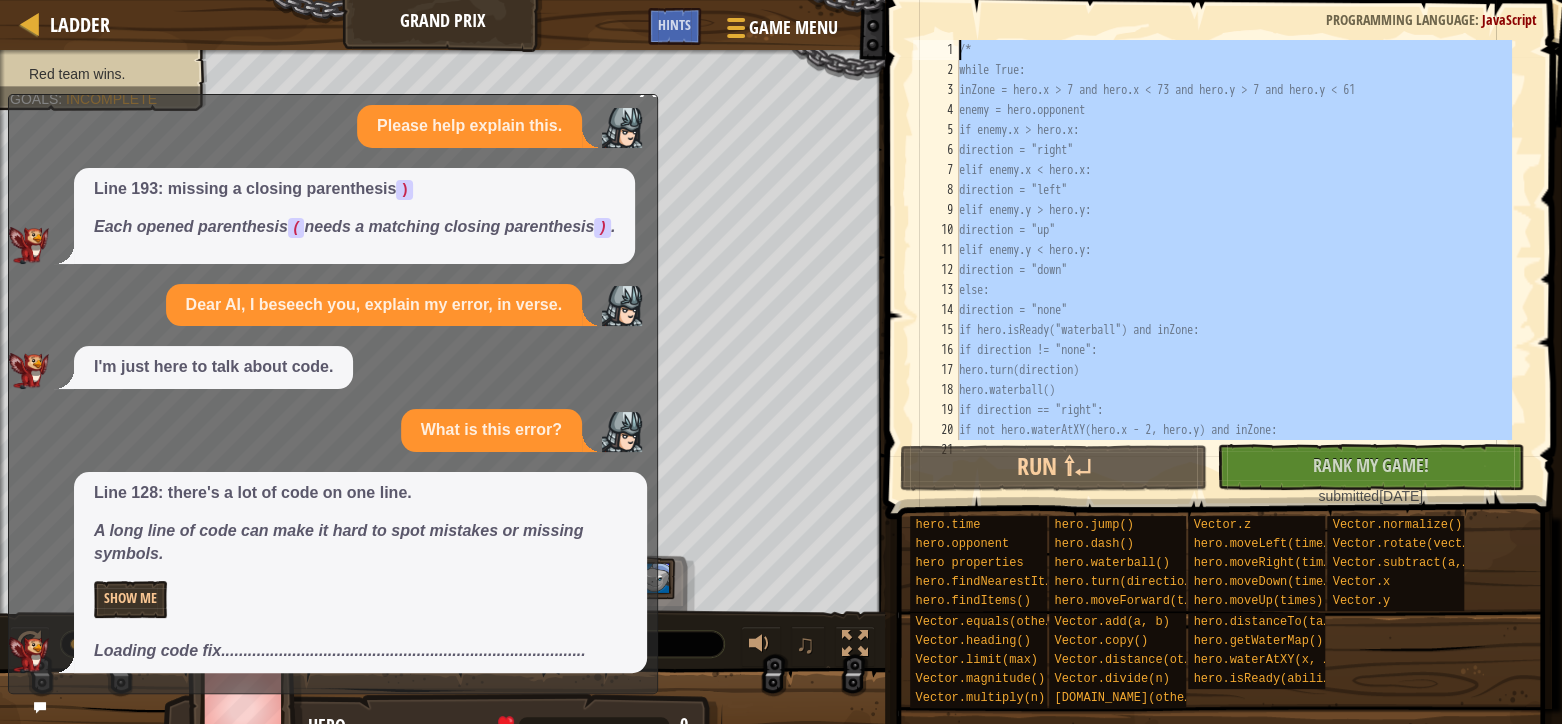 drag, startPoint x: 990, startPoint y: 207, endPoint x: 925, endPoint y: -18, distance: 234.20078 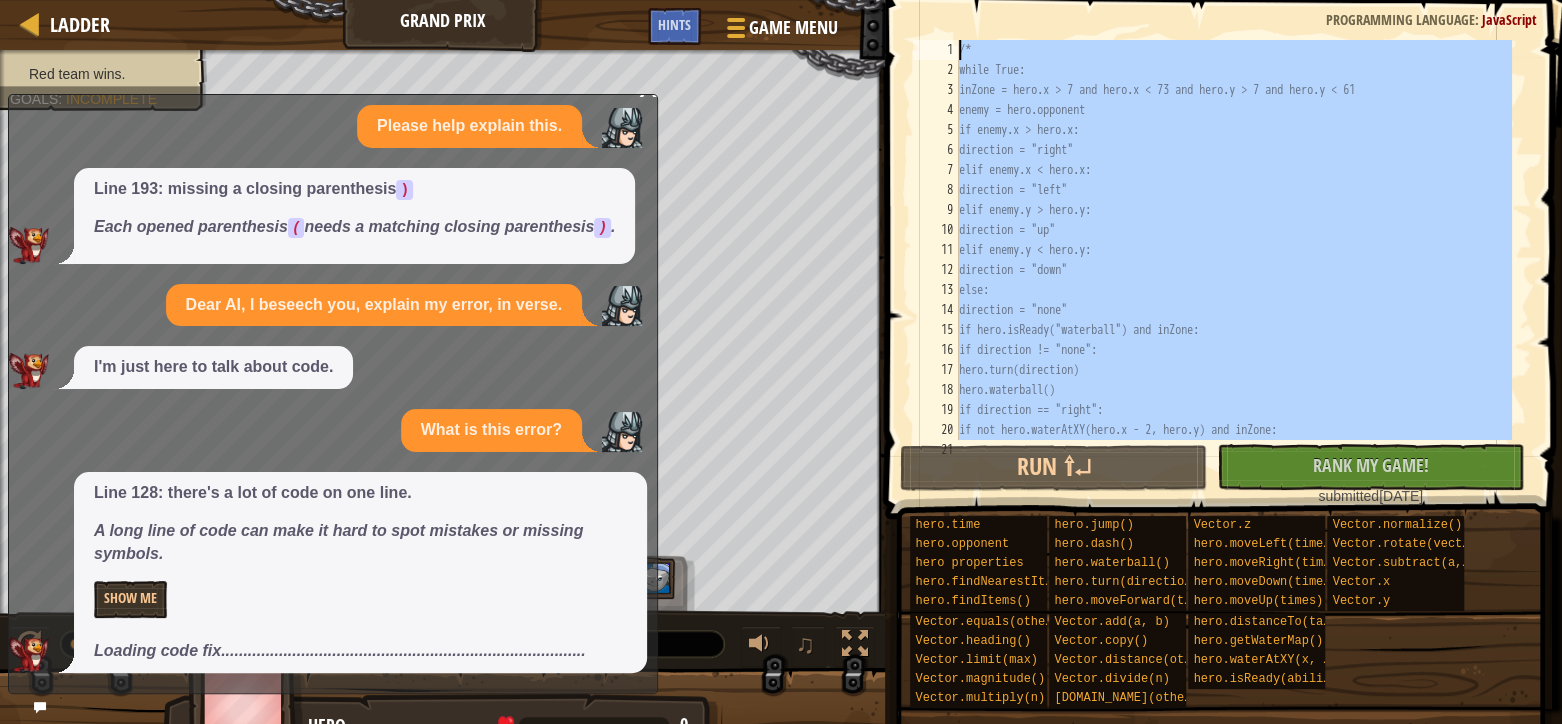 click on "Ladder Grand Prix Game Menu Done Hints 13 14 15 16 17 18 19 20 21 22 23 24 25 26 27 28 29 30                item . x   <   hero . x   -   2   &&  ! hero . waterAtXY ( hero . x   -   2 ,   hero . y )   &&  ! enemy                  . waterAtXY ( hero . x   -   2 ,   hero . y )   &&  ! hero . waterAtXY ( hero . x   -   4 ,   hero . y                  )   &&  ! enemy . waterAtXY ( hero . x   -   4 ,   hero . y )  ?  hero . moveLeft ( 1 )   :                item . y   >   hero . y   +   2   &&  ! hero . waterAtXY ( hero . x ,   hero . y   +   2 )   &&  ! enemy                  . waterAtXY ( hero . x ,   hero . y   +   2 )   &&  ! hero . waterAtXY ( hero . x ,   hero . y   +   4                  )   &&  ! enemy . waterAtXY ( hero . x ,   hero . y   +   4 )  ?  hero . moveUp ( 1 )   :               ! hero . waterAtXY ( hero . x ,   hero . y   -   2 )   &&  ! enemy . waterAtXY ( hero . x ,   hero . y   -                    2 )   &&  ! . (" at bounding box center (781, 0) 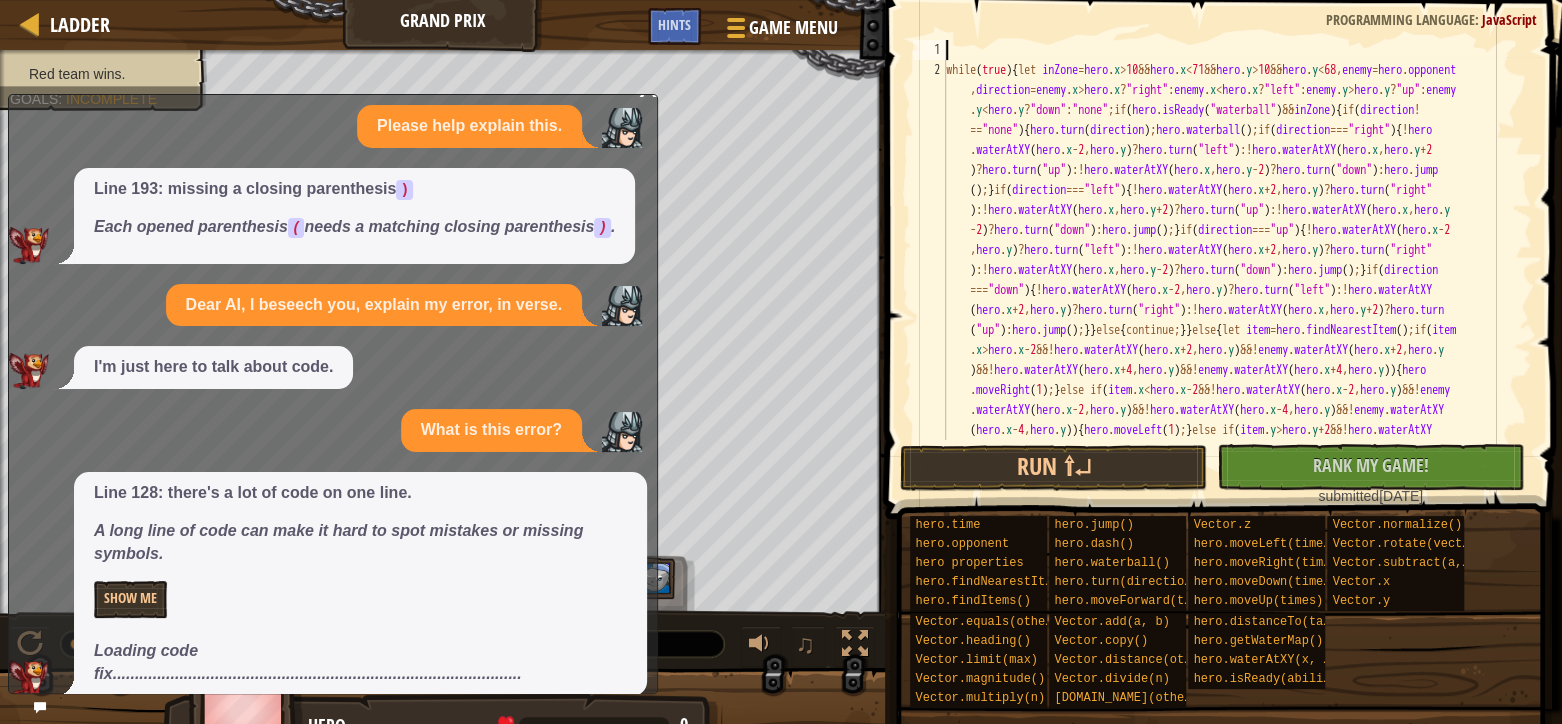 scroll, scrollTop: 42, scrollLeft: 0, axis: vertical 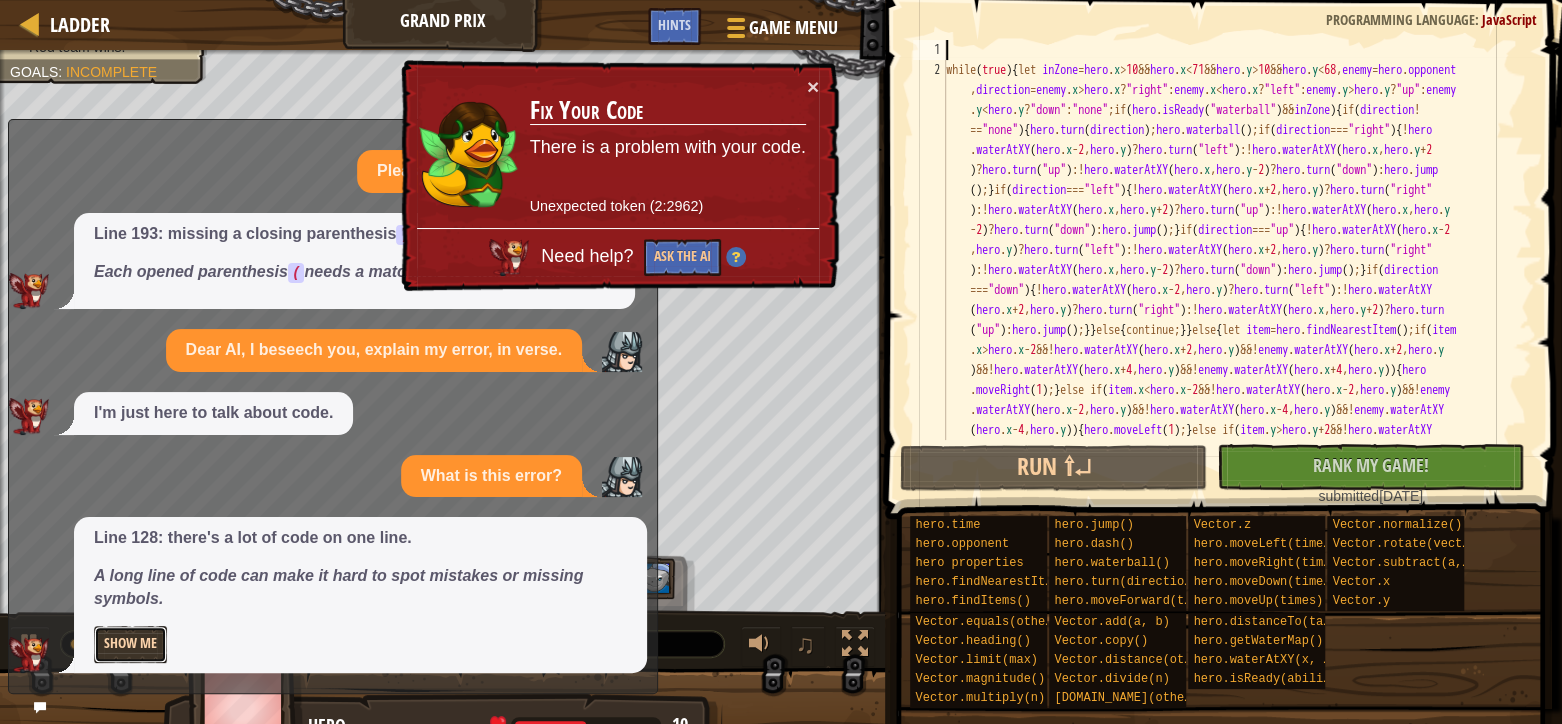 click on "Show Me" at bounding box center (130, 644) 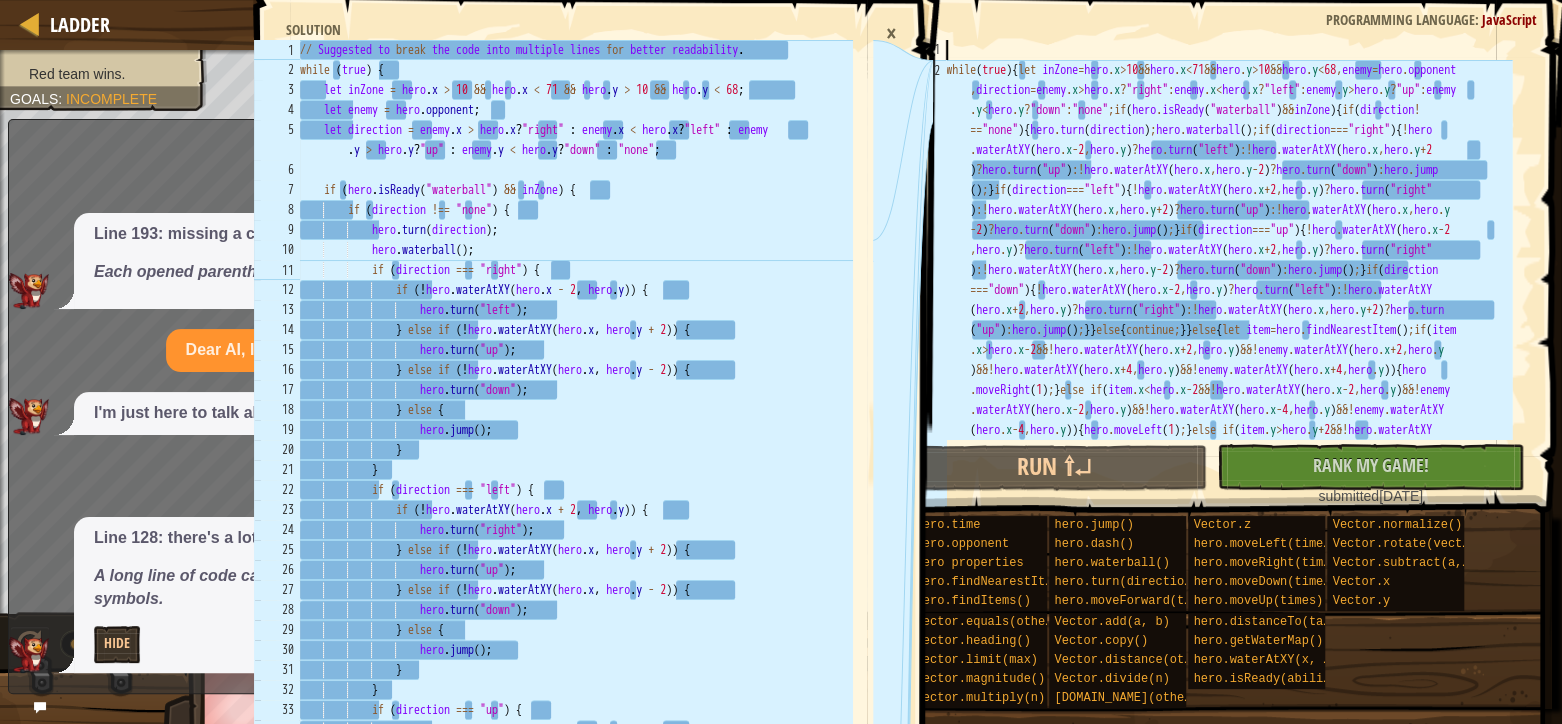 scroll, scrollTop: 0, scrollLeft: 0, axis: both 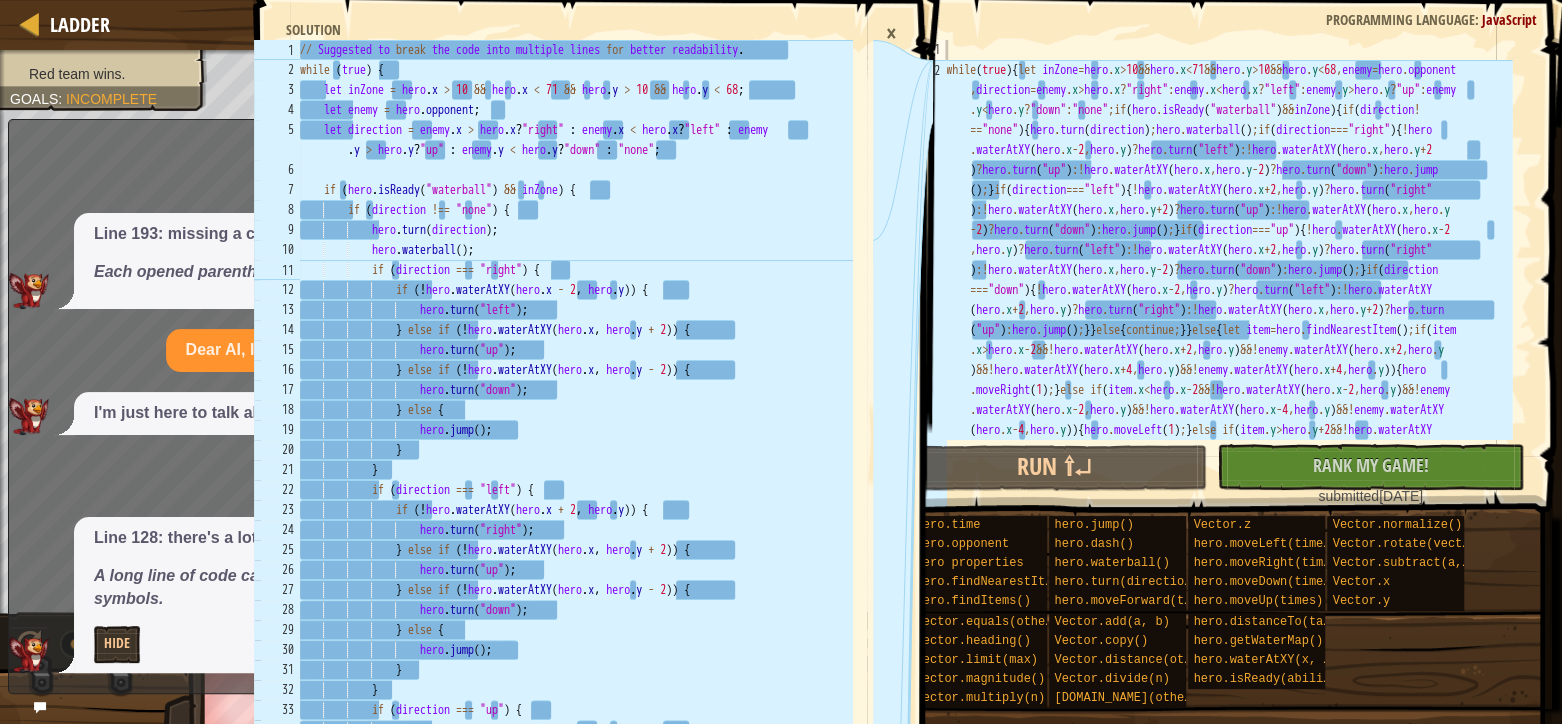 click on "×" at bounding box center [891, 33] 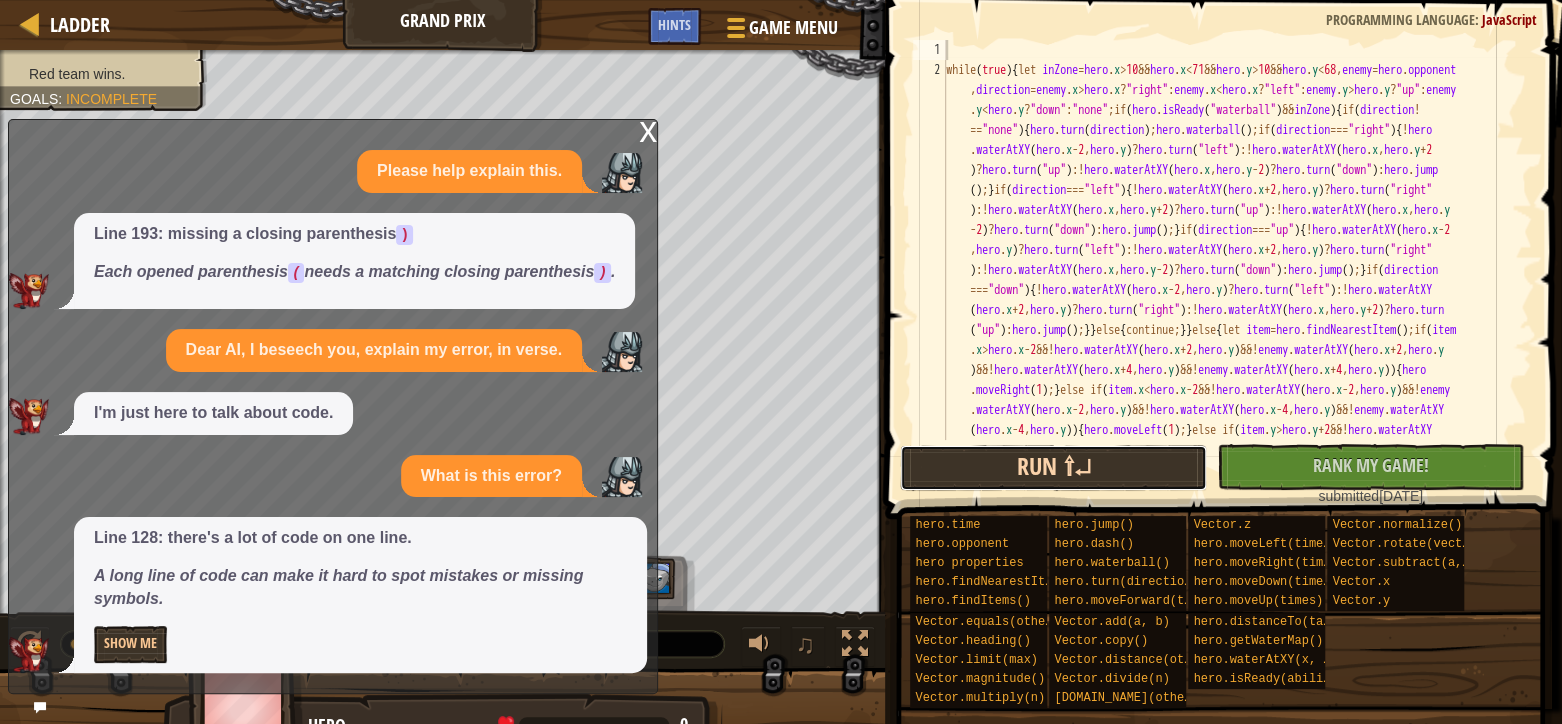 click on "Run ⇧↵" at bounding box center [1053, 468] 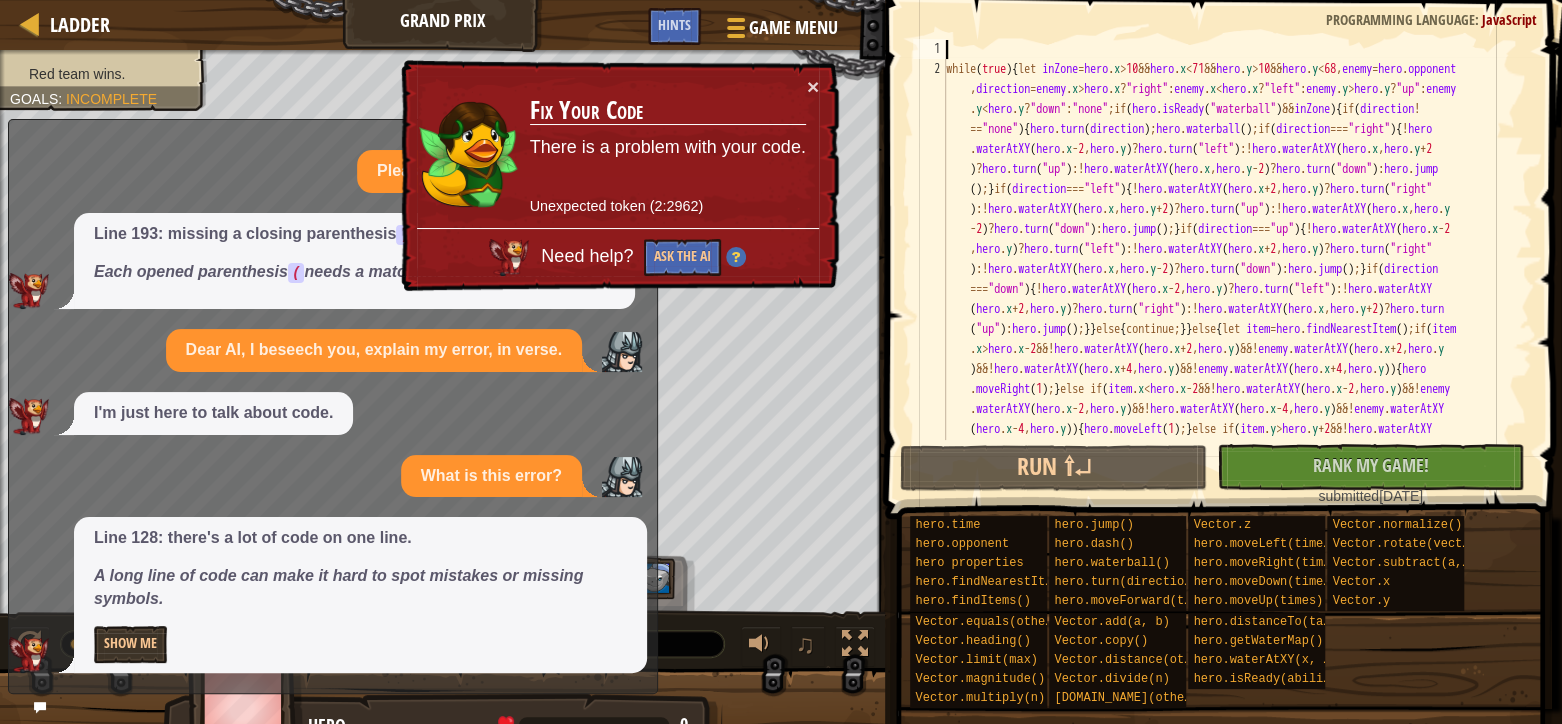 scroll, scrollTop: 0, scrollLeft: 0, axis: both 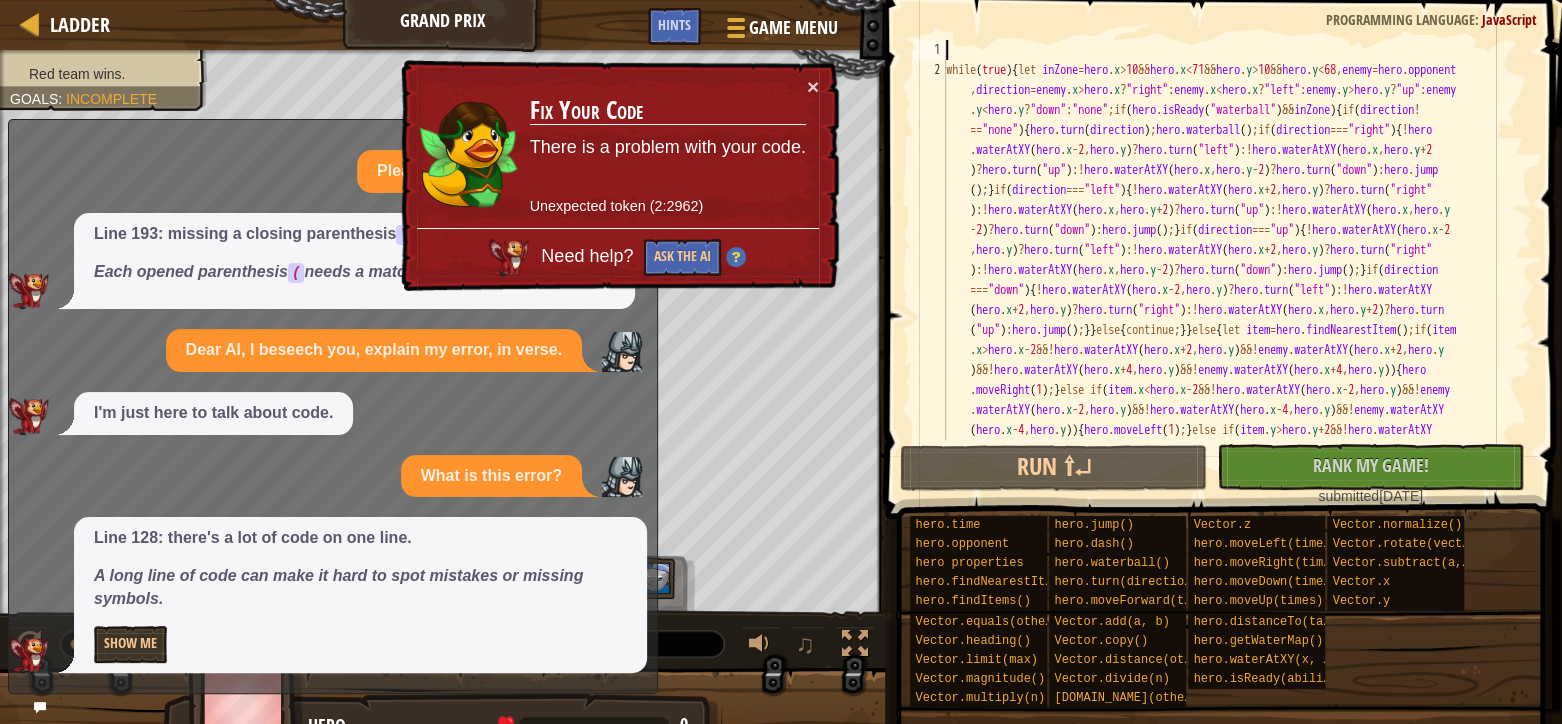 drag, startPoint x: 945, startPoint y: 48, endPoint x: 938, endPoint y: 56, distance: 10.630146 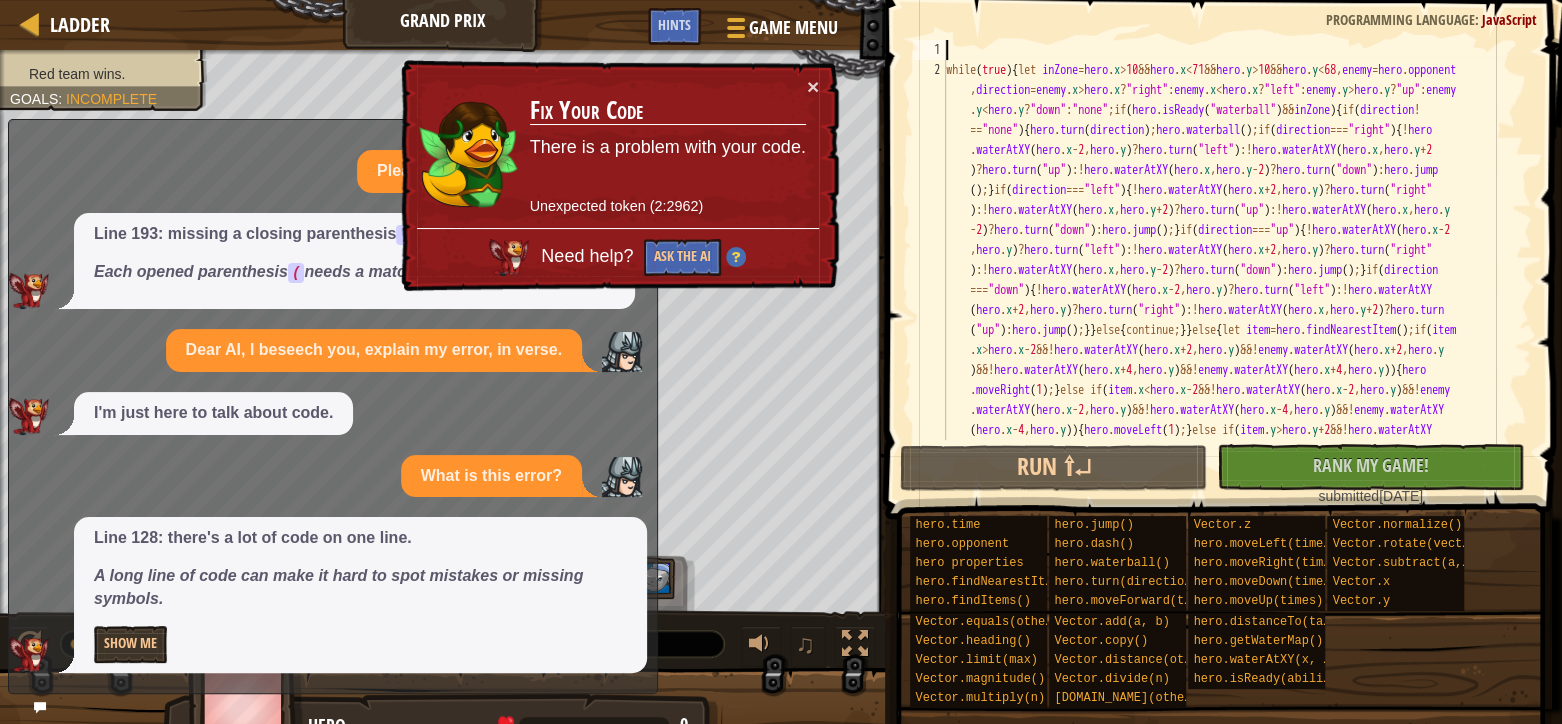 click on "1 2 while ( true ) { let   inZone = hero . x > 10 && hero . x < 71 && hero . y > 10 && hero . y < 68 , enemy = hero . opponent      , direction = enemy . x > hero . x ? "right" : enemy . x < hero . x ? "left" : enemy . y > hero . y ? "up" : enemy      . y < hero . y ? "down" : "none" ; if ( hero . isReady ( "waterball" ) && inZone ) { if ( direction !      == "none" ) { hero . turn ( direction ) ; hero . waterball ( ) ; if ( direction === "right" ) { ! hero      . waterAtXY ( hero . x - 2 , hero . y ) ? hero . turn ( "left" ) : ! hero . waterAtXY ( hero . x , hero . y + 2      ) ? hero . turn ( "up" ) : ! hero . waterAtXY ( hero . x , hero . y - 2 ) ? hero . turn ( "down" ) : hero . jump      ( ) ; } if ( direction === "left" ) { ! hero . waterAtXY ( hero . x + 2 , hero . y ) ? hero . turn ( "right"      ) : ! hero . waterAtXY ( hero . x , hero . y + 2 ) ? hero . turn ( "up" ) : ! hero . waterAtXY ( hero . x , hero . y      - 2 ) ? hero . turn ( "down" ) : hero . jump ( ) ; } (" at bounding box center [1220, 240] 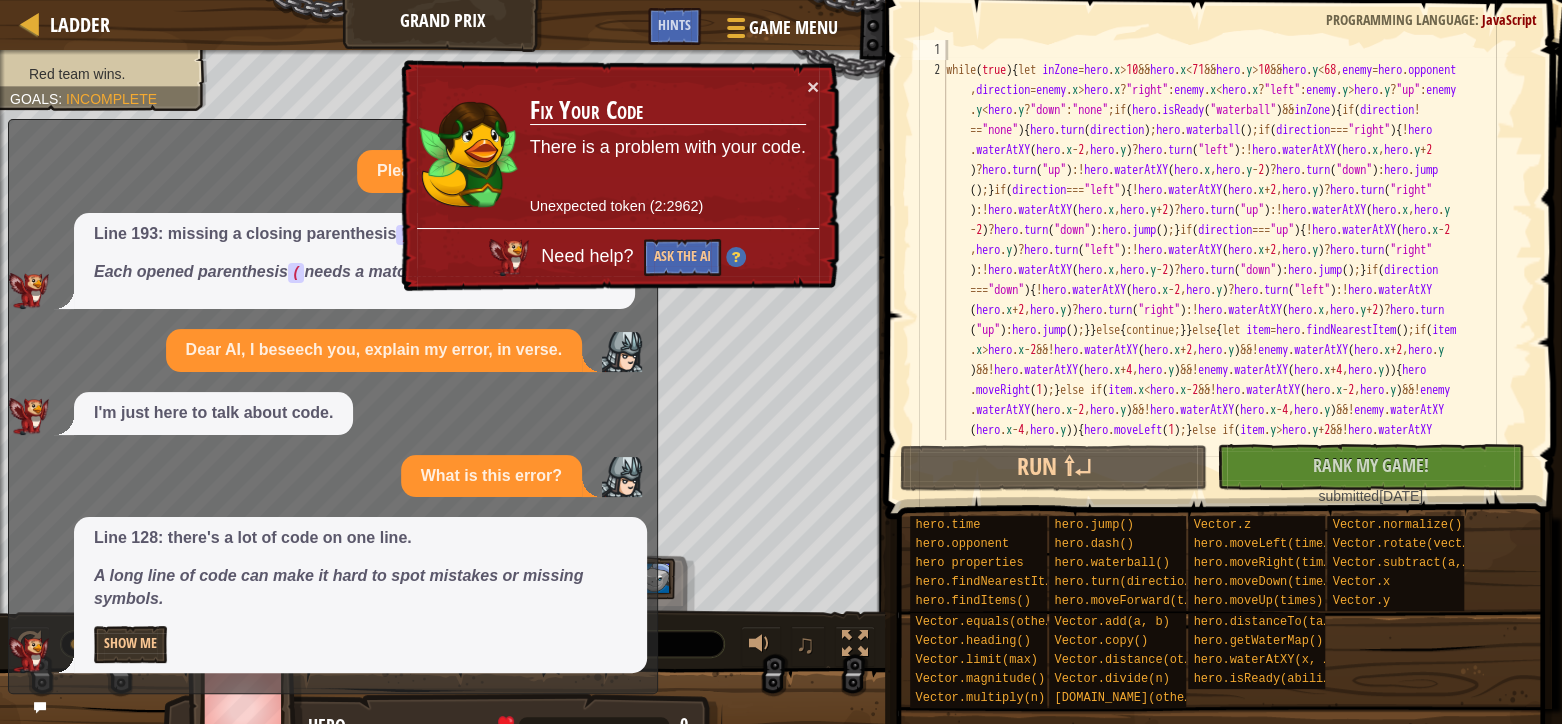 click at bounding box center (40, 707) 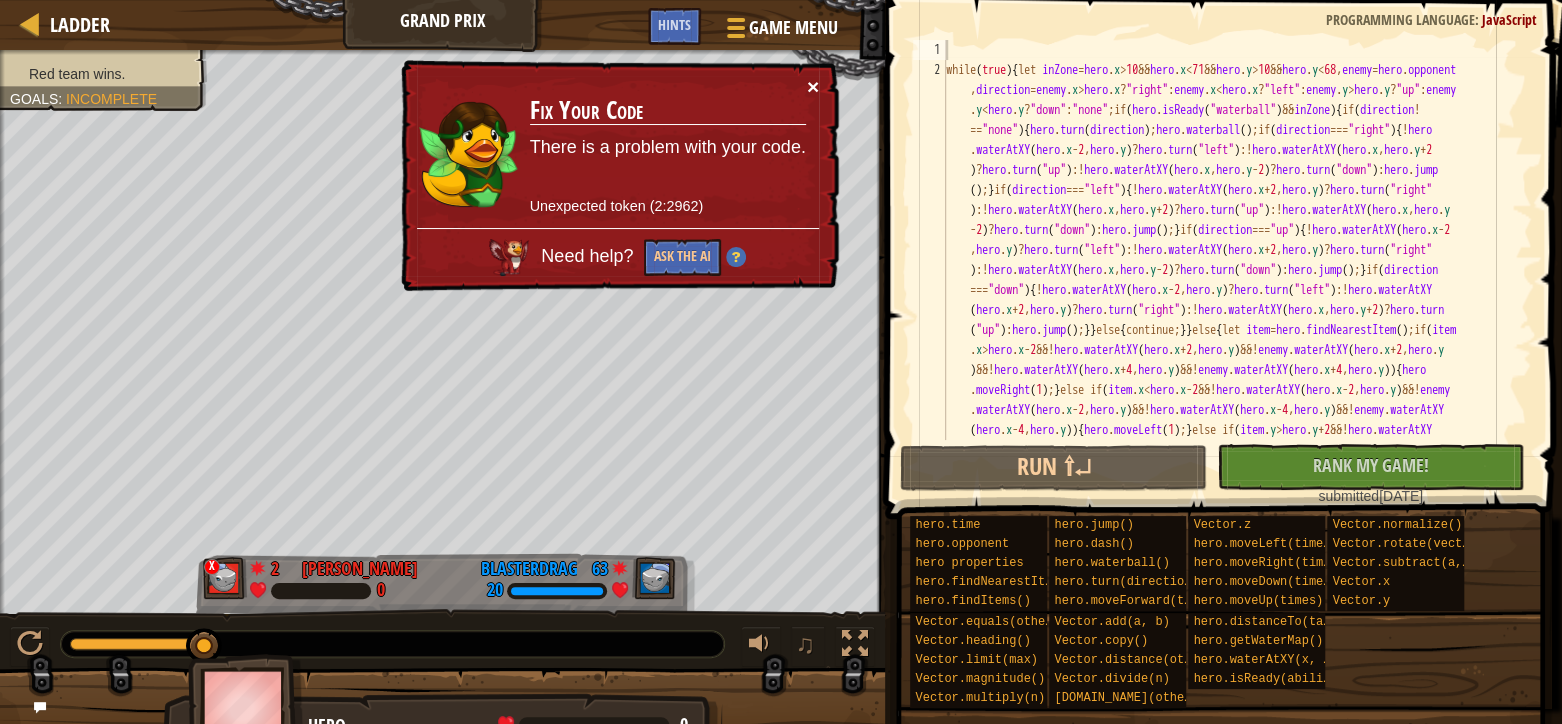 click on "×" at bounding box center (813, 86) 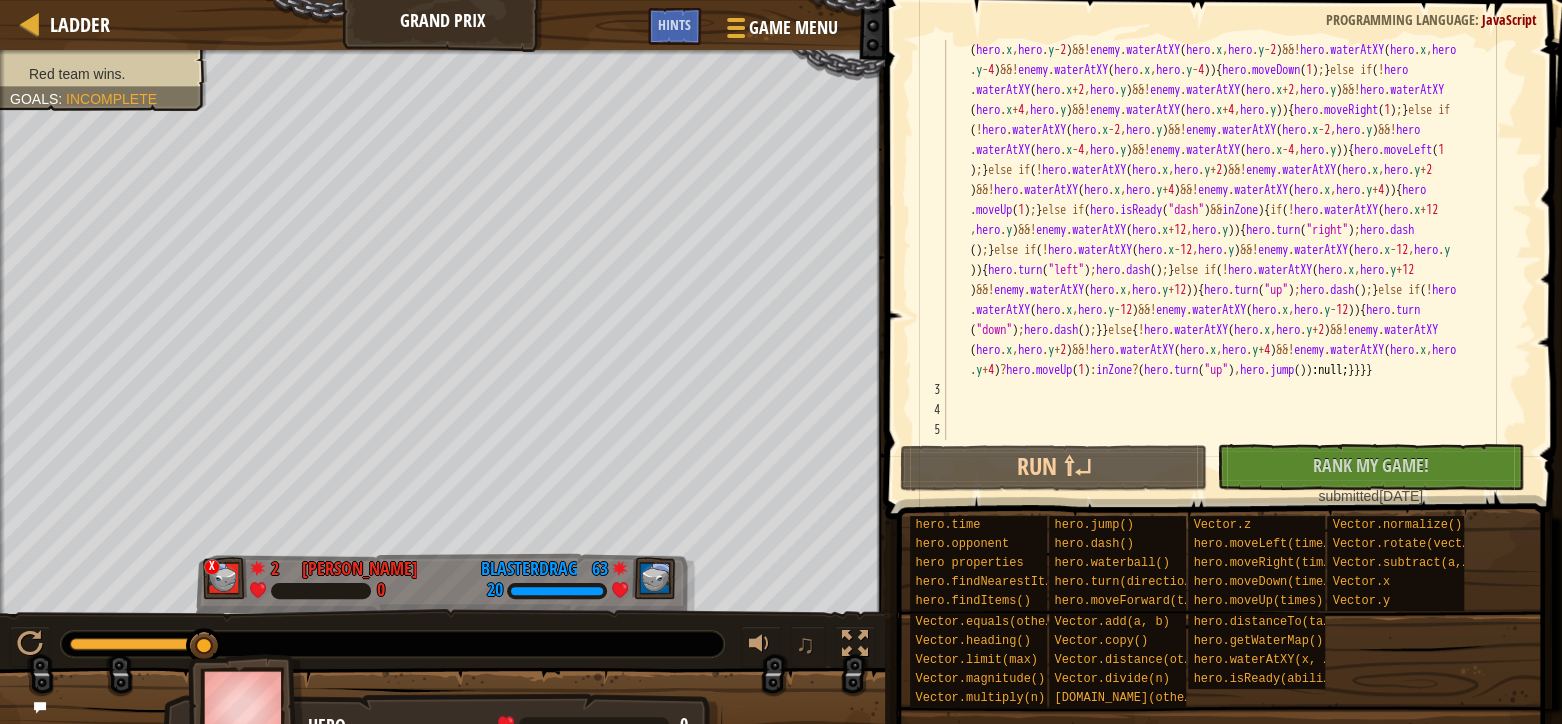 scroll, scrollTop: 439, scrollLeft: 0, axis: vertical 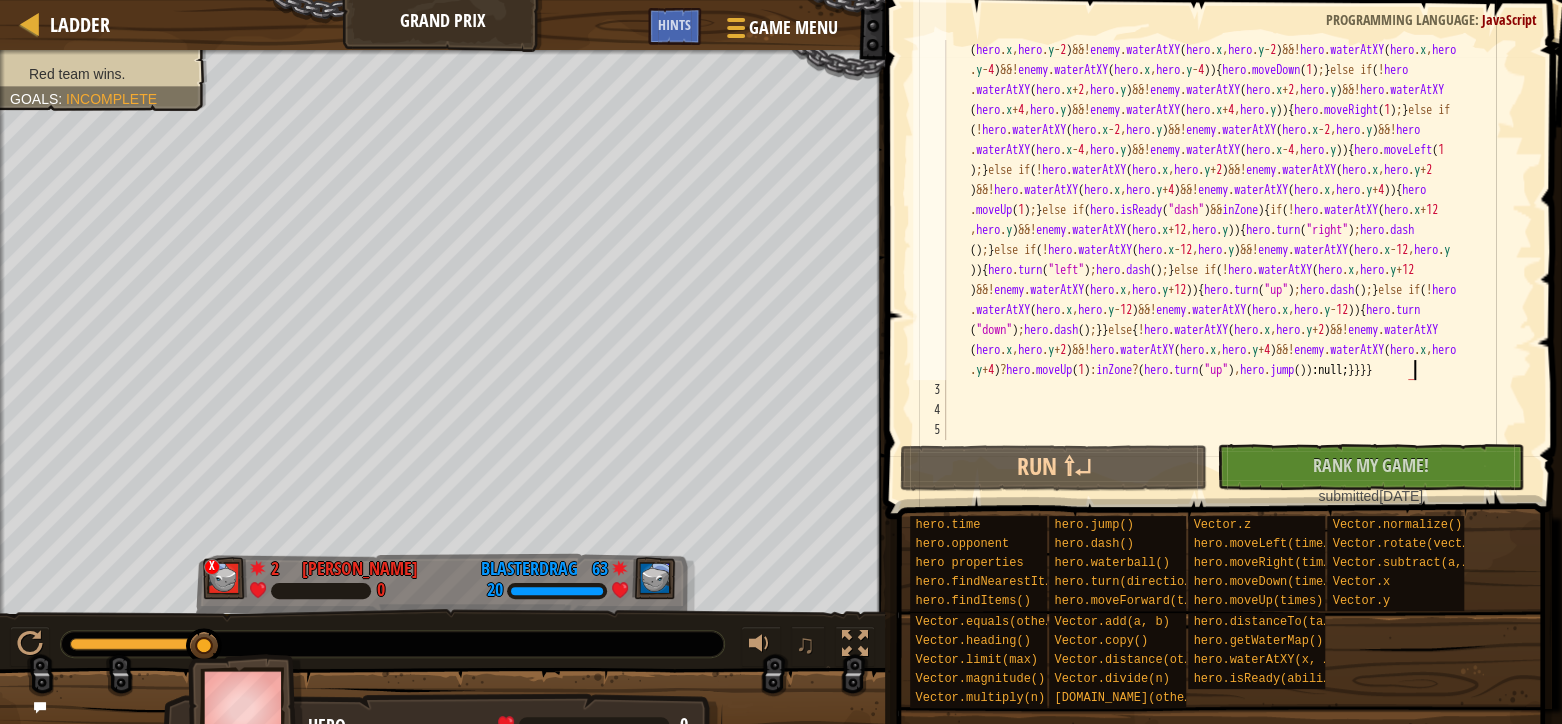 click on "while ( true ) { let   inZone = hero . x > 10 && hero . x < 71 && hero . y > 10 && hero . y < 68 , enemy = hero . opponent      , direction = enemy . x > hero . x ? "right" : enemy . x < hero . x ? "left" : enemy . y > hero . y ? "up" : enemy      . y < hero . y ? "down" : "none" ; if ( hero . isReady ( "waterball" ) && inZone ) { if ( direction !      == "none" ) { hero . turn ( direction ) ; hero . waterball ( ) ; if ( direction === "right" ) { ! hero      . waterAtXY ( hero . x - 2 , hero . y ) ? hero . turn ( "left" ) : ! hero . waterAtXY ( hero . x , hero . y + 2      ) ? hero . turn ( "up" ) : ! hero . waterAtXY ( hero . x , hero . y - 2 ) ? hero . turn ( "down" ) : hero . jump      ( ) ; } if ( direction === "left" ) { ! hero . waterAtXY ( hero . x + 2 , hero . y ) ? hero . turn ( "right"      ) : ! hero . waterAtXY ( hero . x , hero . y + 2 ) ? hero . turn ( "up" ) : ! hero . waterAtXY ( hero . x , hero . y      - 2 ) ? hero . turn ( "down" ) : hero . jump ( ) ; } if (" at bounding box center [1227, 210] 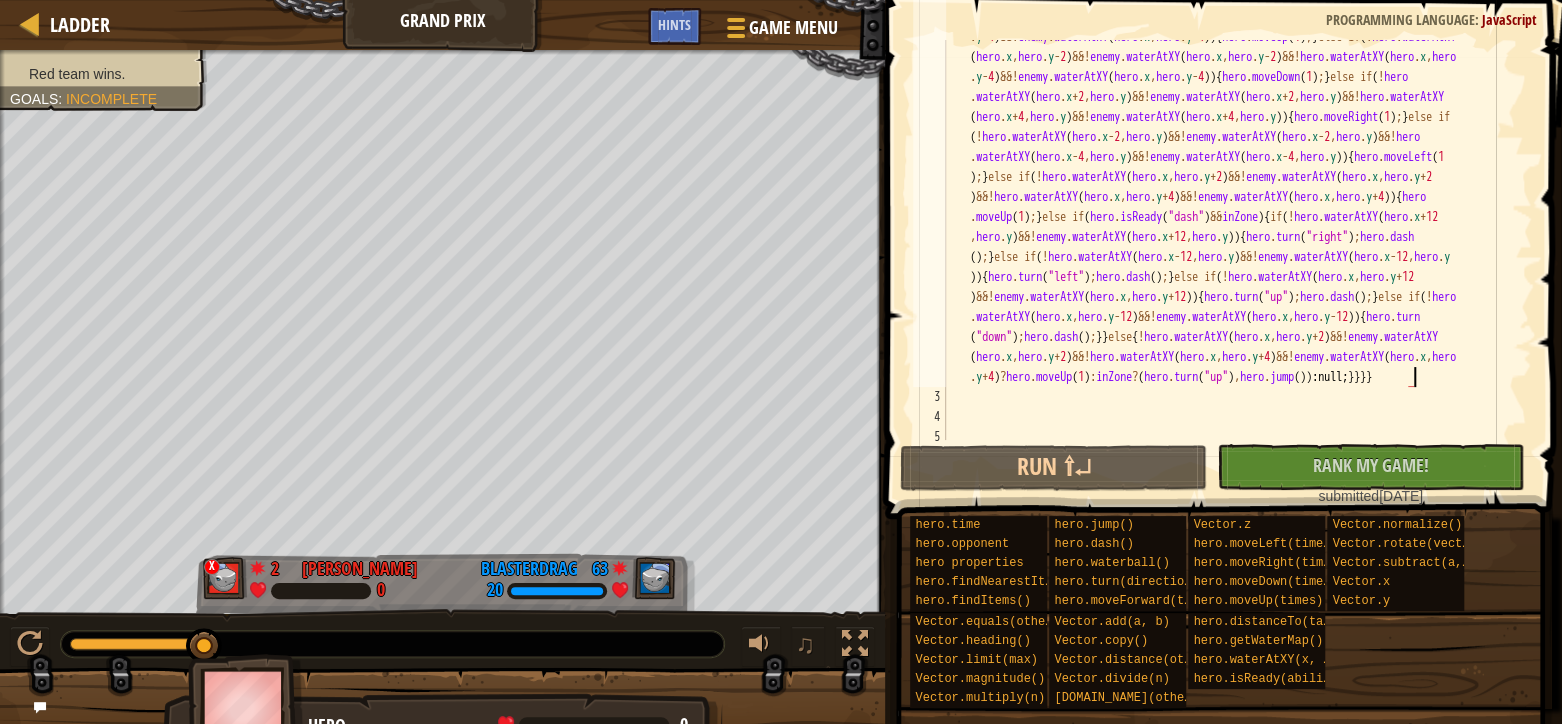 scroll, scrollTop: 389, scrollLeft: 0, axis: vertical 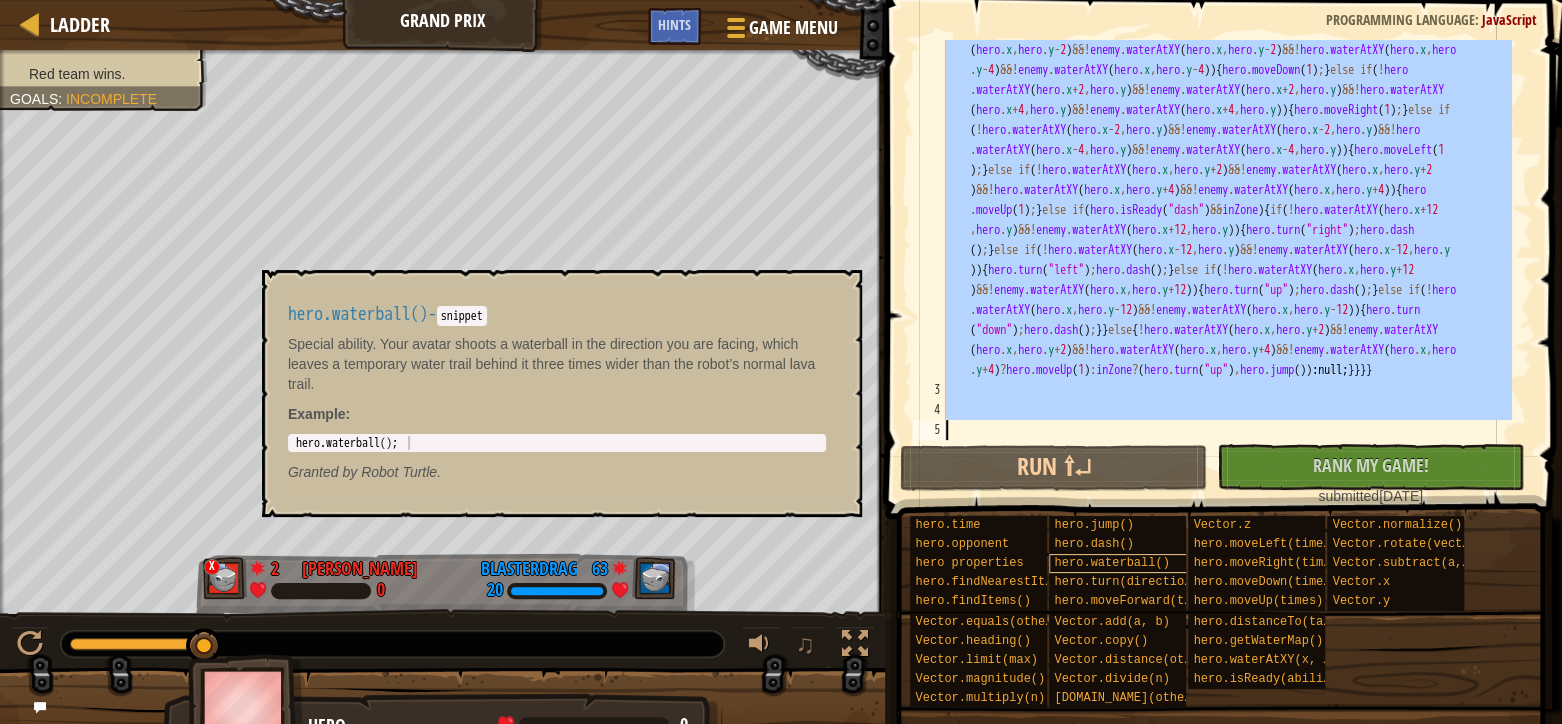 drag, startPoint x: 947, startPoint y: 67, endPoint x: 1175, endPoint y: 571, distance: 553.17267 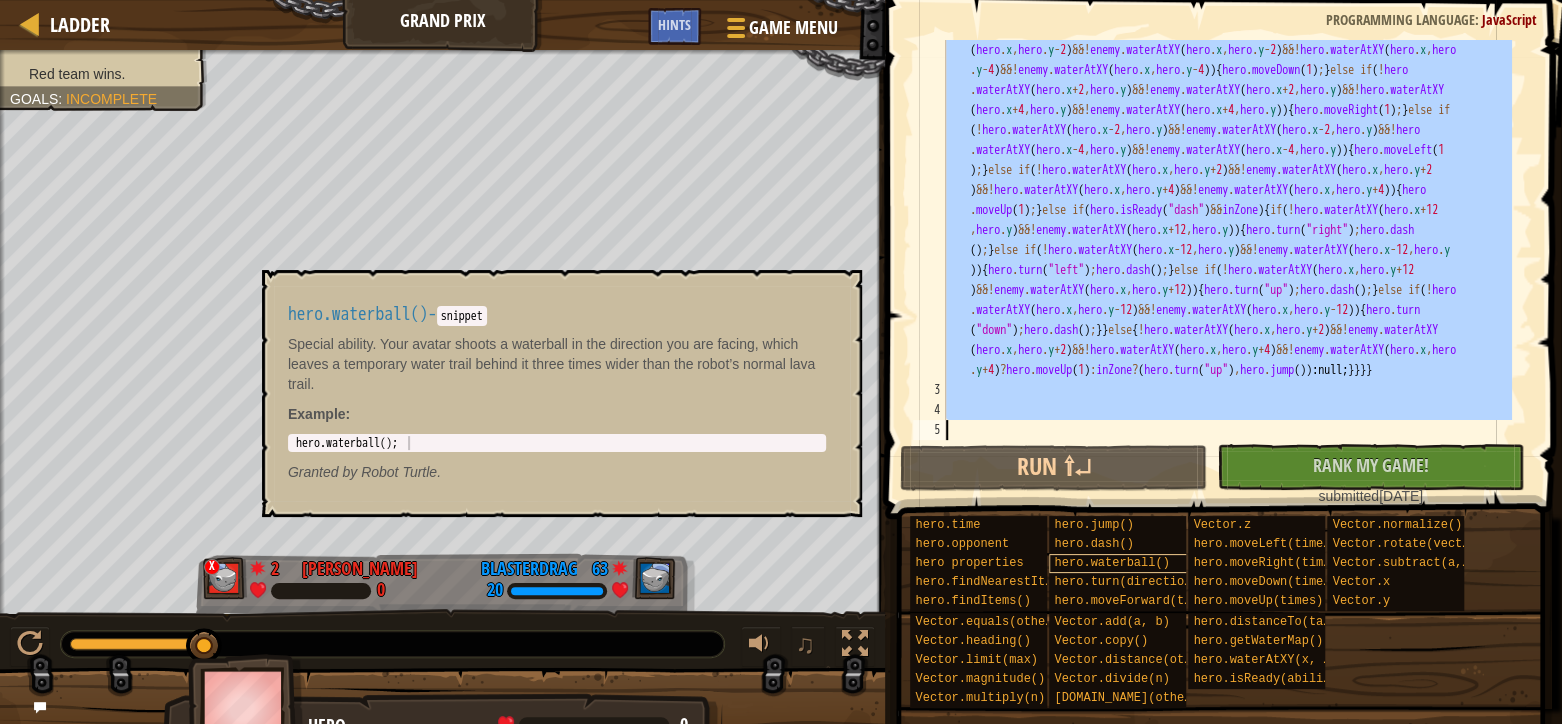 paste 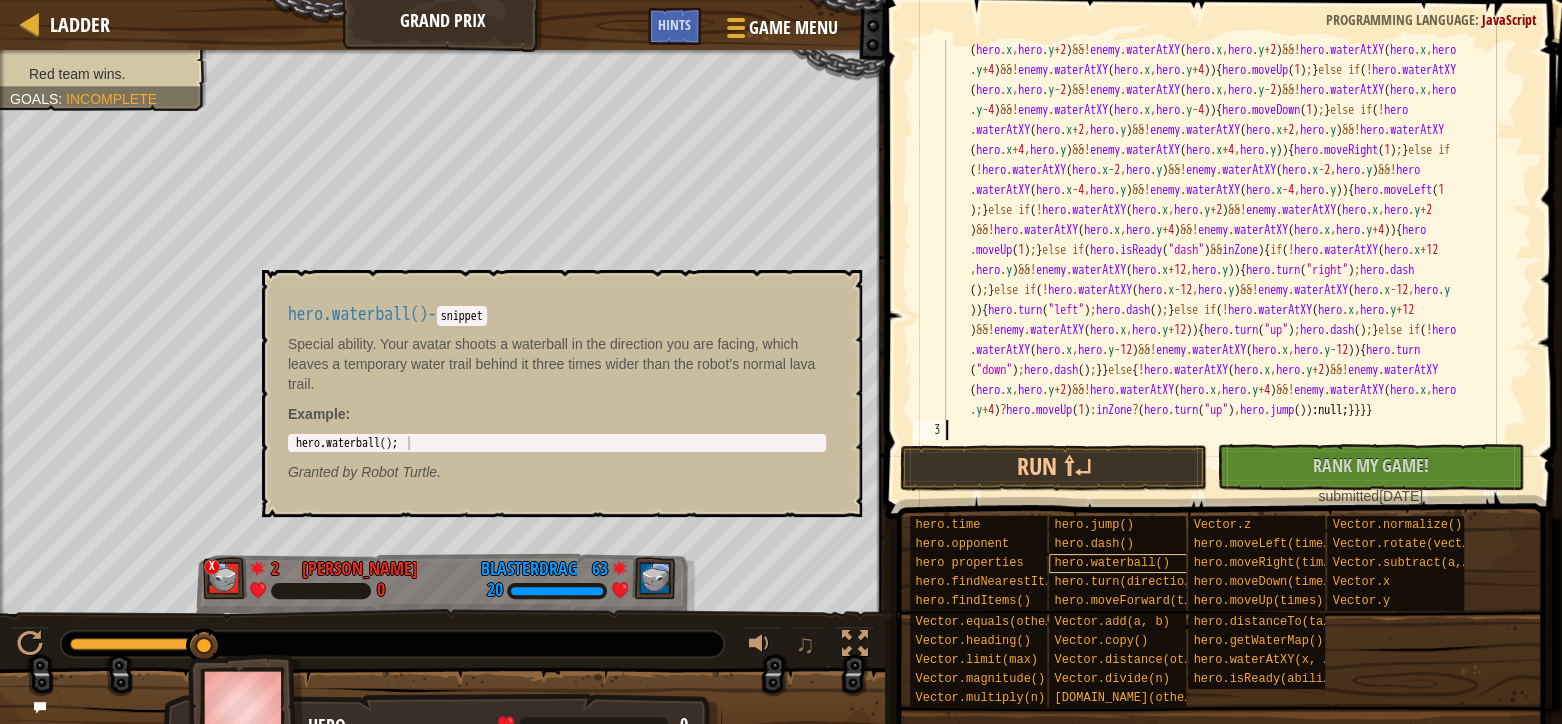 scroll, scrollTop: 399, scrollLeft: 0, axis: vertical 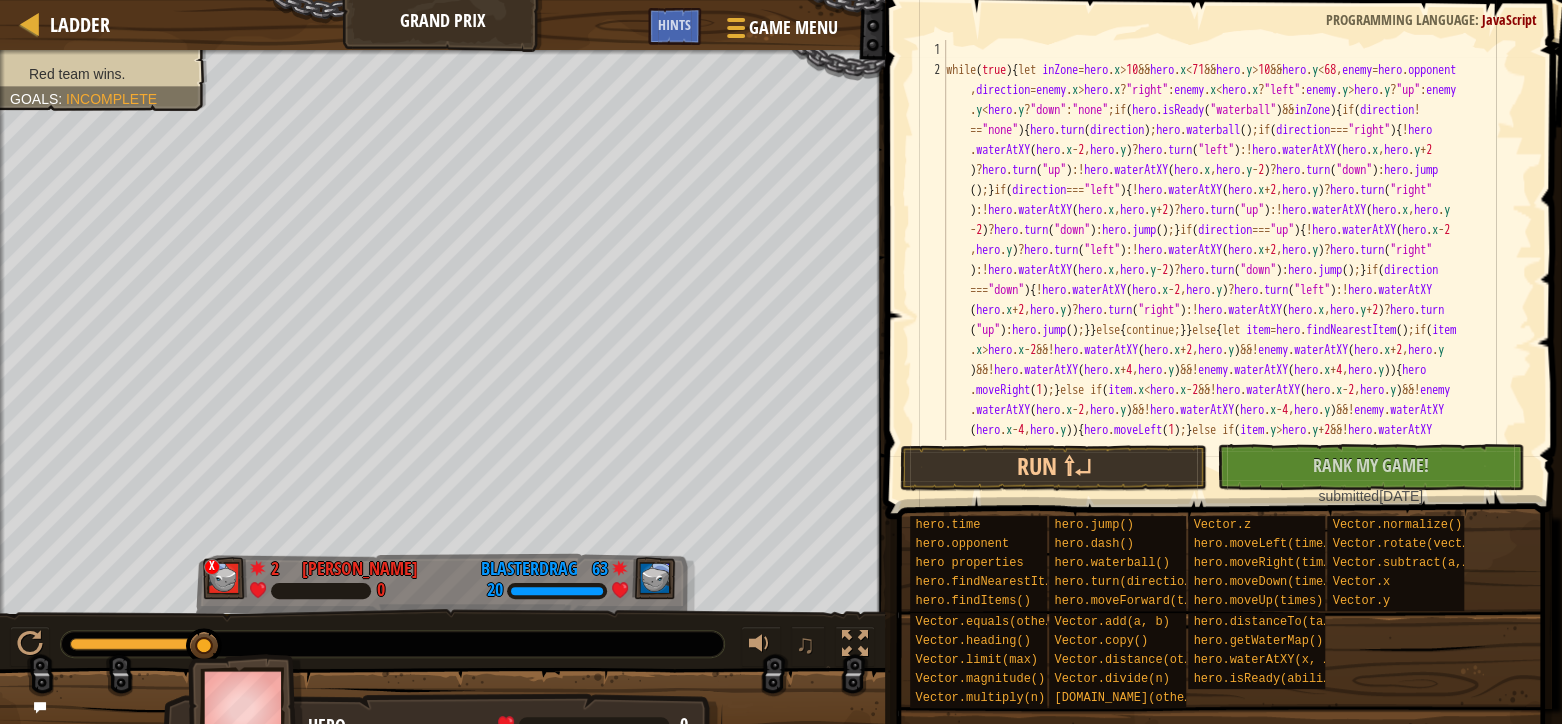 click on "2" at bounding box center (929, 440) 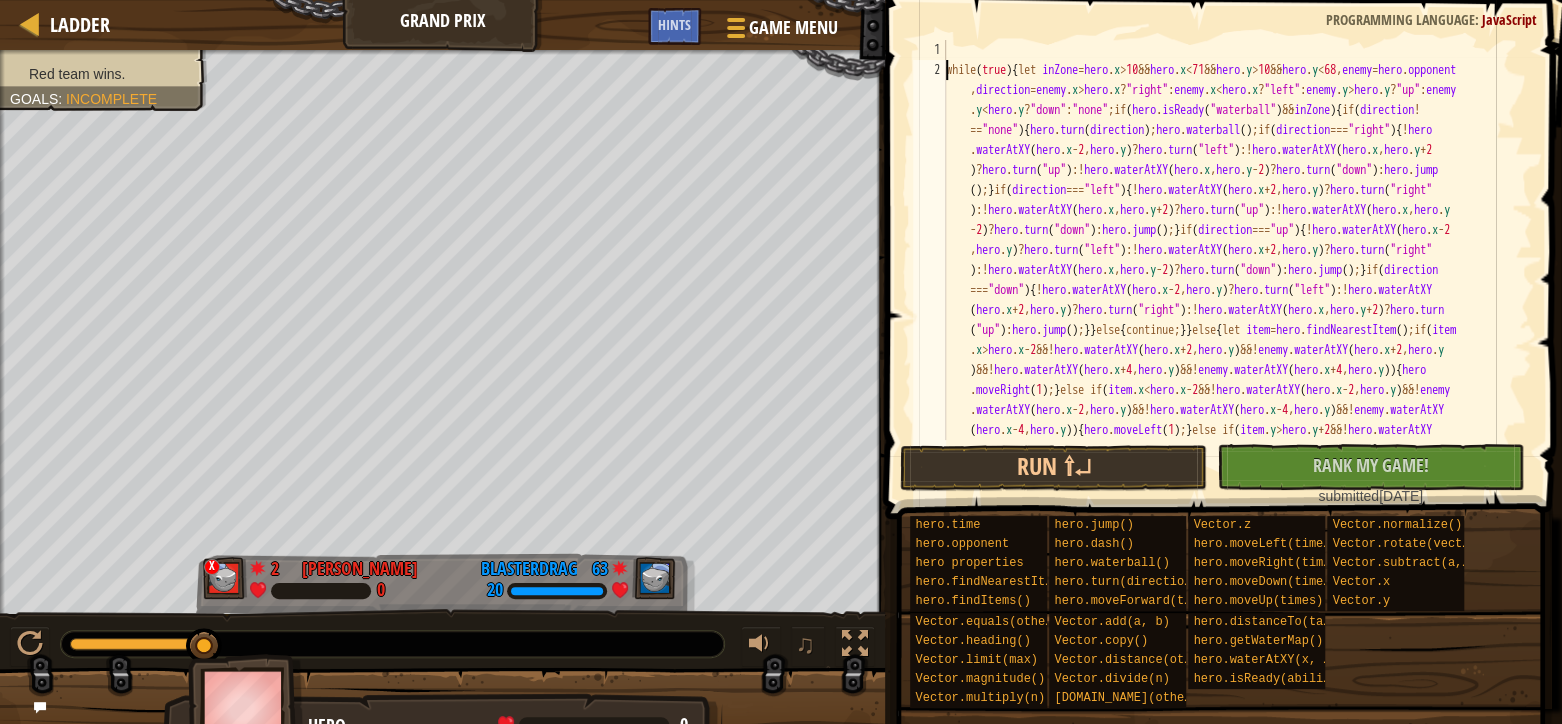 type on "while(true){let inZone=hero.x>10&&hero.x<71&&hero.y>10&&hero.y<68,enemy=hero.opponent,direction=enemy.x>hero.x?"right":enemy.x<hero.x?"left":enemy.y>hero.y?"up":enemy.y<hero.y?"down":"none";if(hero.isReady("waterball")&&inZone){if(direction!=="none"){hero.turn(direction);hero.waterball();if(direction==="right"){!hero.waterAtXY(hero.x-2,hero.y)?hero.turn("left"):!hero.waterAtXY(hero.x,hero.y+2)?her" 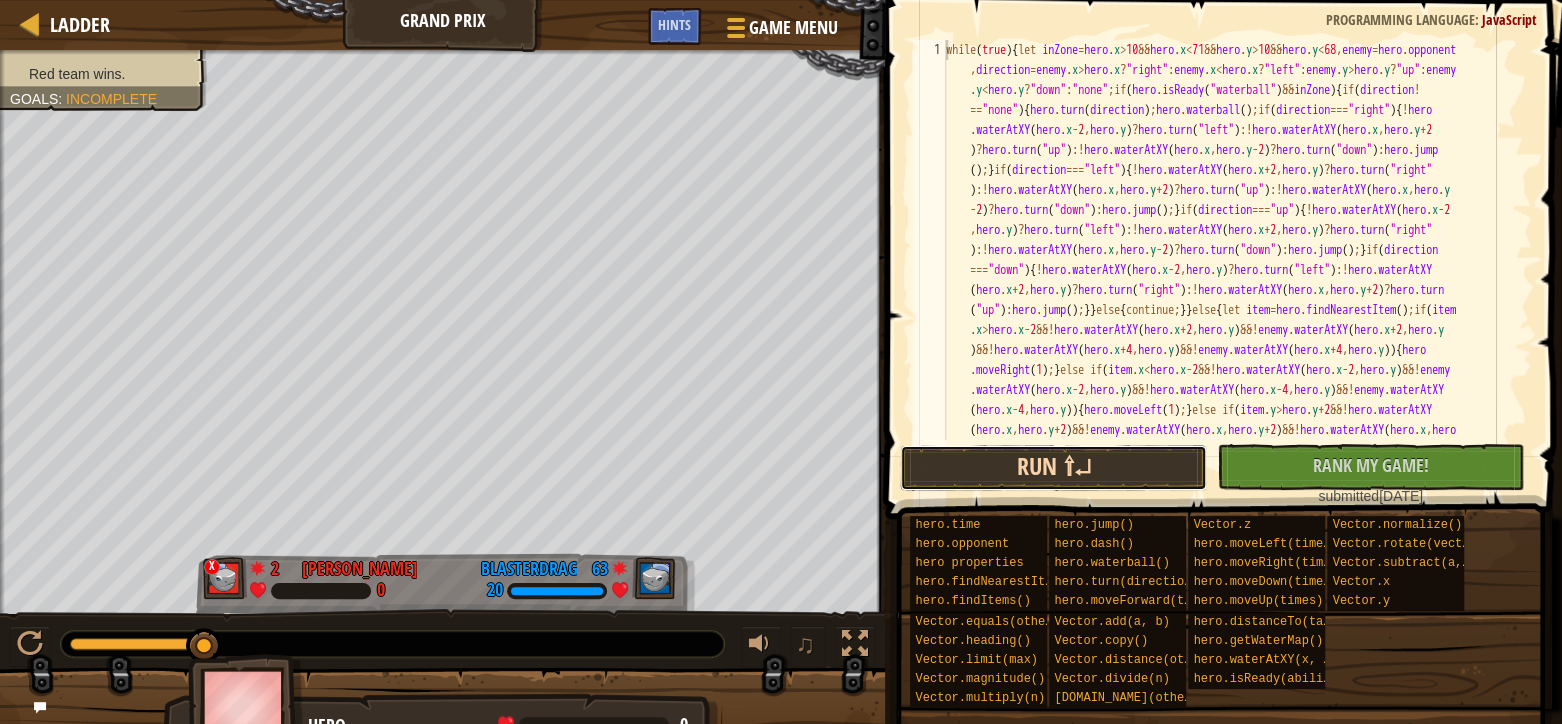 click on "Run ⇧↵" at bounding box center (1053, 468) 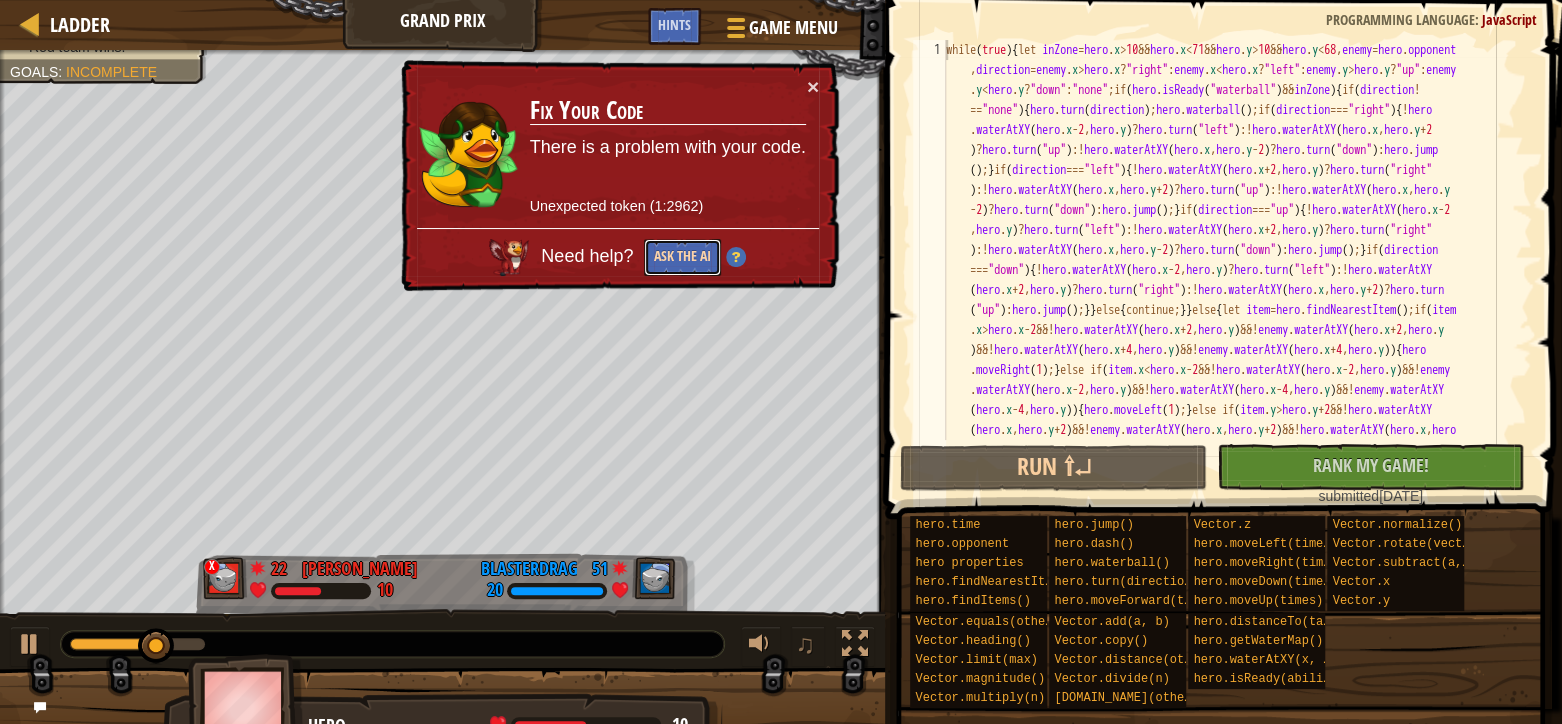 click on "Ask the AI" at bounding box center [682, 257] 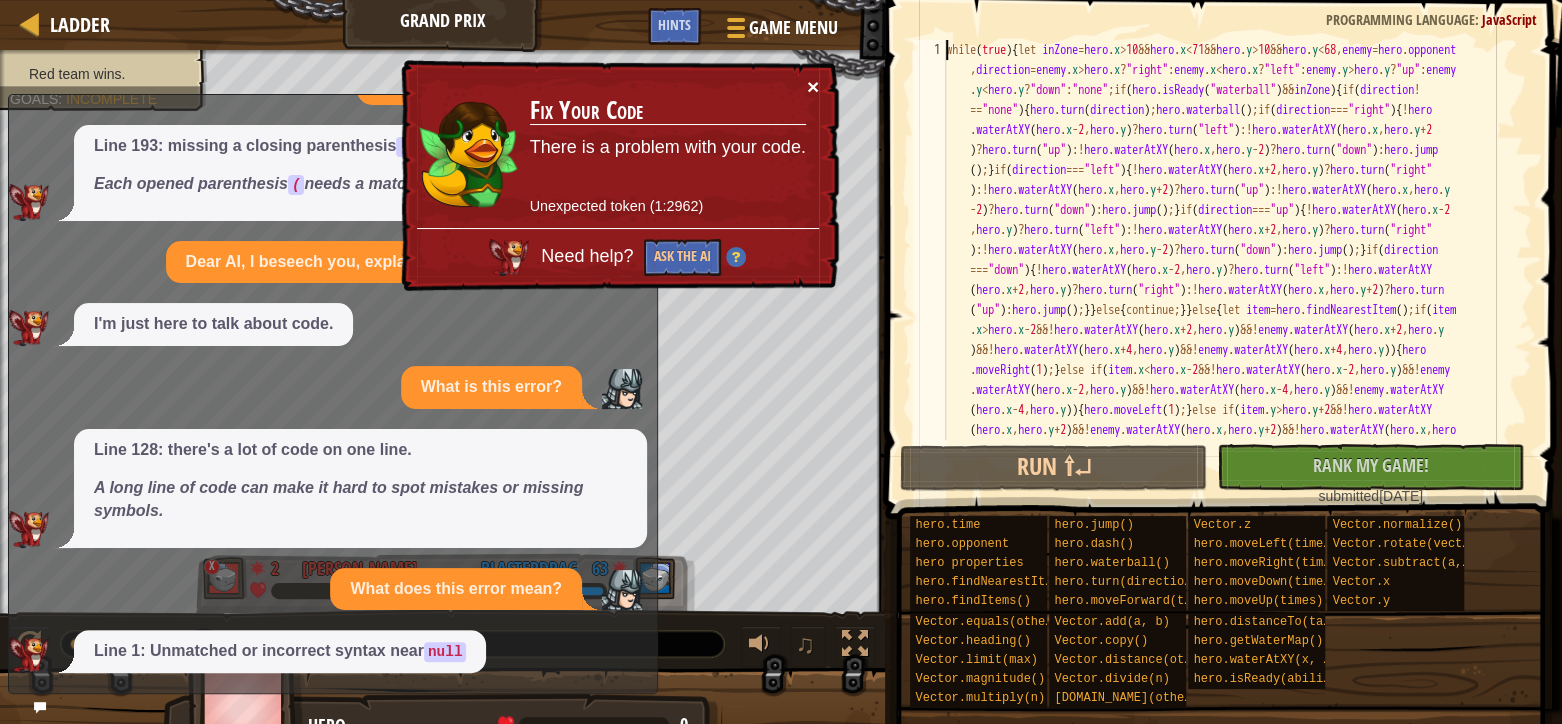 click on "×" at bounding box center (813, 86) 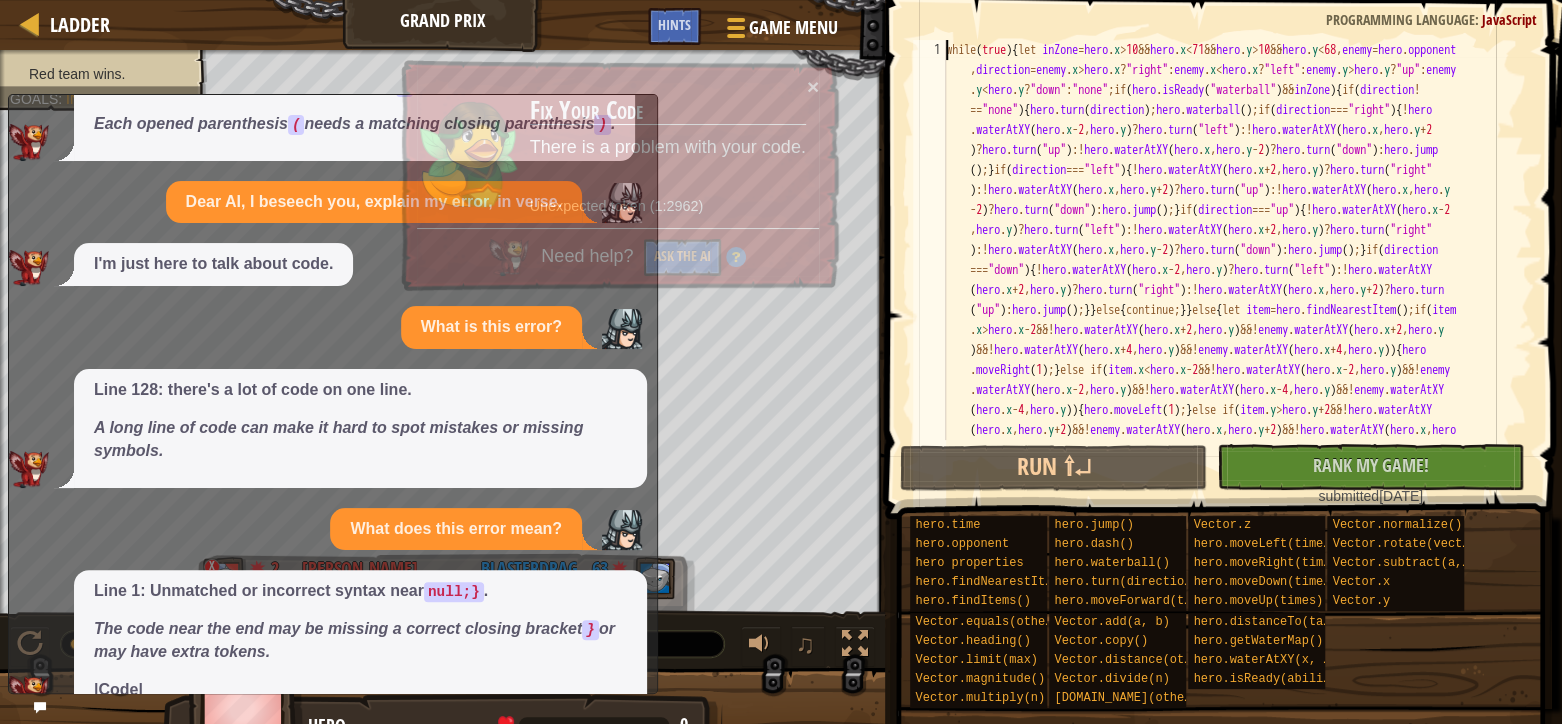 scroll, scrollTop: 220, scrollLeft: 0, axis: vertical 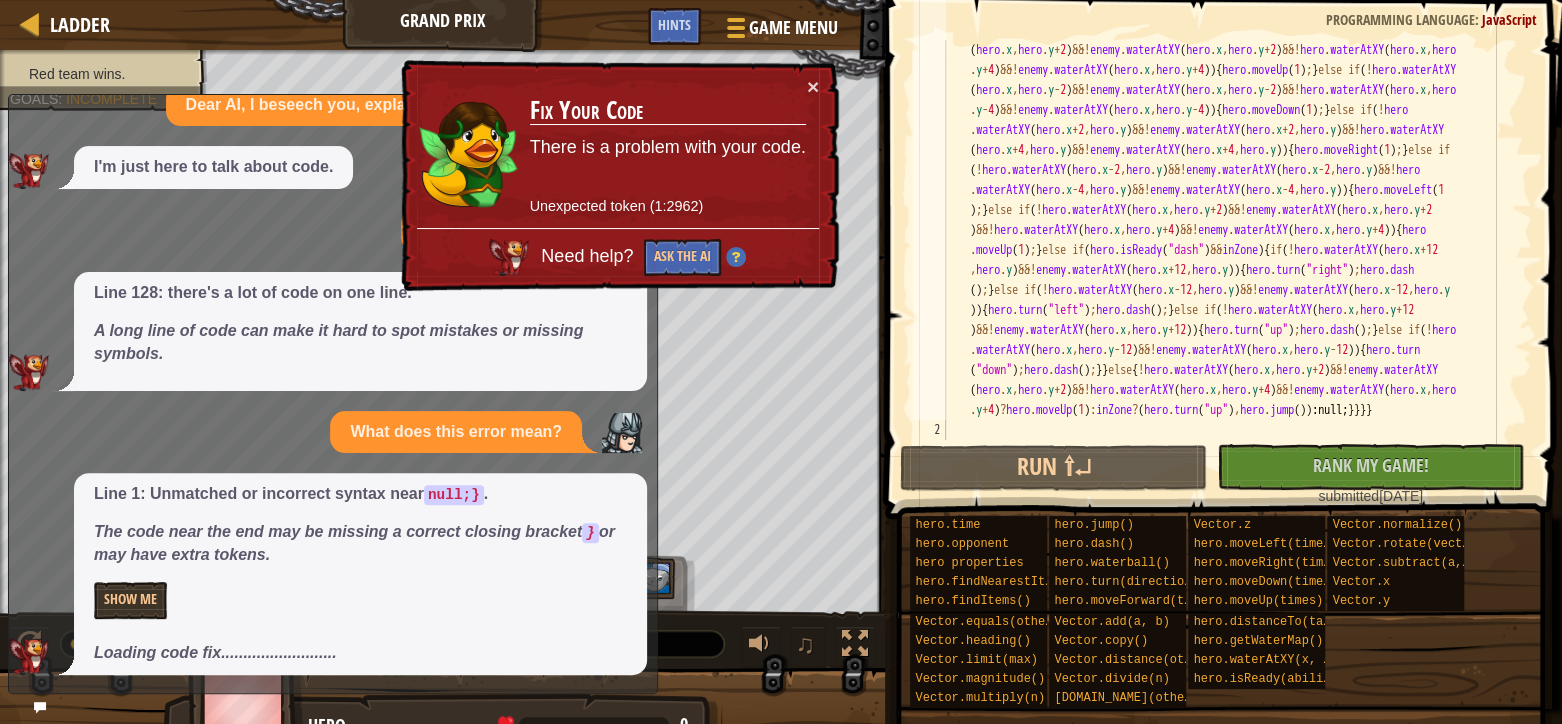 click on "while ( true ) { let   inZone = hero . x > 10 && hero . x < 71 && hero . y > 10 && hero . y < 68 , enemy = hero . opponent      , direction = enemy . x > hero . x ? "right" : enemy . x < hero . x ? "left" : enemy . y > hero . y ? "up" : enemy      . y < hero . y ? "down" : "none" ; if ( hero . isReady ( "waterball" ) && inZone ) { if ( direction !      == "none" ) { hero . turn ( direction ) ; hero . waterball ( ) ; if ( direction === "right" ) { ! hero      . waterAtXY ( hero . x - 2 , hero . y ) ? hero . turn ( "left" ) : ! hero . waterAtXY ( hero . x , hero . y + 2      ) ? hero . turn ( "up" ) : ! hero . waterAtXY ( hero . x , hero . y - 2 ) ? hero . turn ( "down" ) : hero . jump      ( ) ; } if ( direction === "left" ) { ! hero . waterAtXY ( hero . x + 2 , hero . y ) ? hero . turn ( "right"      ) : ! hero . waterAtXY ( hero . x , hero . y + 2 ) ? hero . turn ( "up" ) : ! hero . waterAtXY ( hero . x , hero . y      - 2 ) ? hero . turn ( "down" ) : hero . jump ( ) ; } if (" at bounding box center (1227, 250) 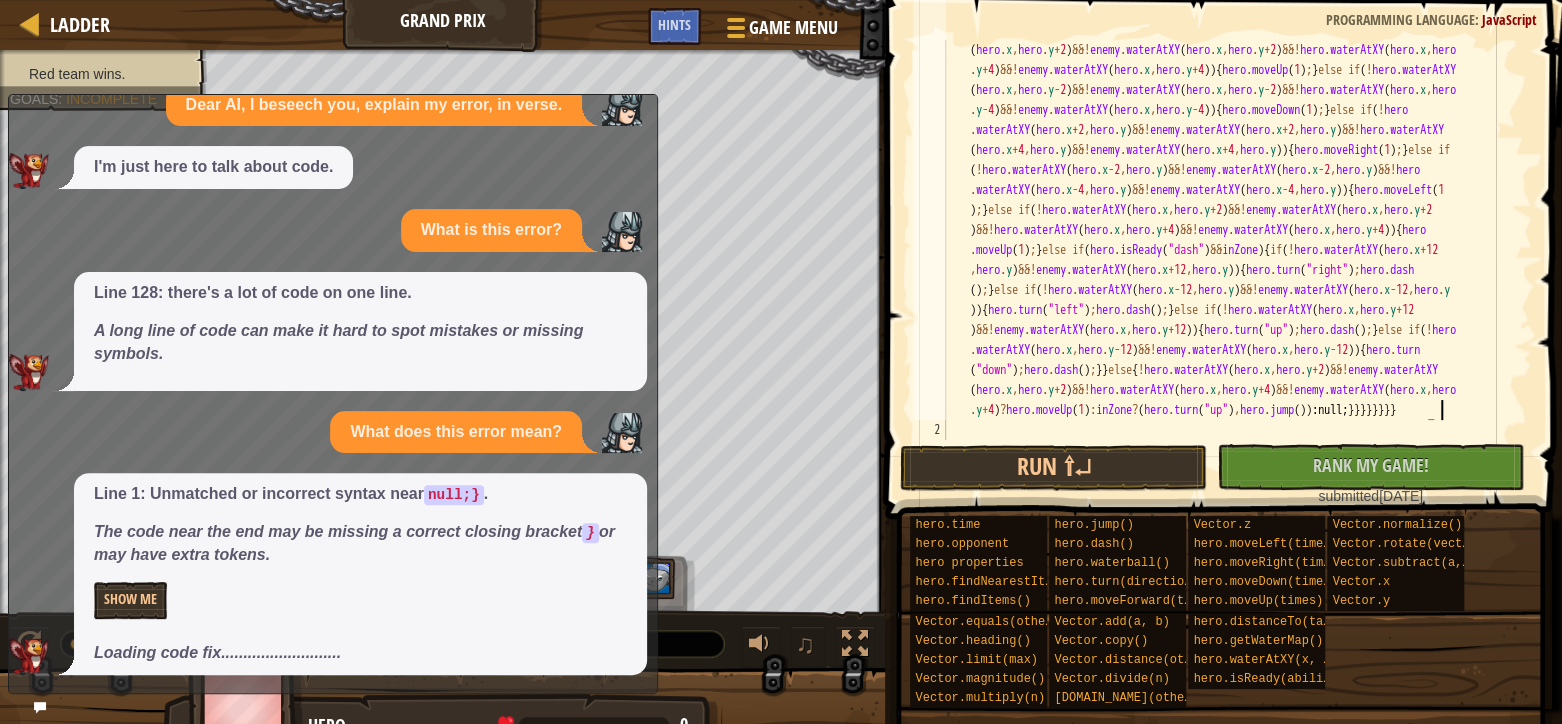 scroll, scrollTop: 9, scrollLeft: 1, axis: both 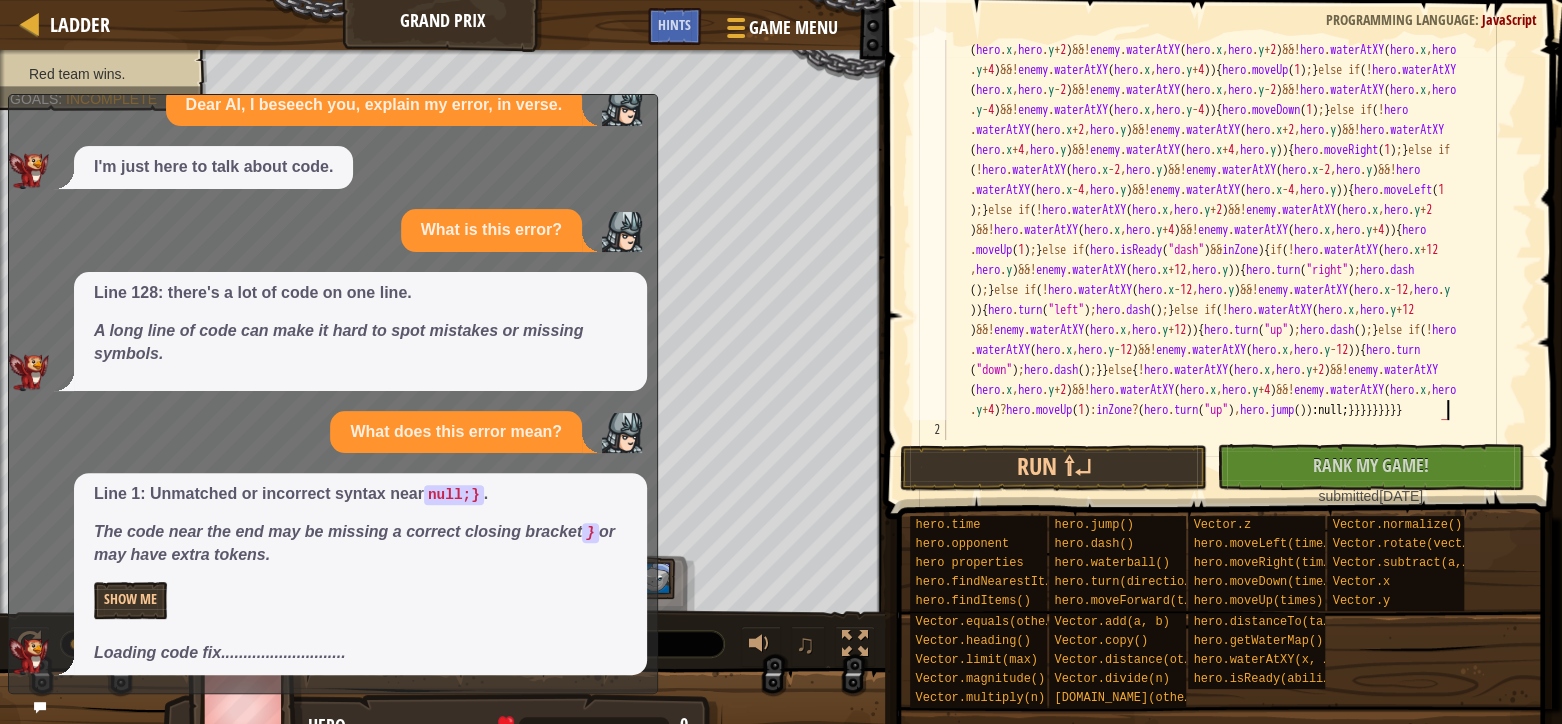 type on "}}}}}}}}}}}}" 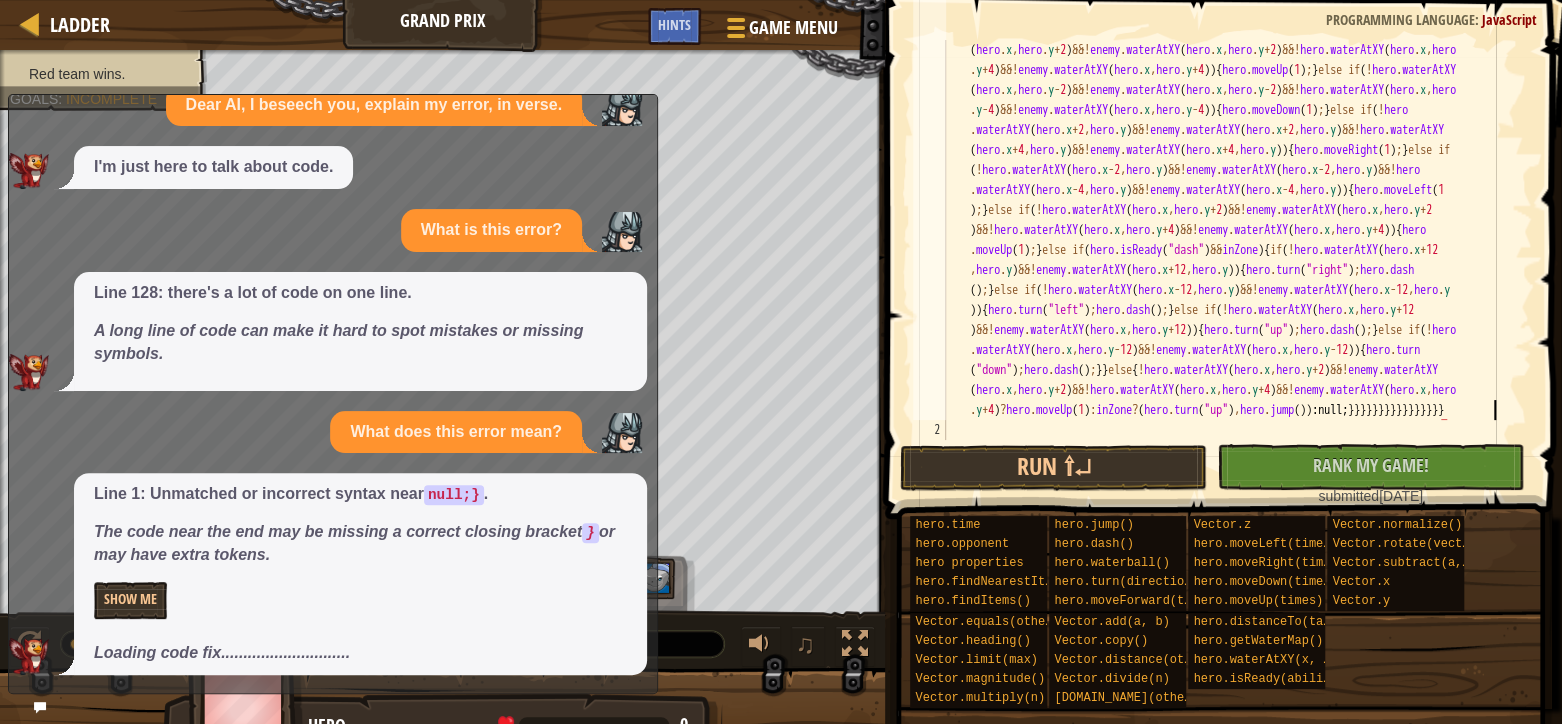 scroll, scrollTop: 9, scrollLeft: 5, axis: both 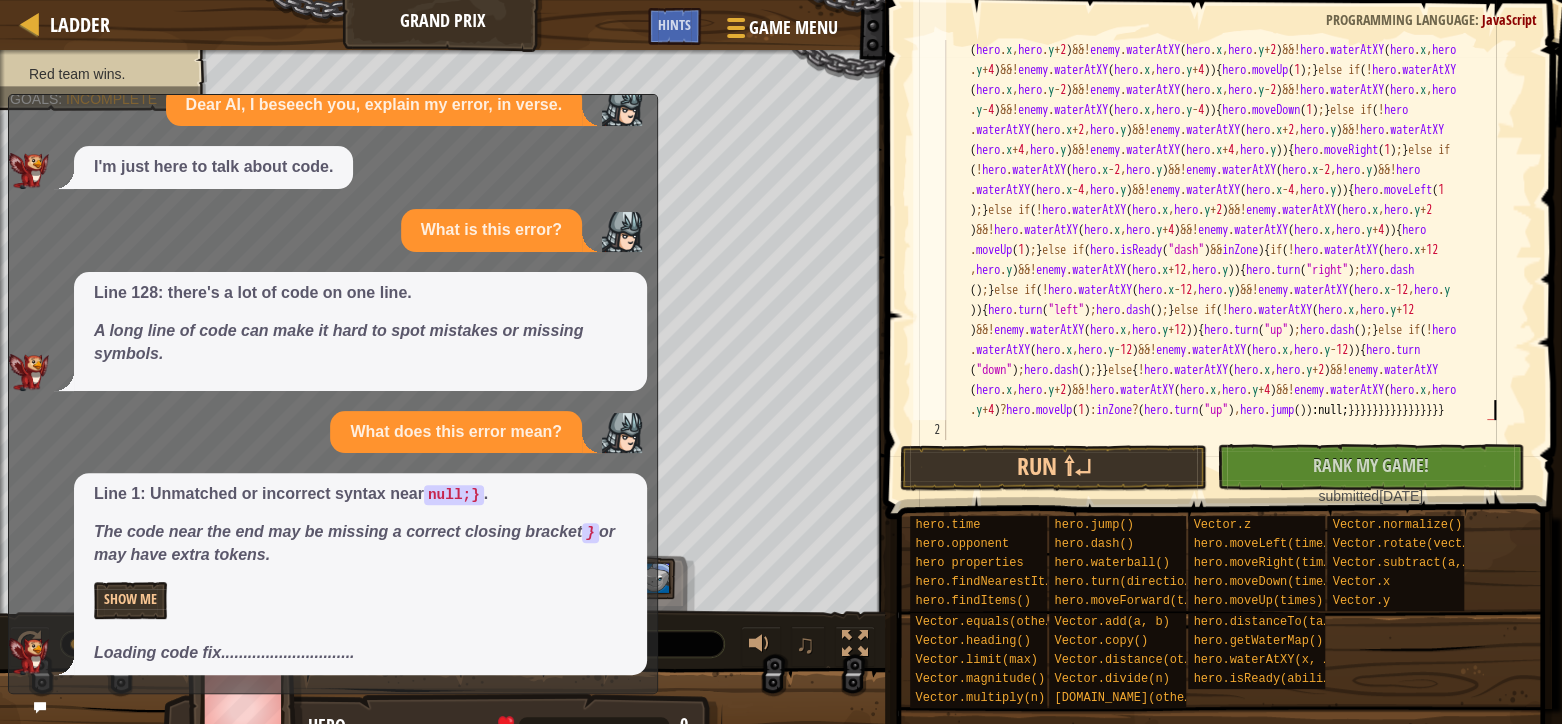 type 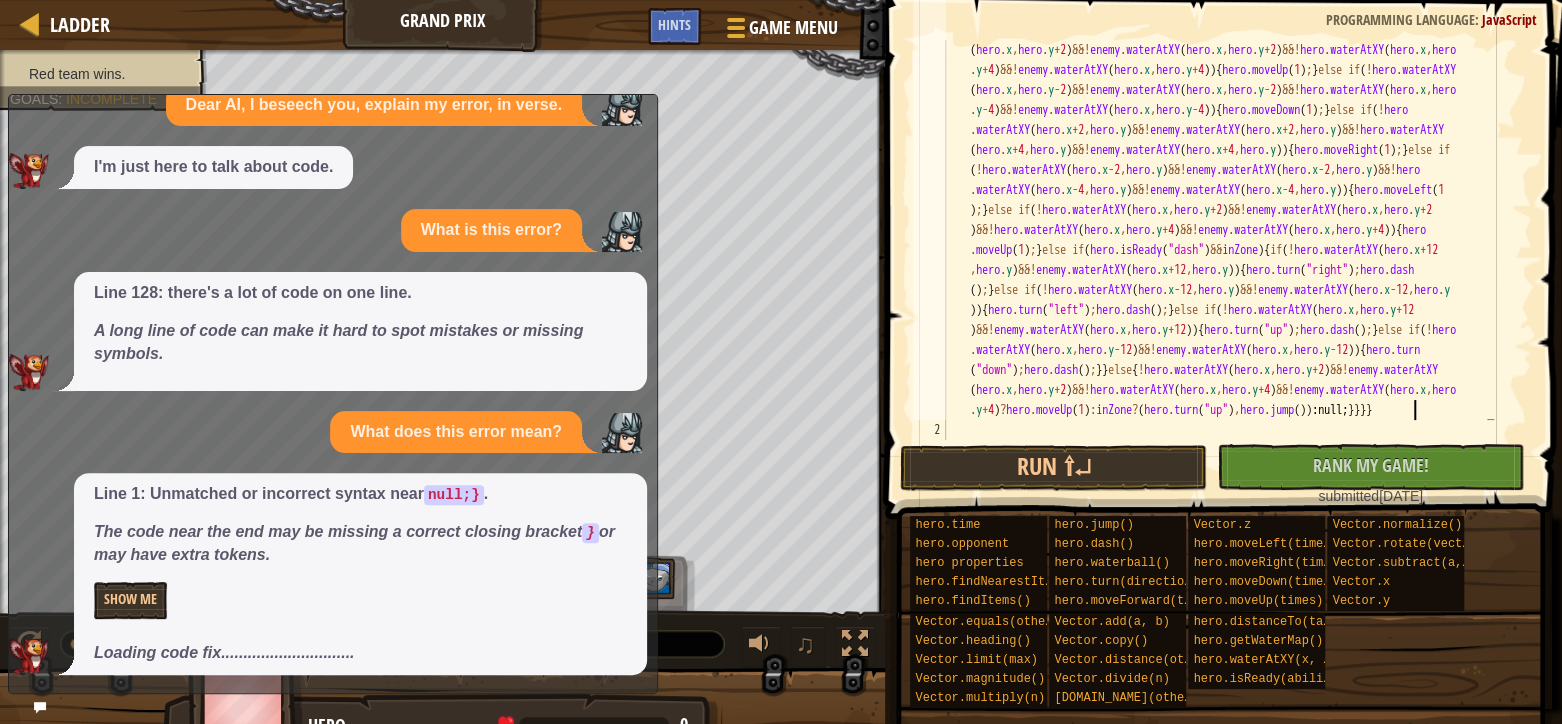 scroll, scrollTop: 9, scrollLeft: 0, axis: vertical 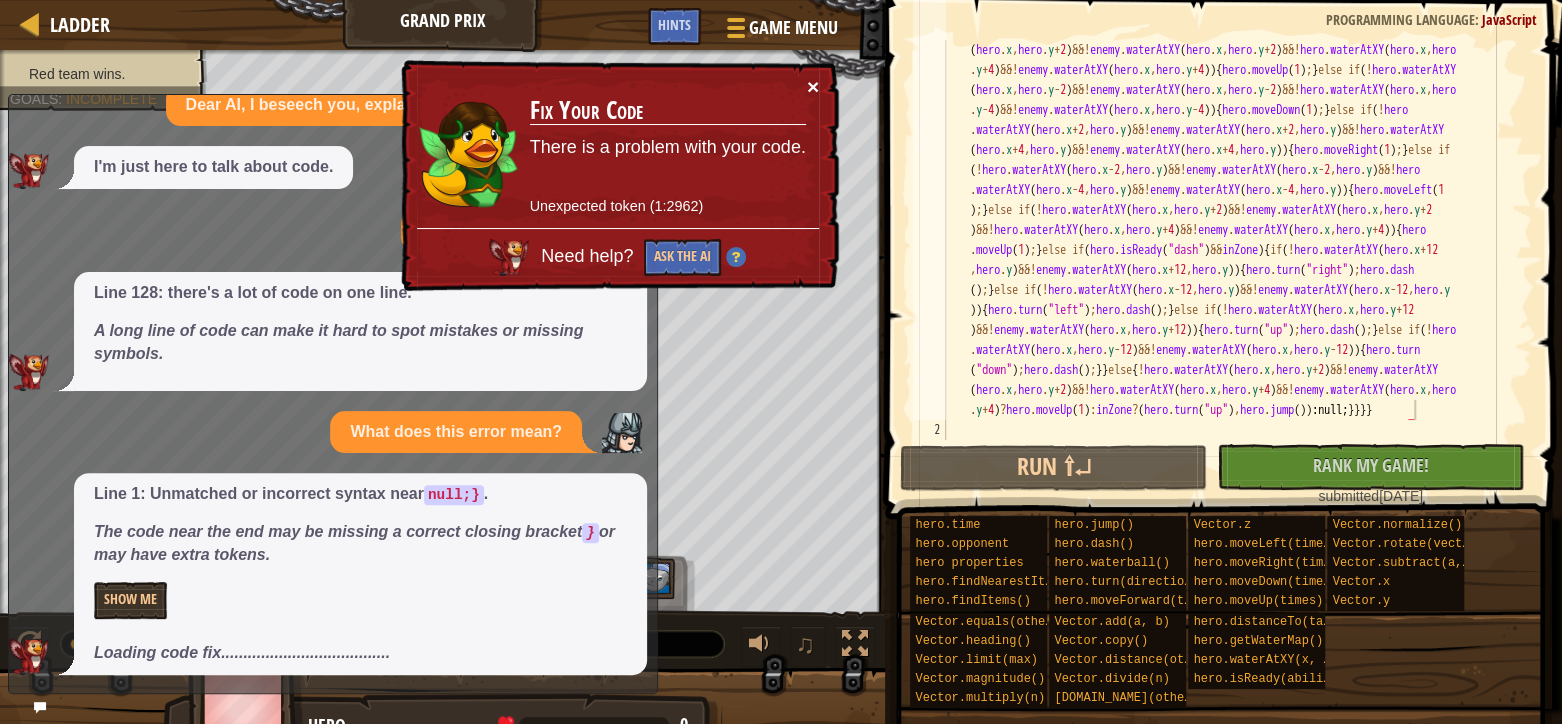 click on "×" at bounding box center (813, 86) 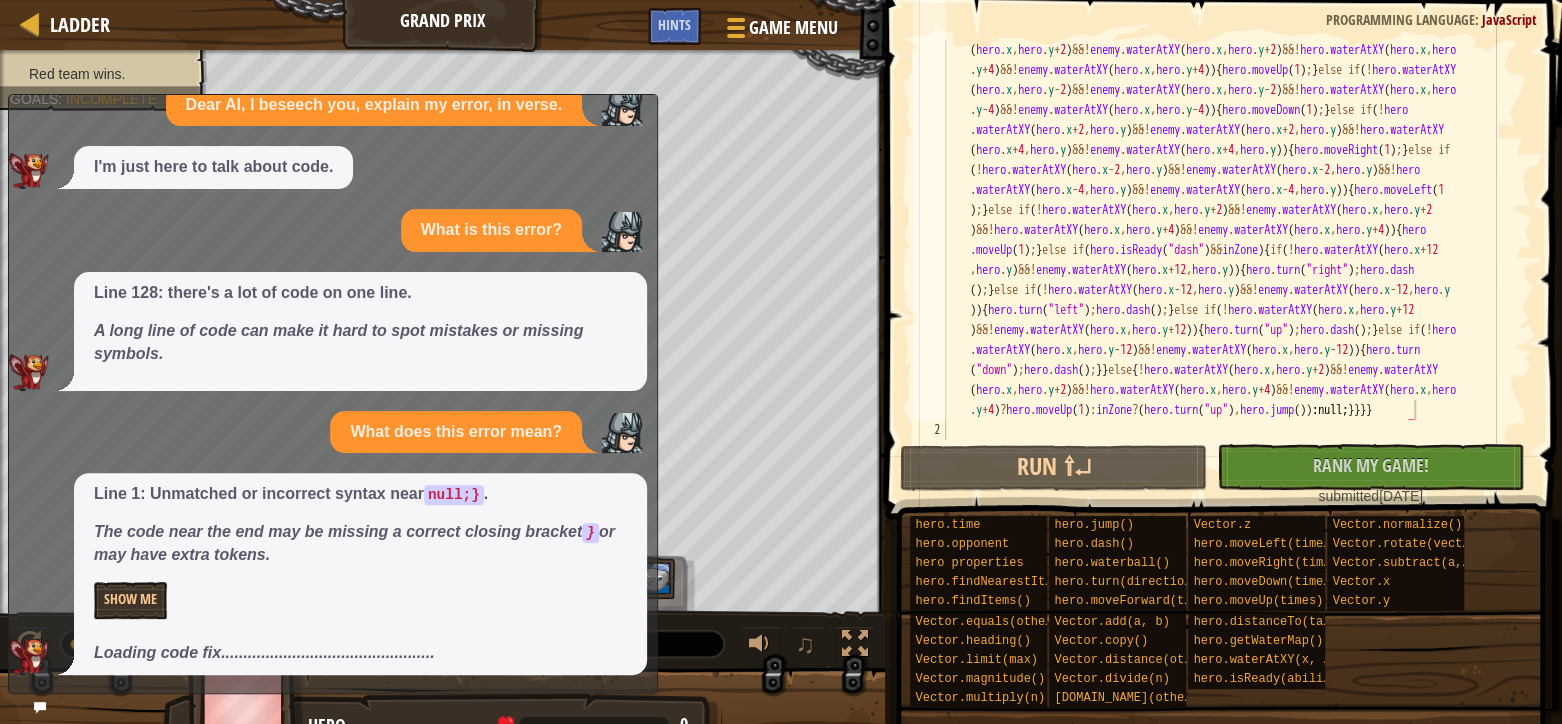 drag, startPoint x: 288, startPoint y: 564, endPoint x: -18, endPoint y: 109, distance: 548.3256 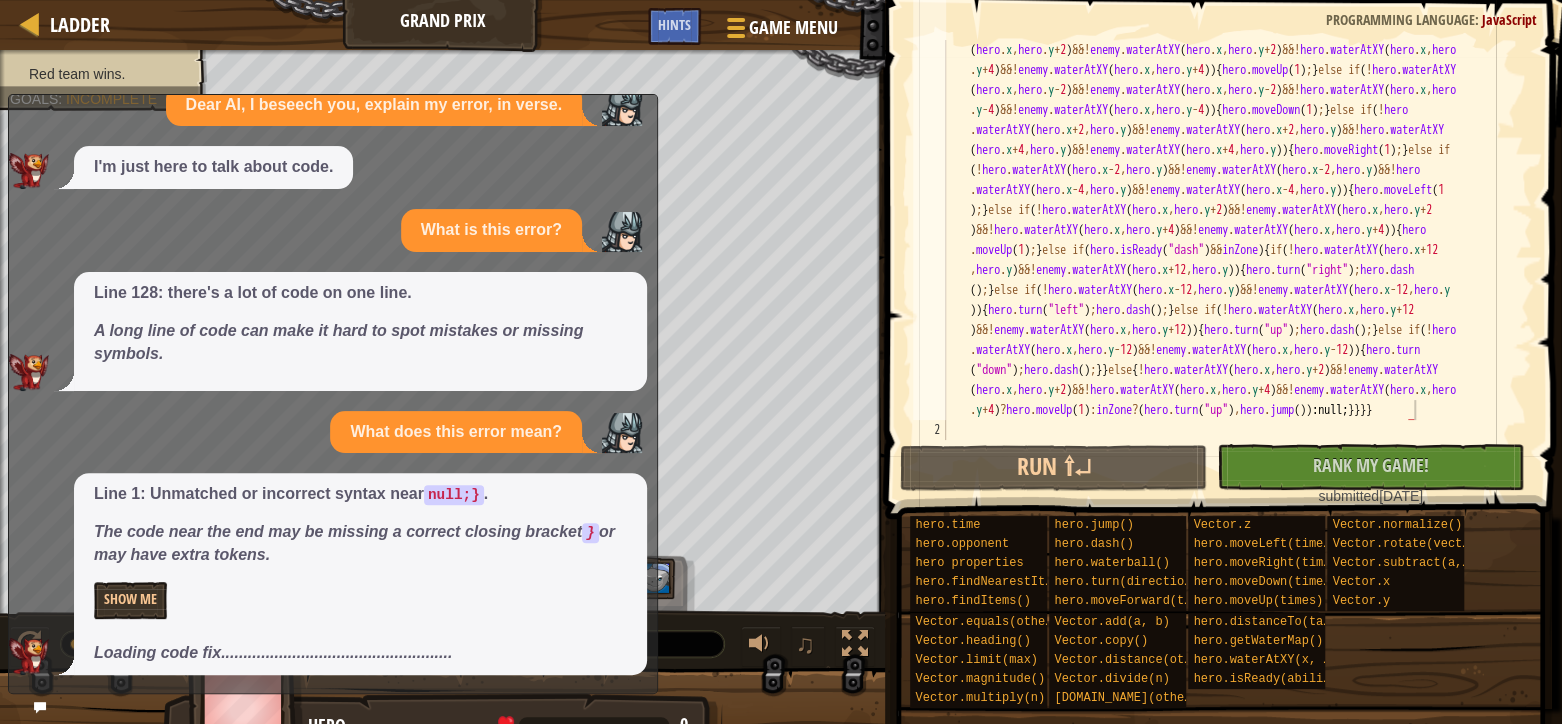 drag, startPoint x: 176, startPoint y: 356, endPoint x: 103, endPoint y: 108, distance: 258.52078 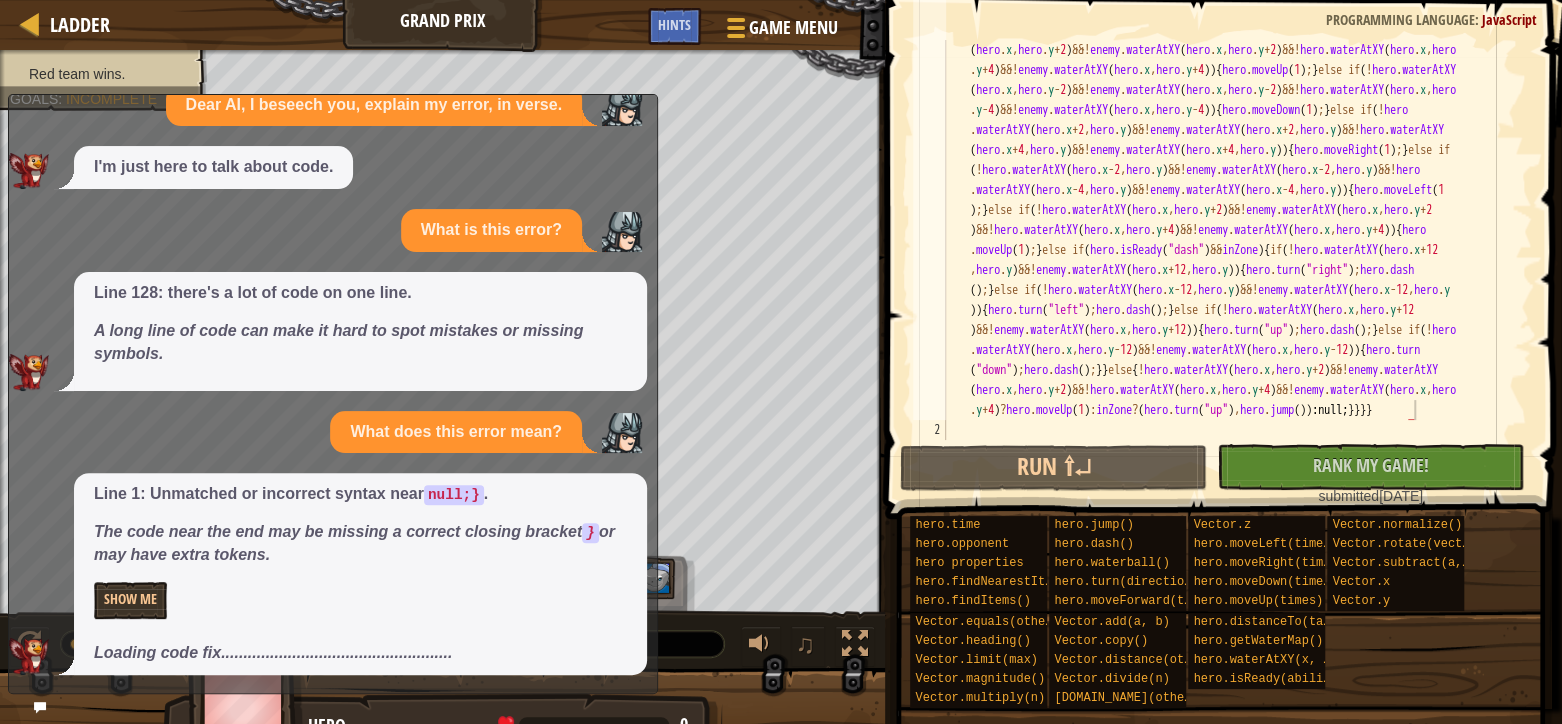 click on "Please help explain this.
Line 193: missing a closing parenthesis  )
Each opened parenthesis  (  needs a matching closing parenthesis  ) .
Dear AI, I beseech you, explain my error, in verse.
I'm just here to talk about code.
What is this error?
Line 128: there's a lot of code on one line.
A long line of code can make it hard to spot mistakes or missing symbols.
What does this error mean?
Line 1: Unmatched or incorrect syntax near  null;} .
The code near the end may be missing a correct closing bracket  }  or may have extra tokens.
Show Me Loading code fix...................................................." at bounding box center [328, 290] 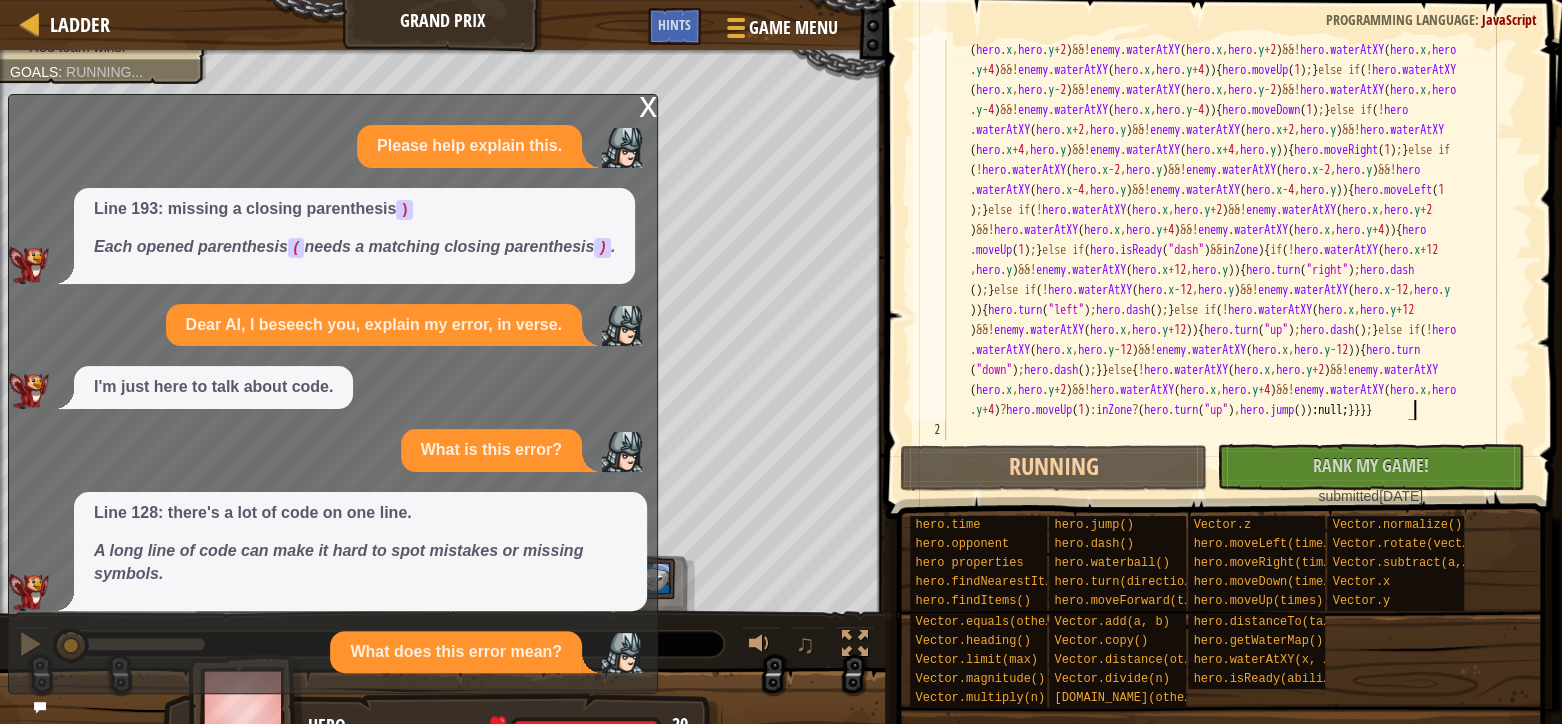 scroll, scrollTop: 0, scrollLeft: 0, axis: both 